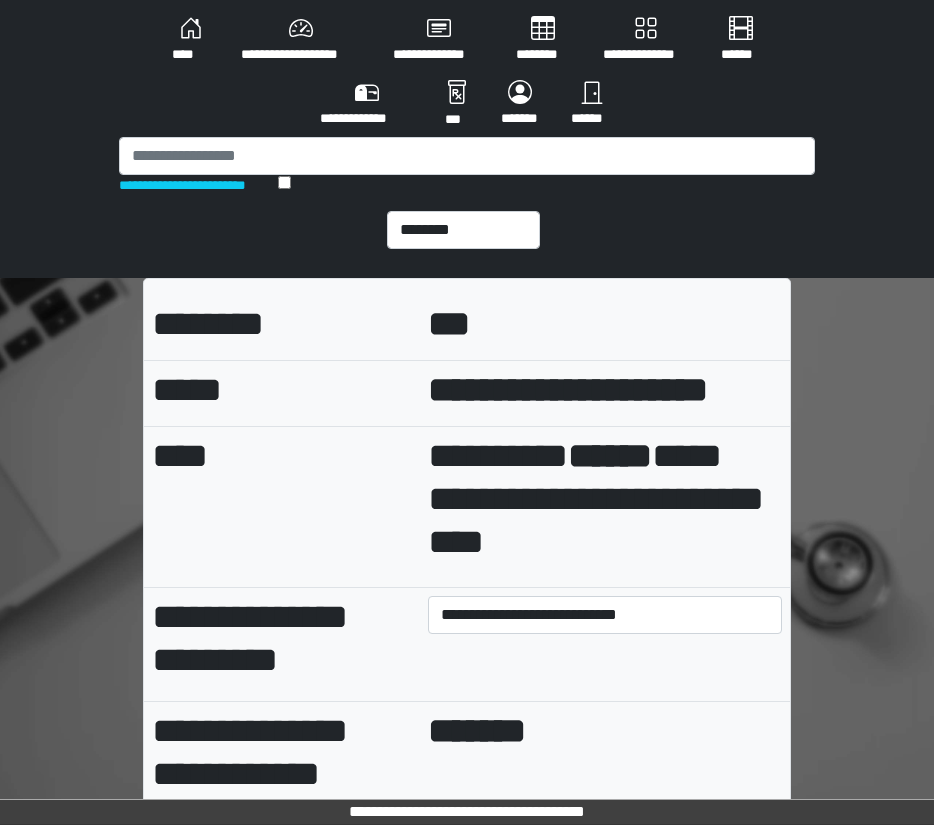 scroll, scrollTop: 1006, scrollLeft: 0, axis: vertical 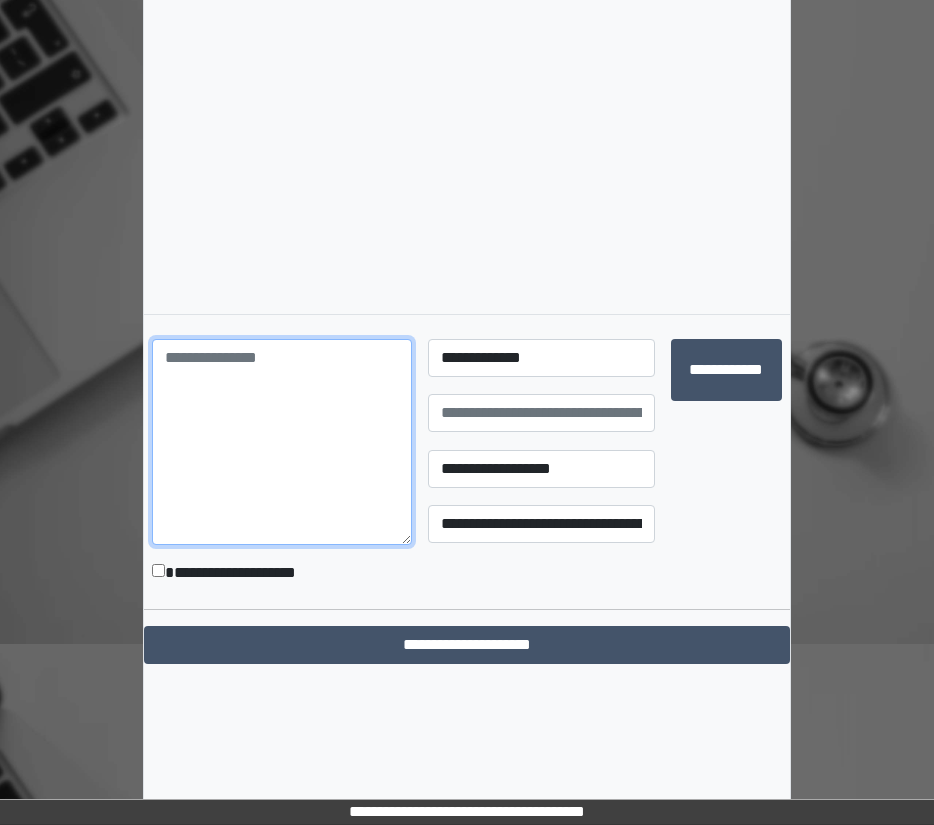 click at bounding box center (282, 442) 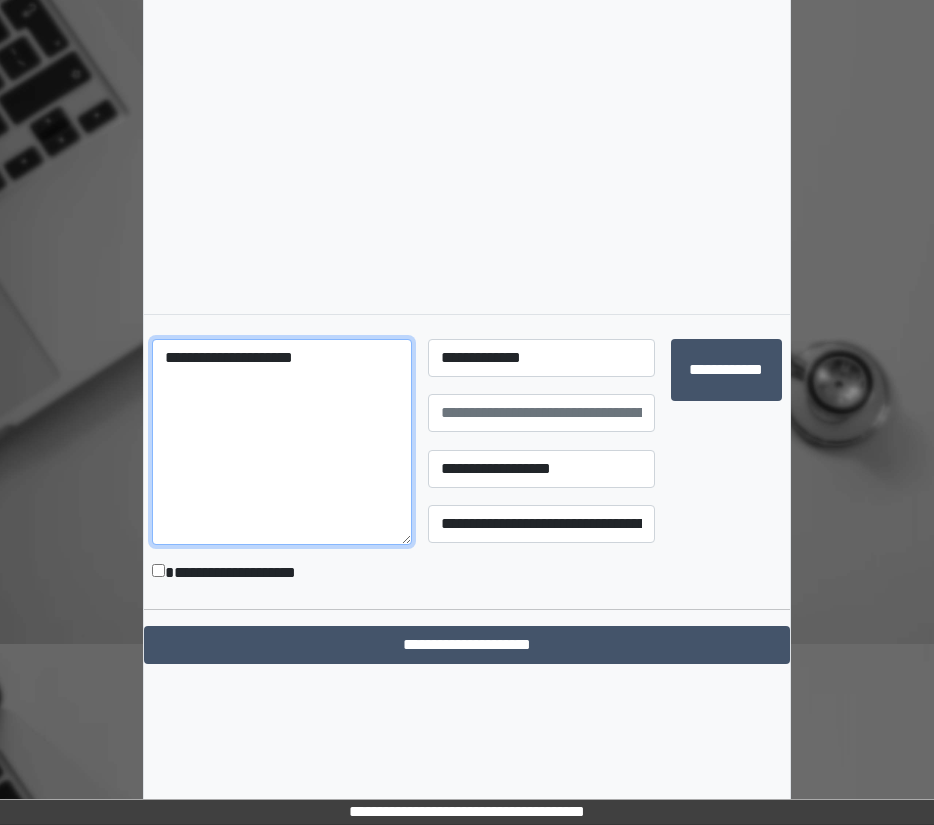 type on "**********" 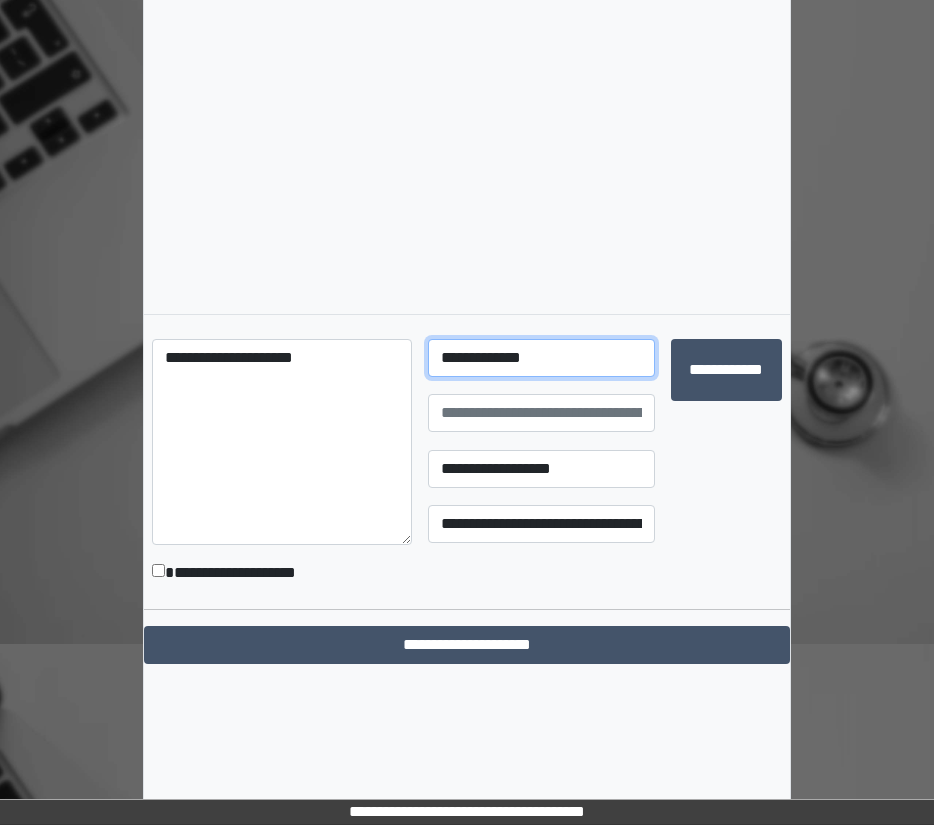 click on "**********" at bounding box center [541, 358] 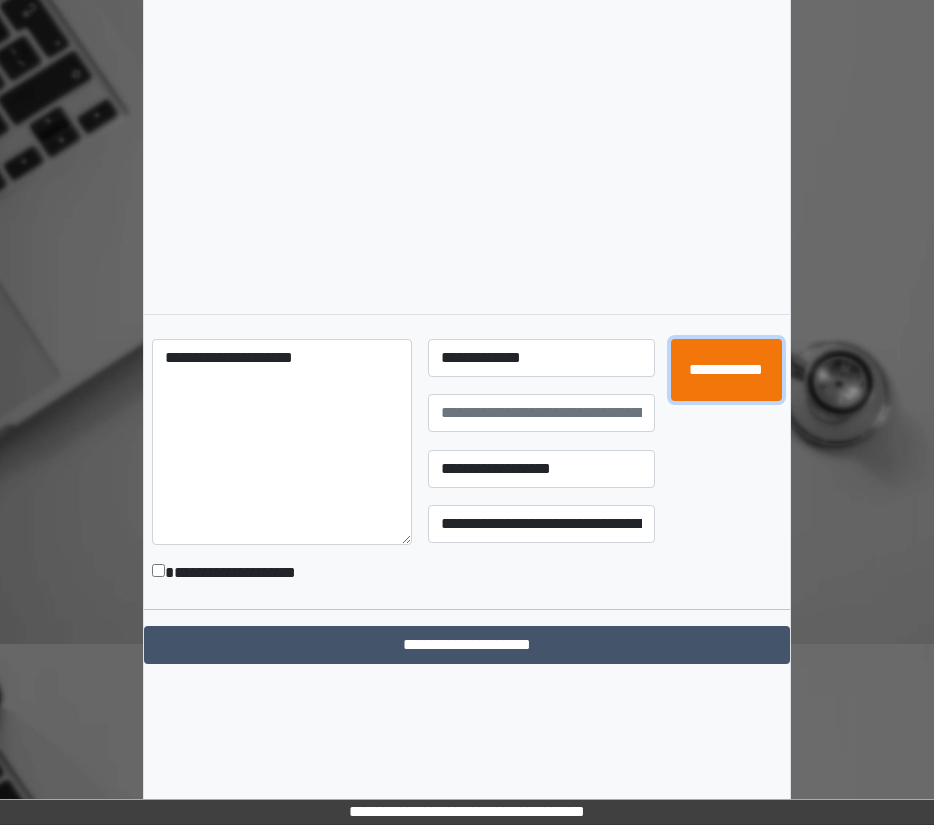 click on "**********" at bounding box center (726, 370) 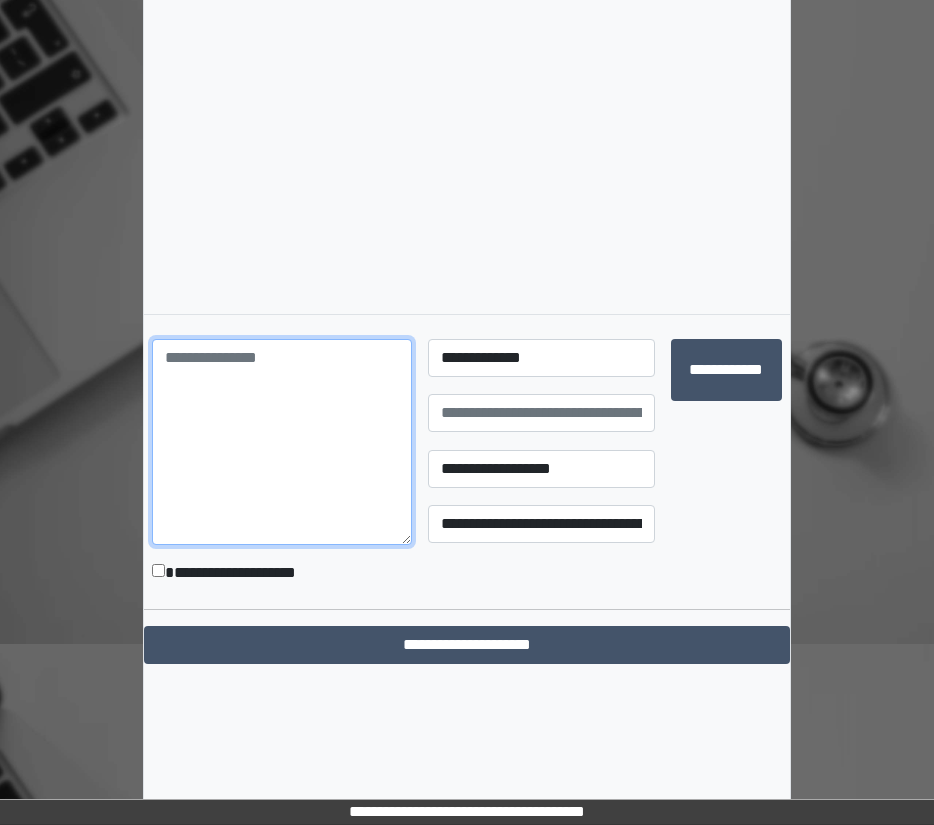 click at bounding box center (282, 442) 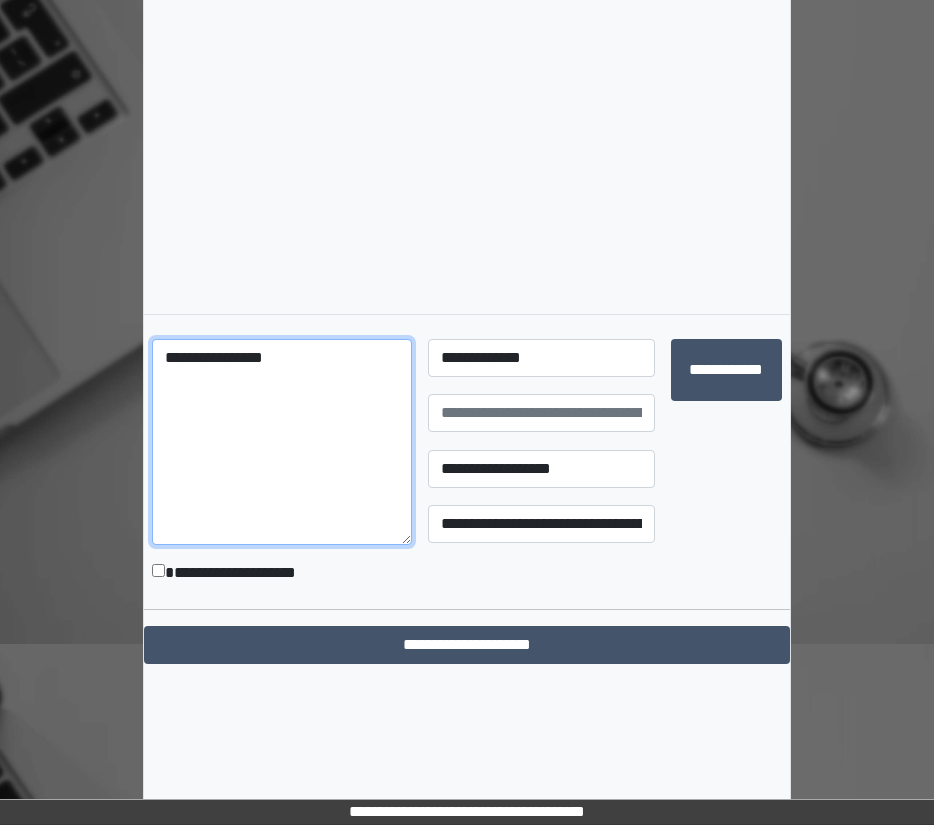 type on "**********" 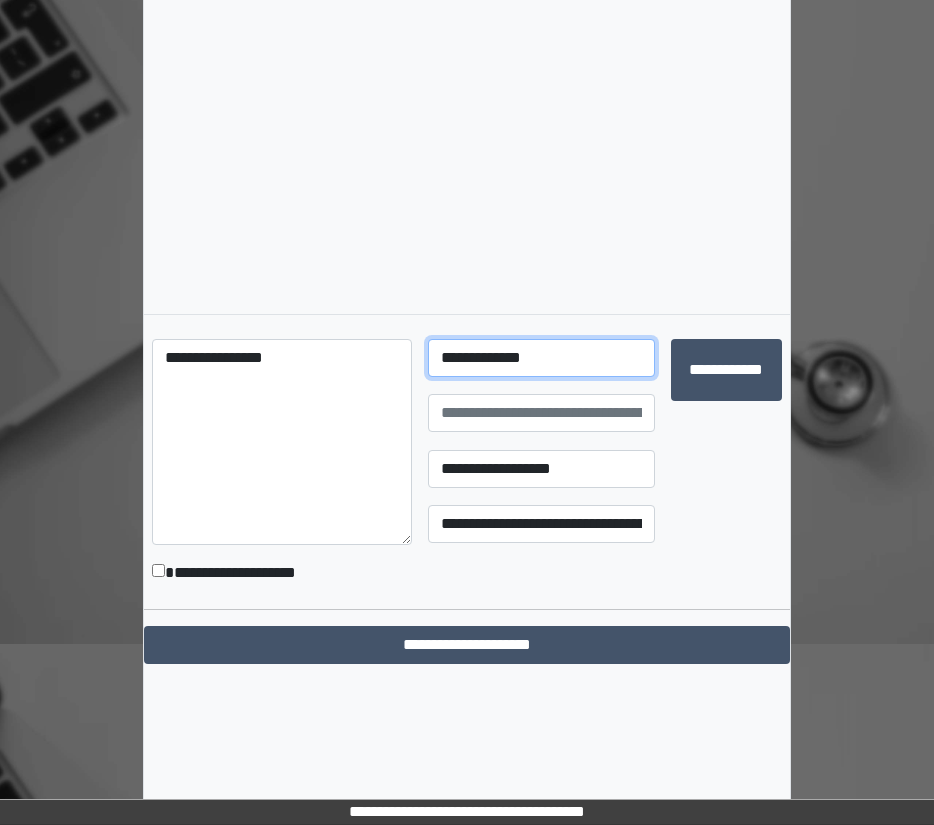 click on "**********" at bounding box center (541, 358) 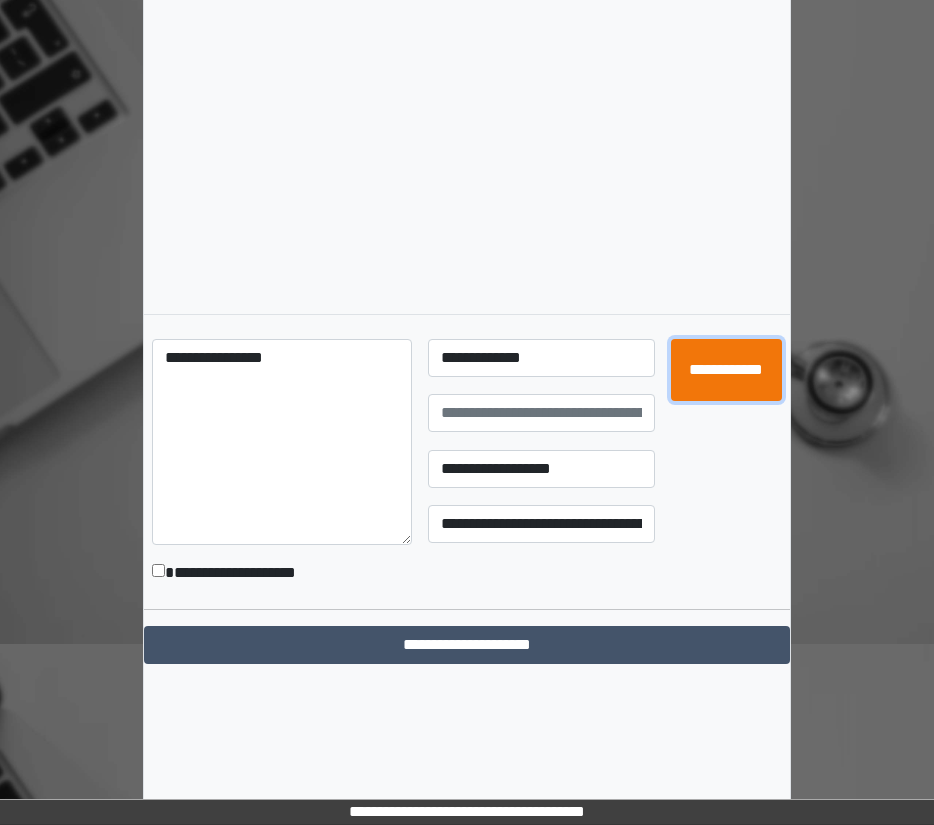 click on "**********" at bounding box center [726, 370] 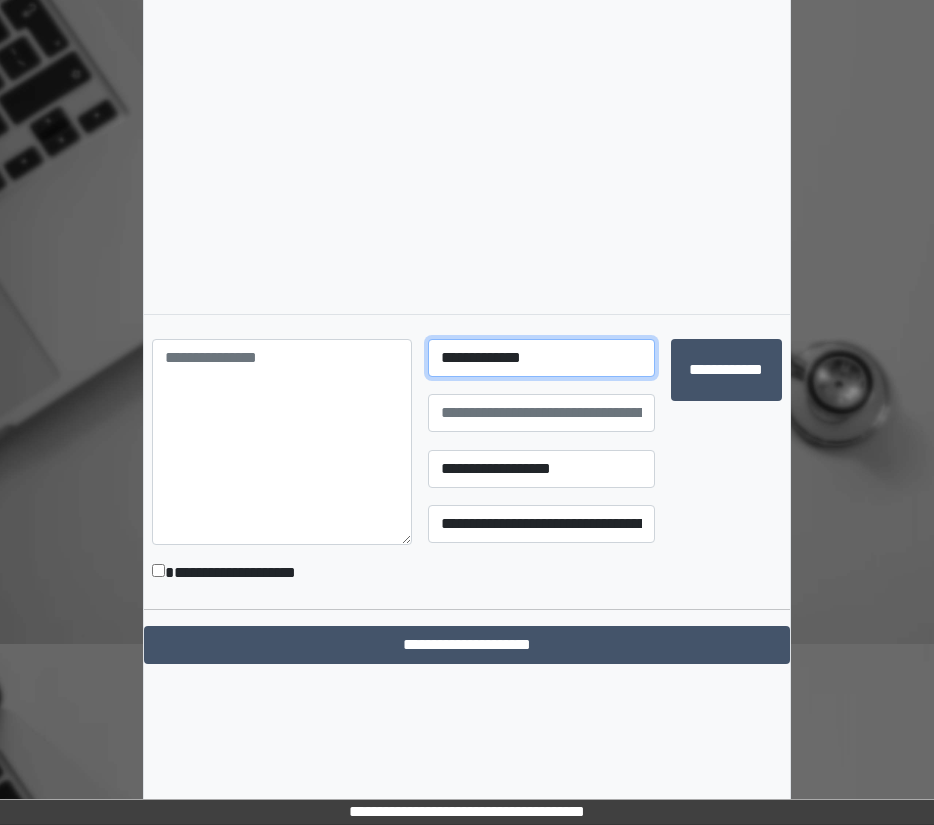 click on "**********" at bounding box center [541, 358] 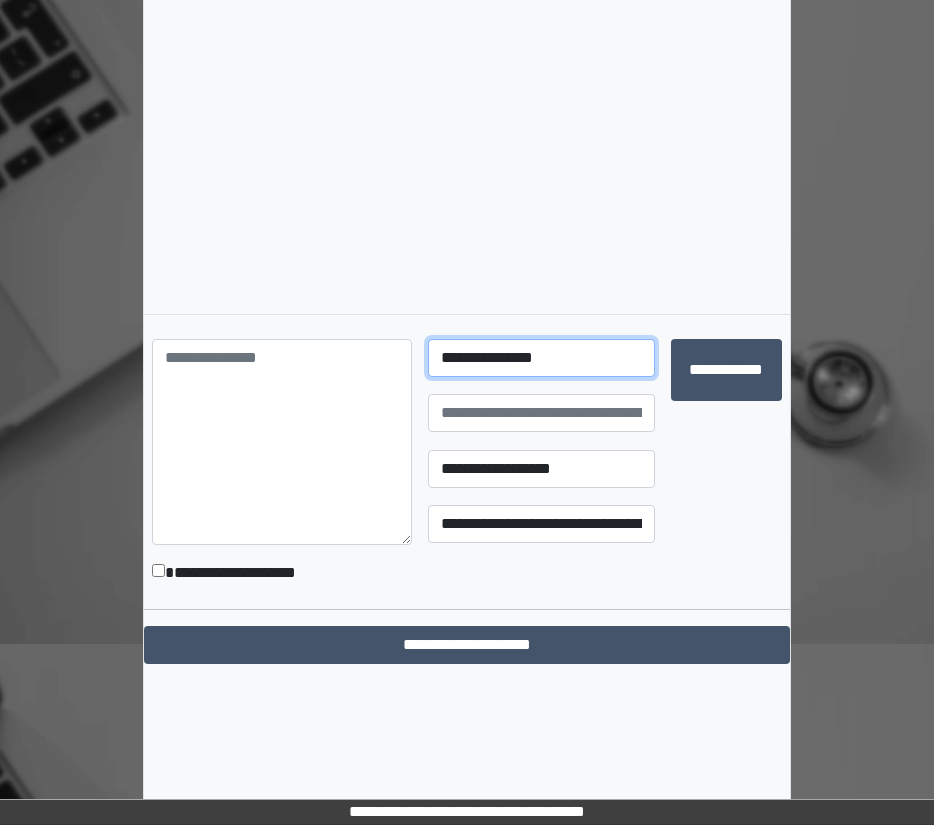 click on "**********" at bounding box center [541, 358] 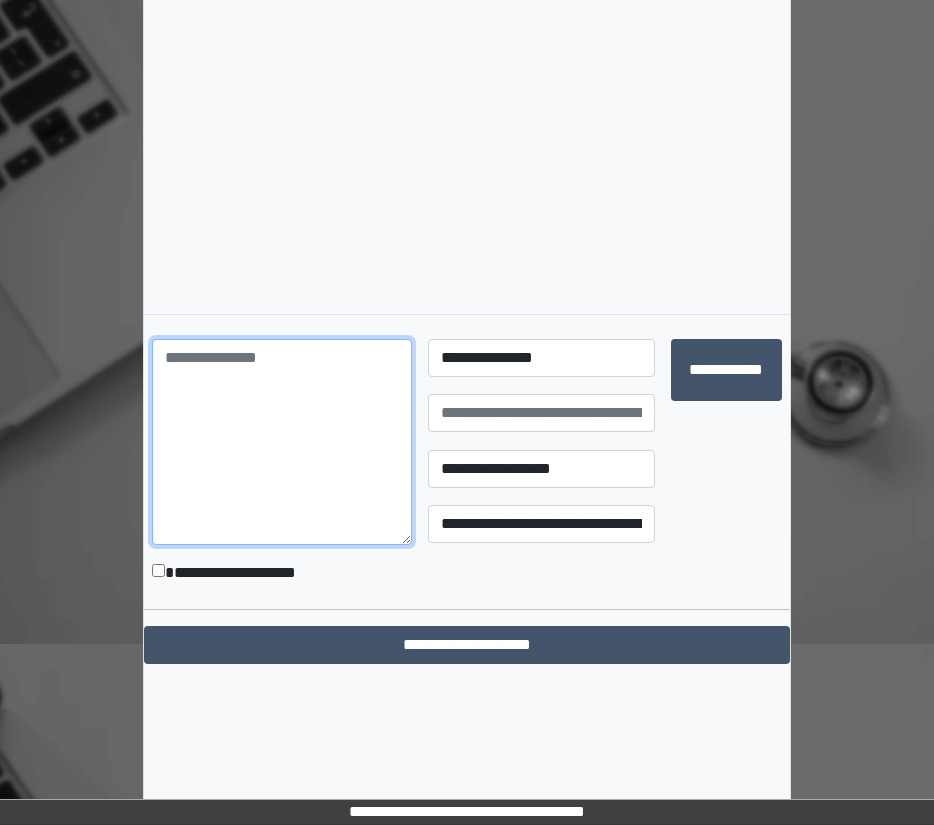 click at bounding box center (282, 442) 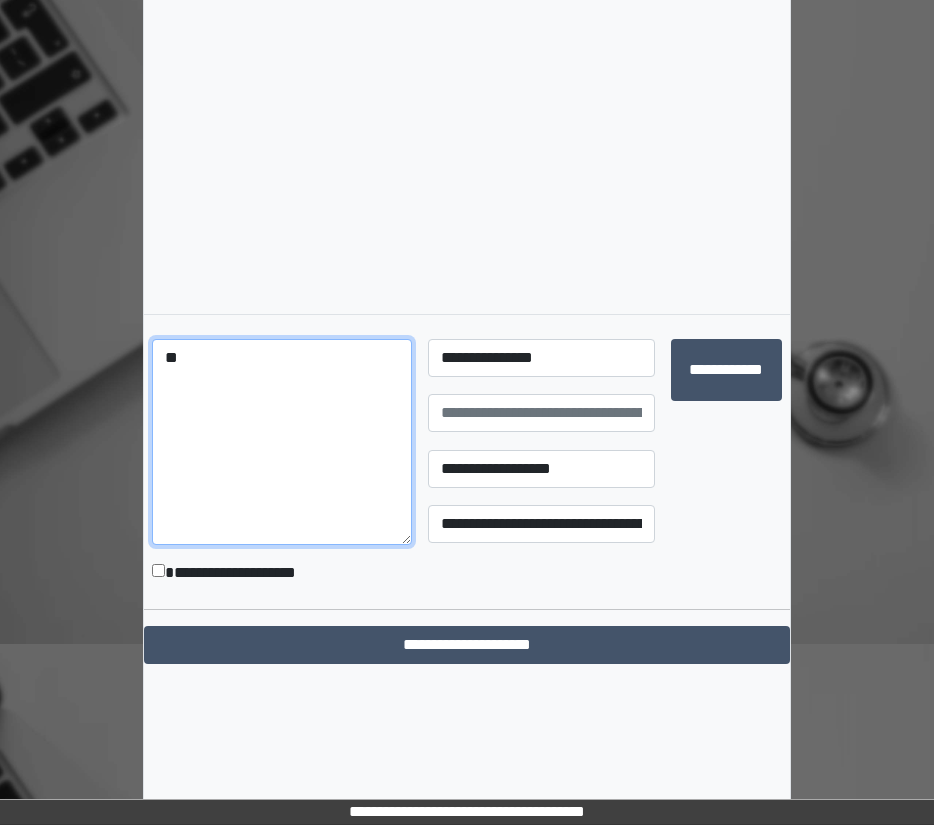 type on "*" 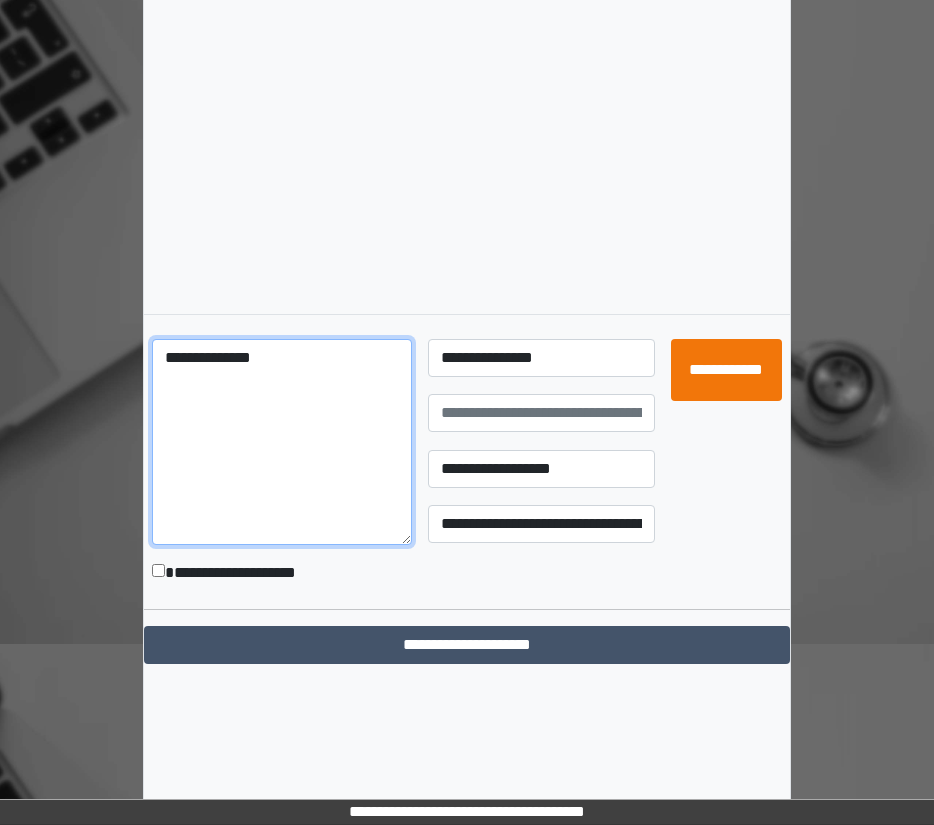 type on "**********" 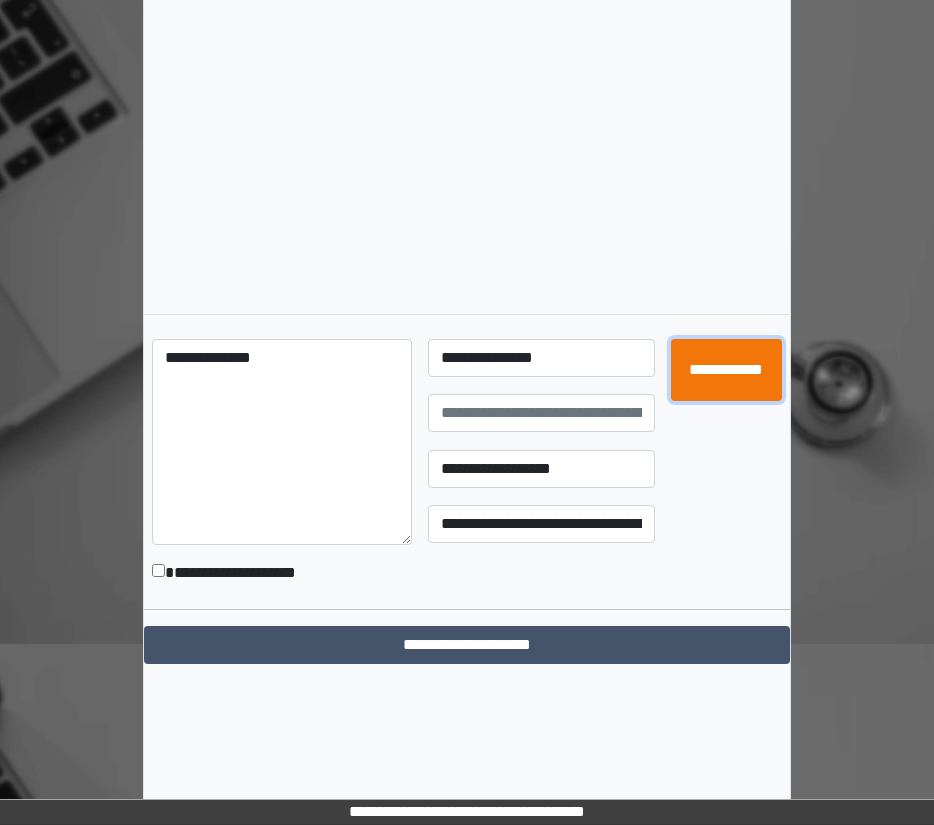 click on "**********" at bounding box center (726, 370) 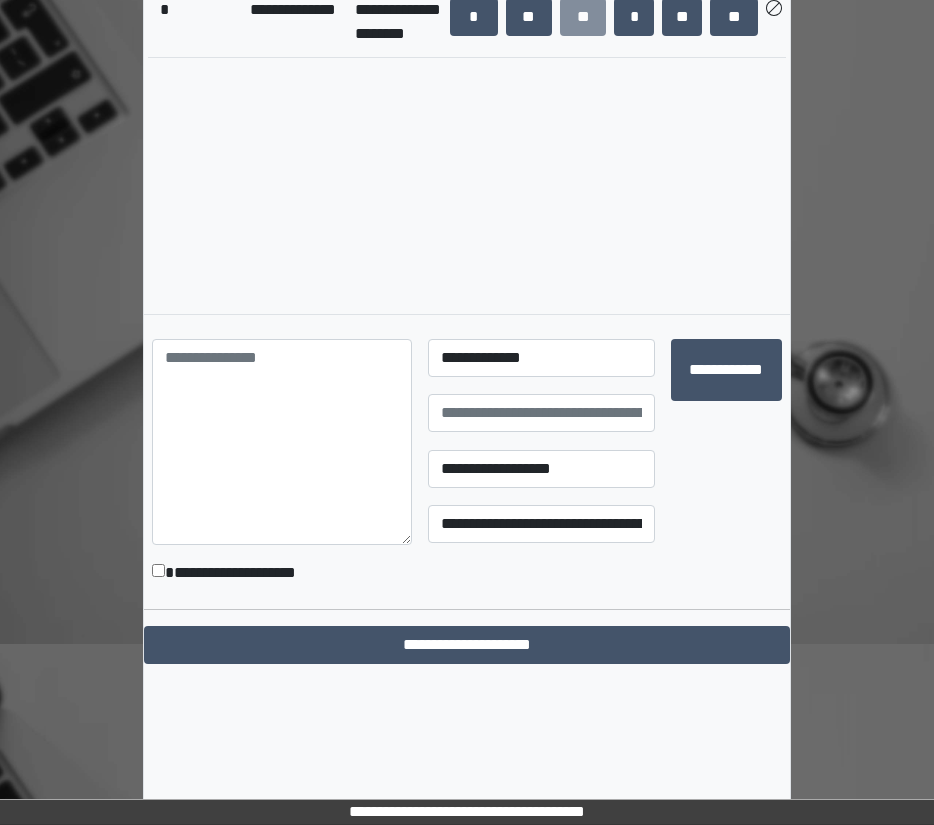 scroll, scrollTop: 285, scrollLeft: 0, axis: vertical 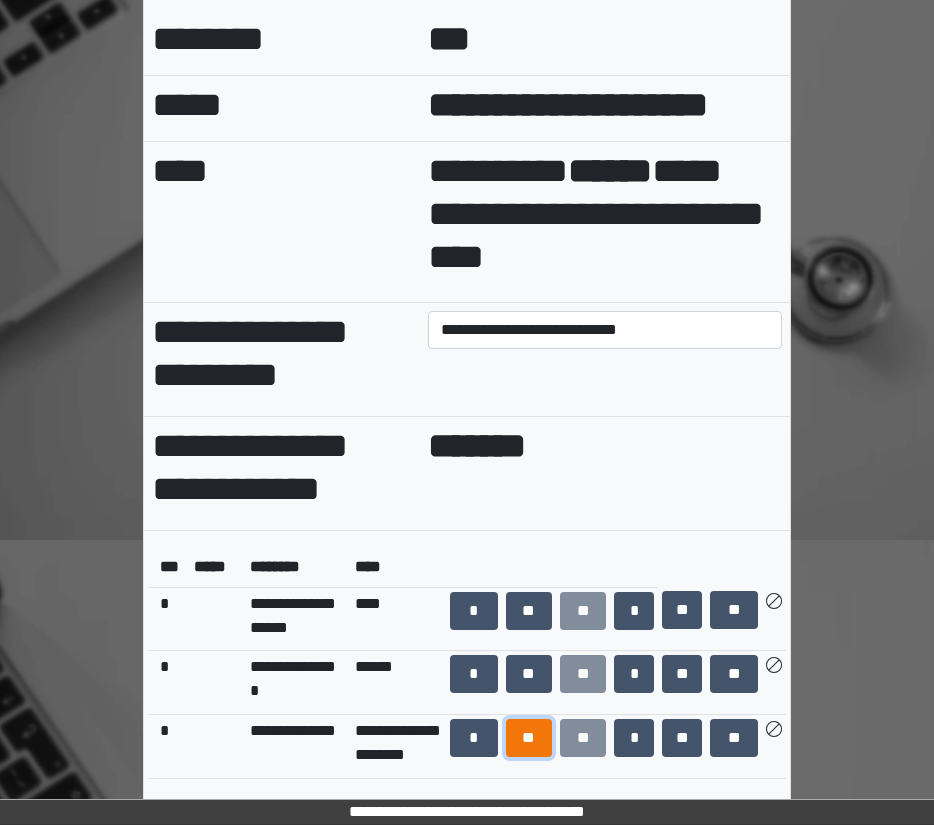 click on "**" at bounding box center [529, 738] 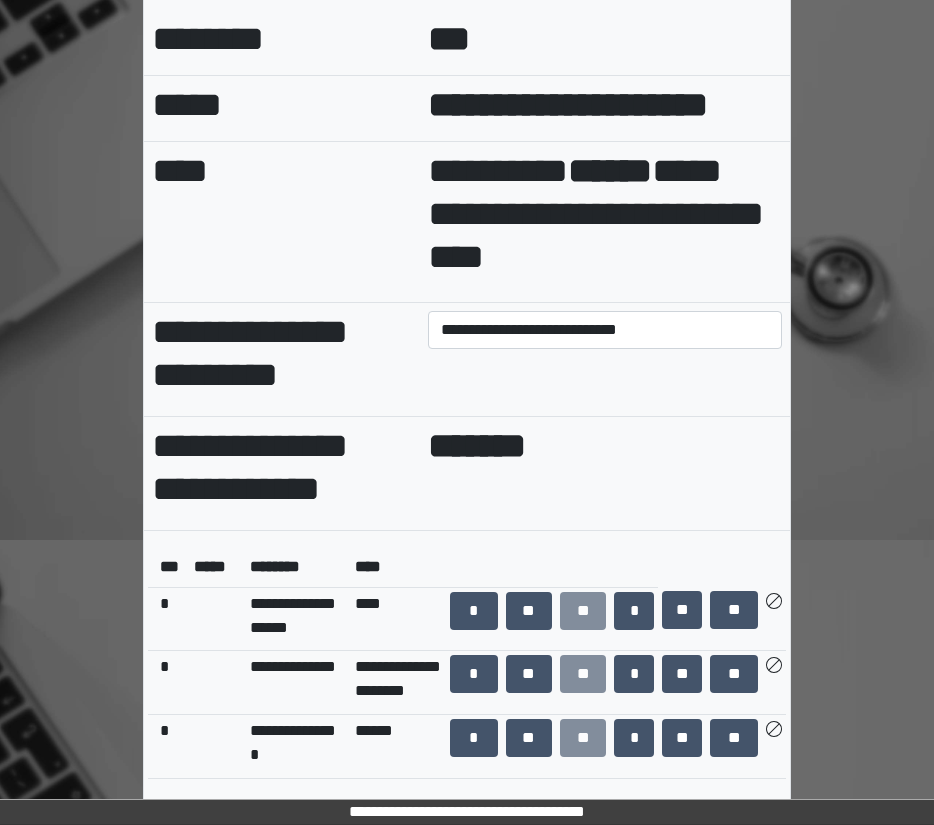 click on "**********" at bounding box center (467, 769) 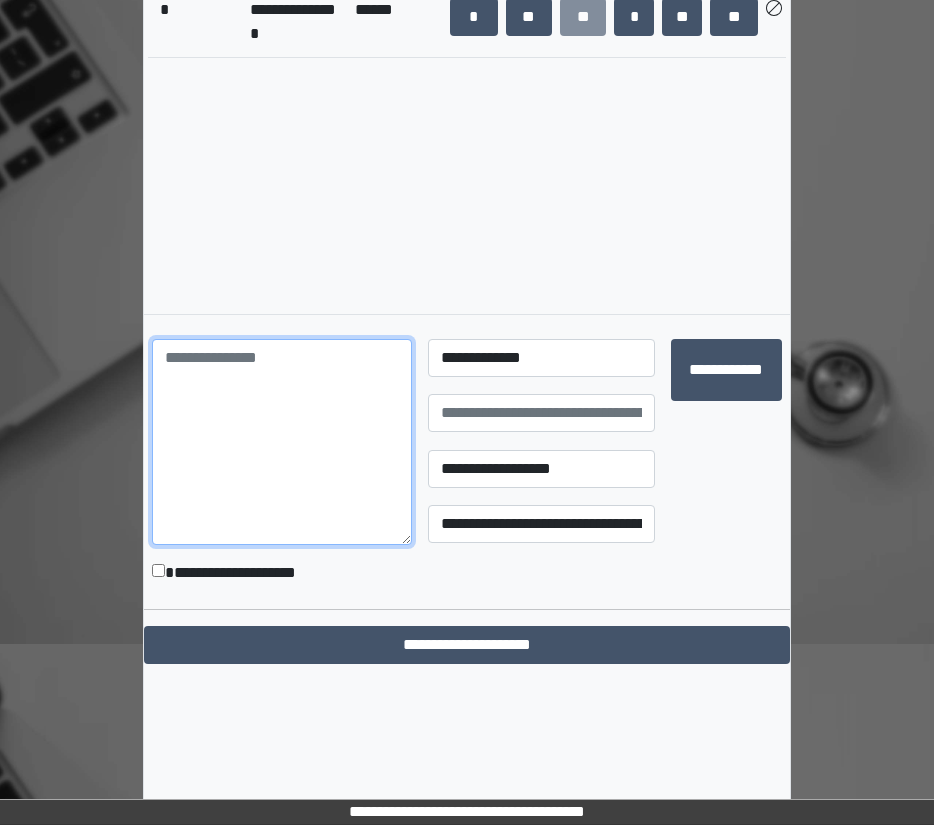 click at bounding box center (282, 442) 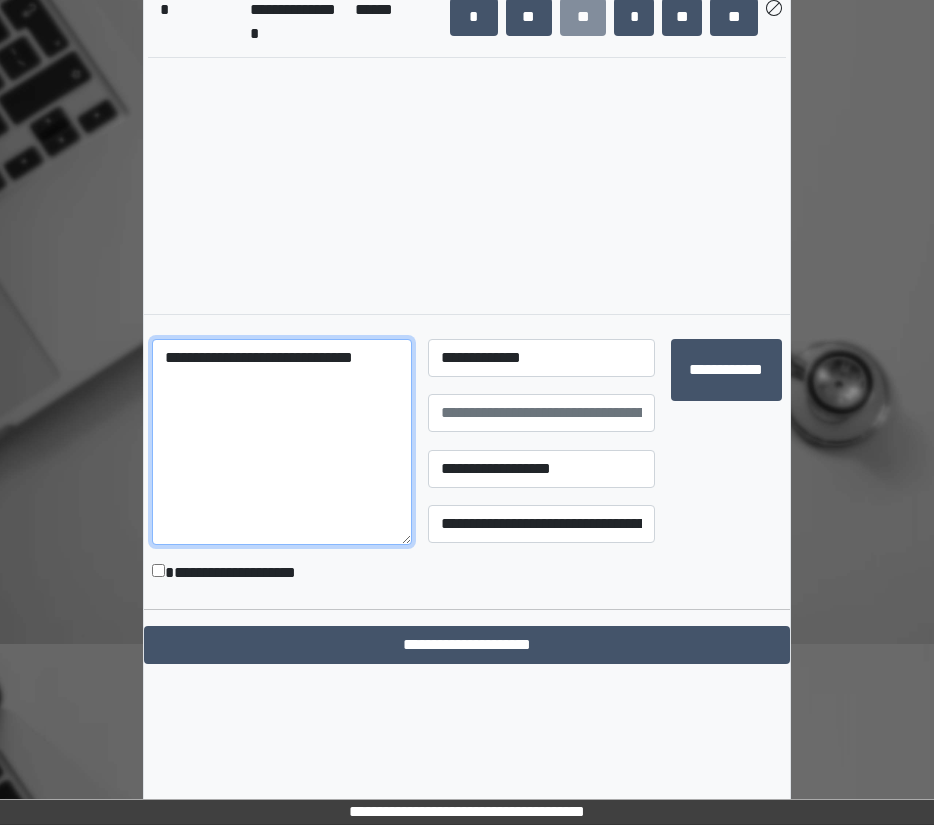 type on "**********" 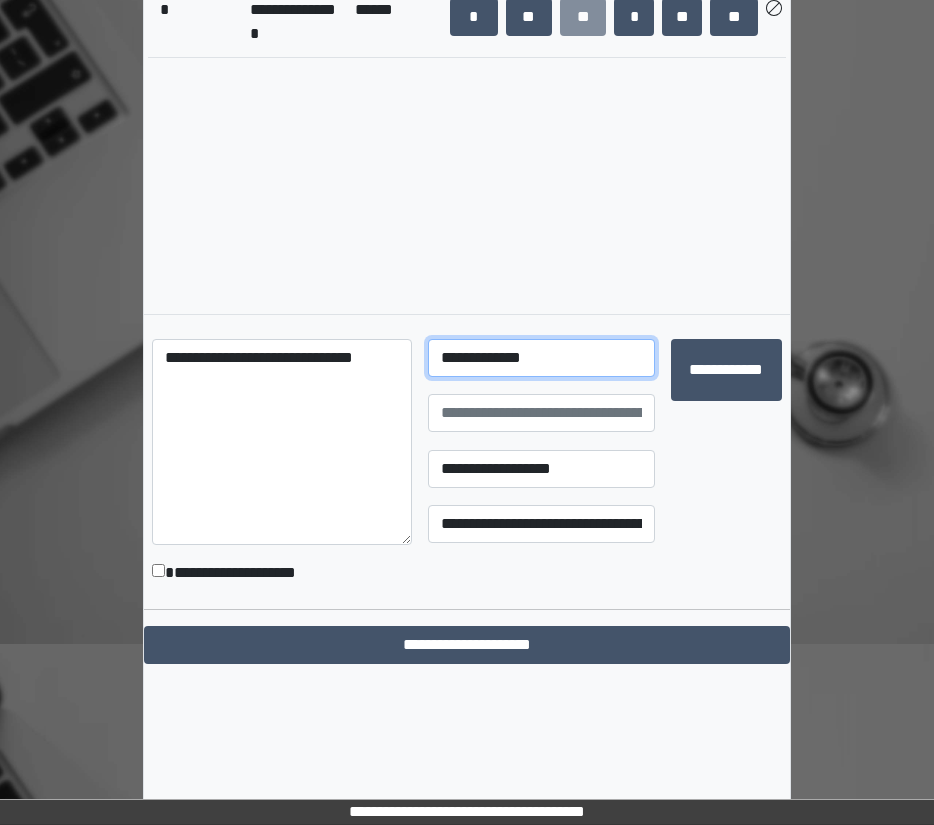 click on "**********" at bounding box center [541, 358] 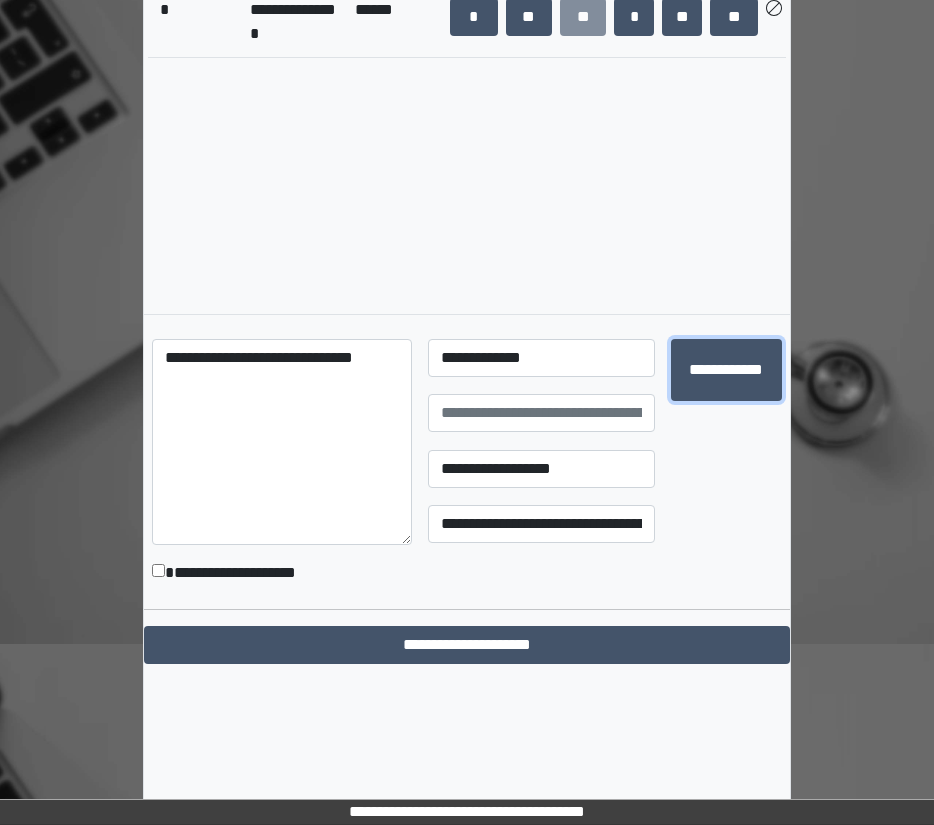 type 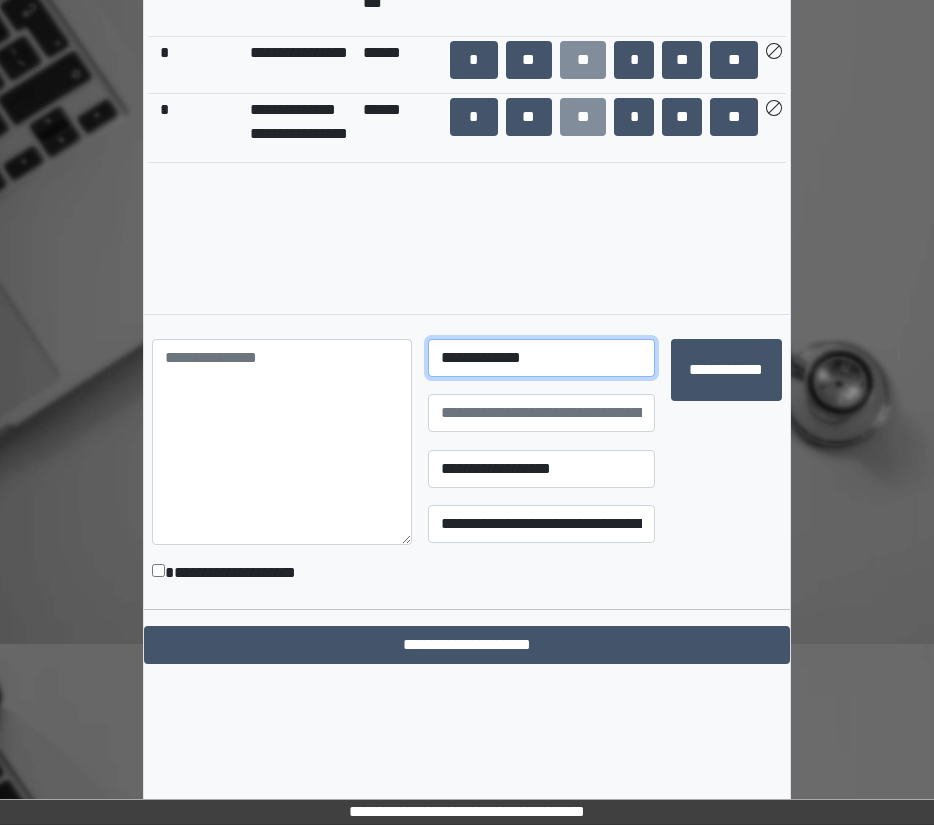 click on "**********" at bounding box center [541, 358] 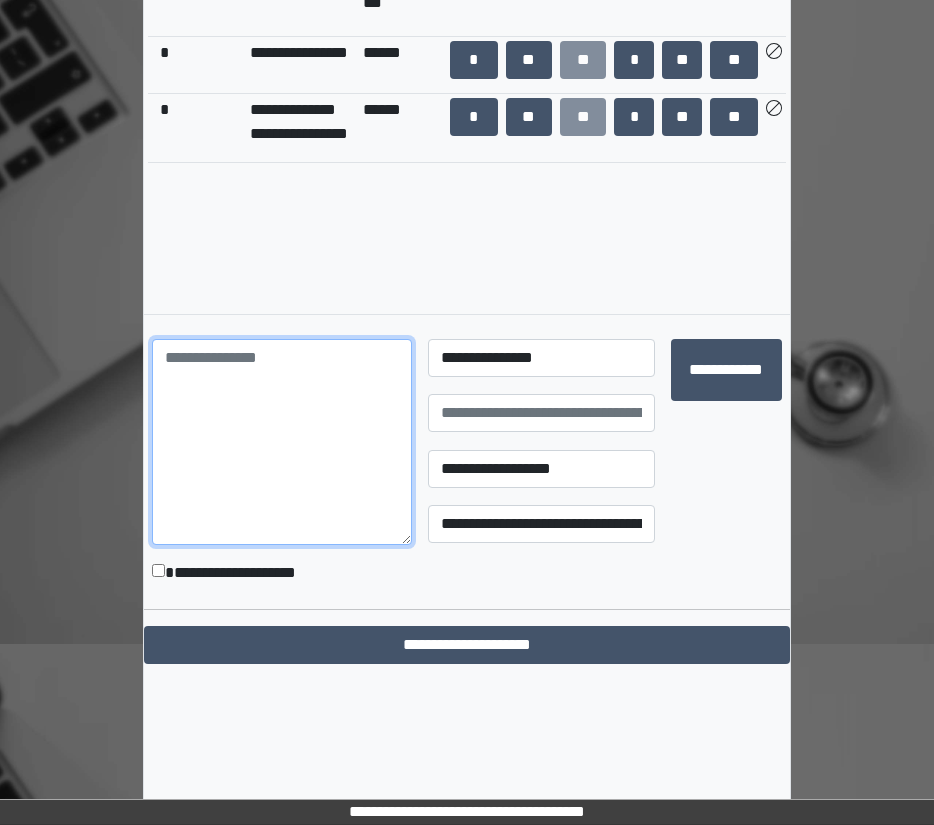click at bounding box center [282, 442] 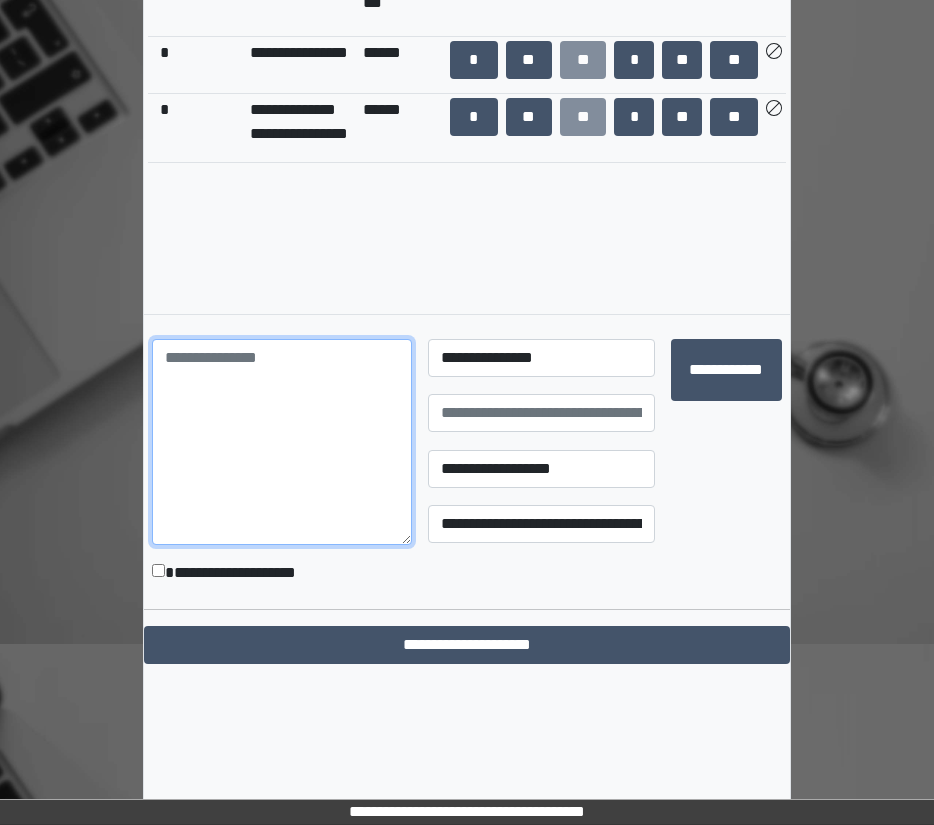 click at bounding box center (282, 442) 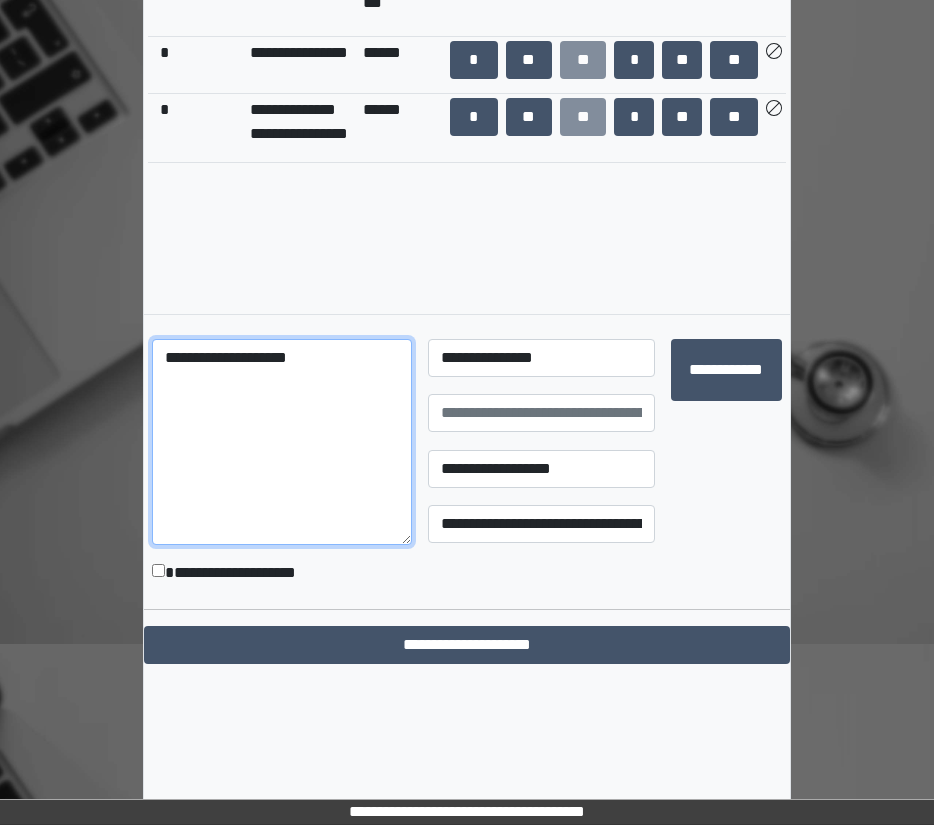 type on "**********" 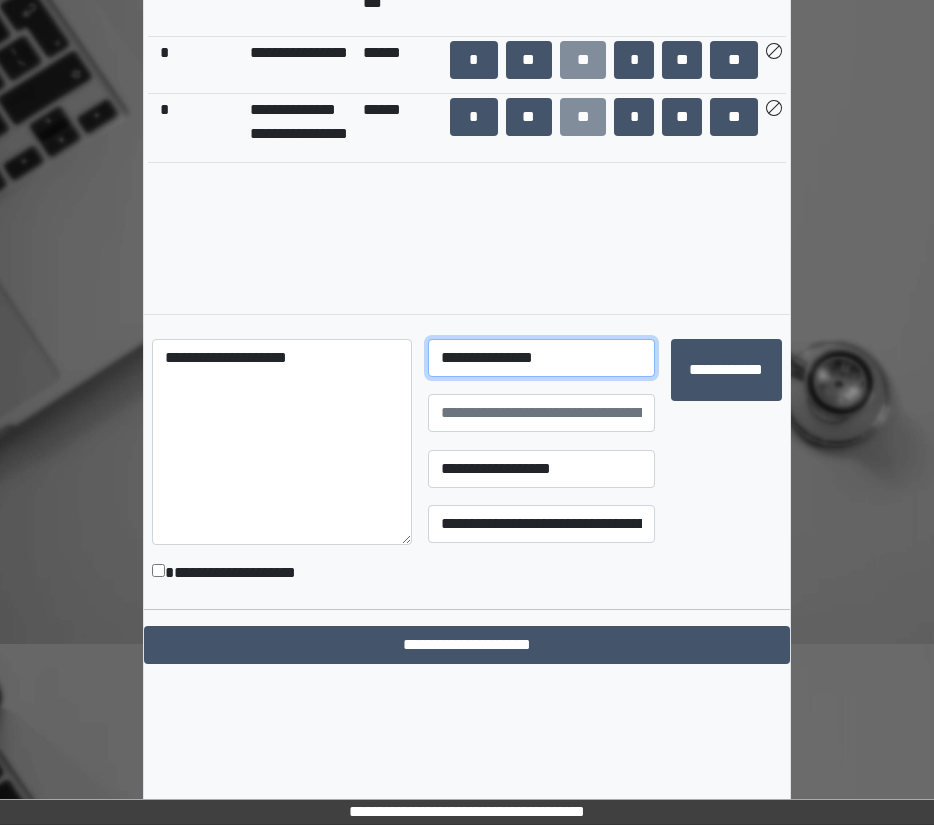select on "**" 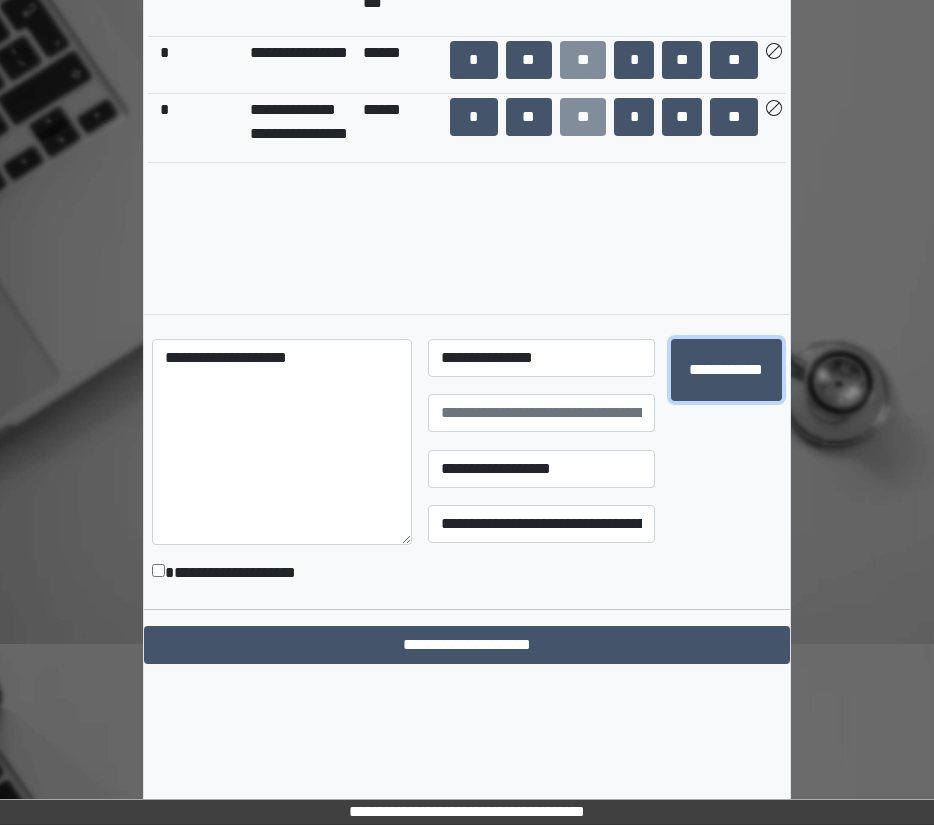 type 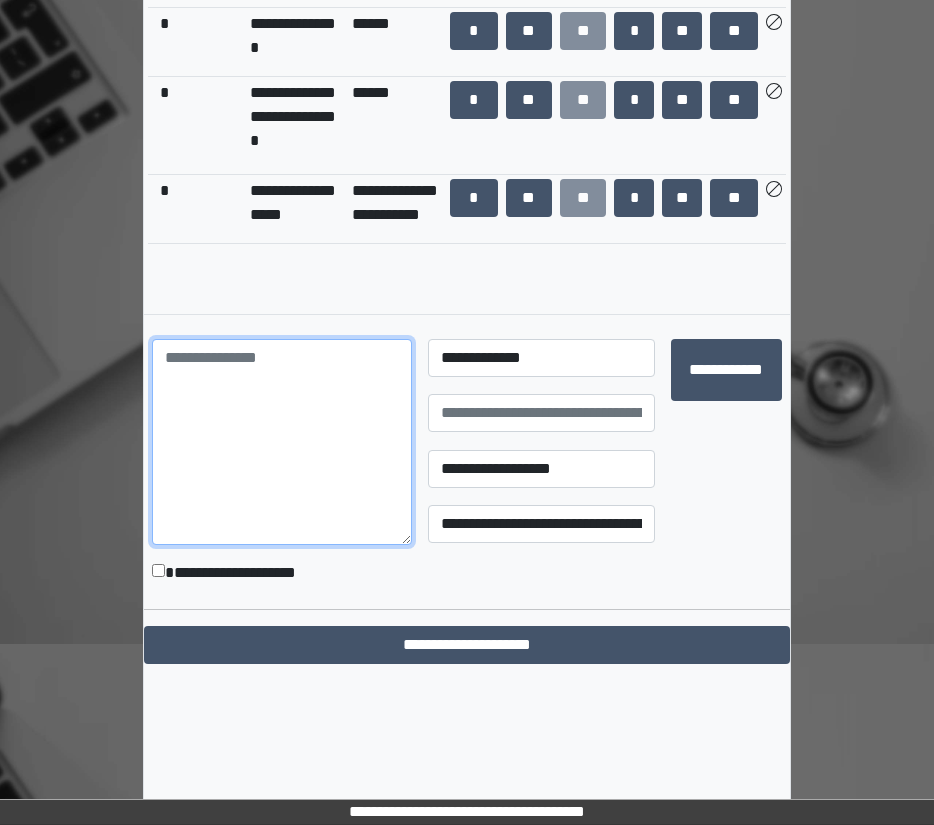 click at bounding box center [282, 442] 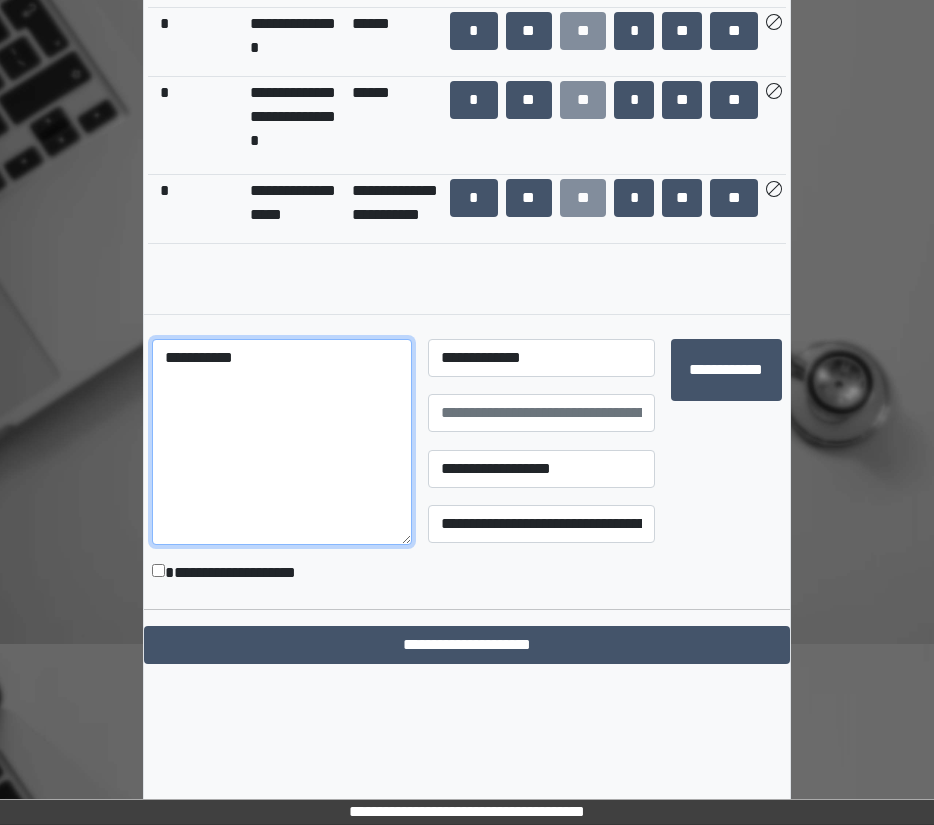 type on "**********" 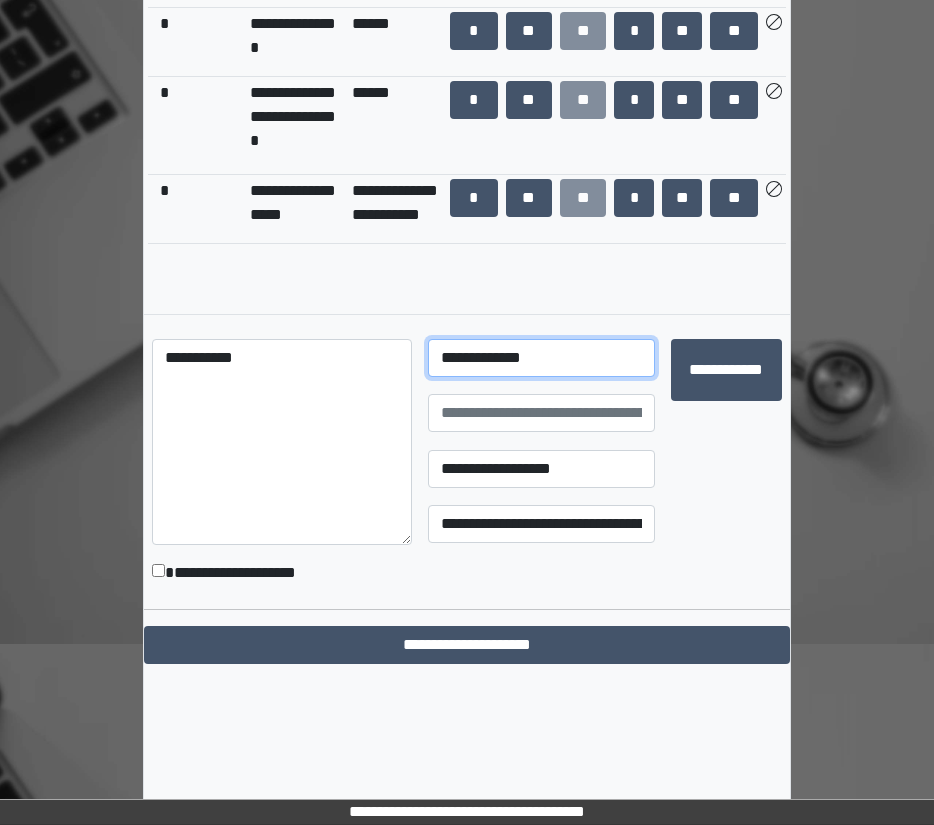 click on "**********" at bounding box center (541, 358) 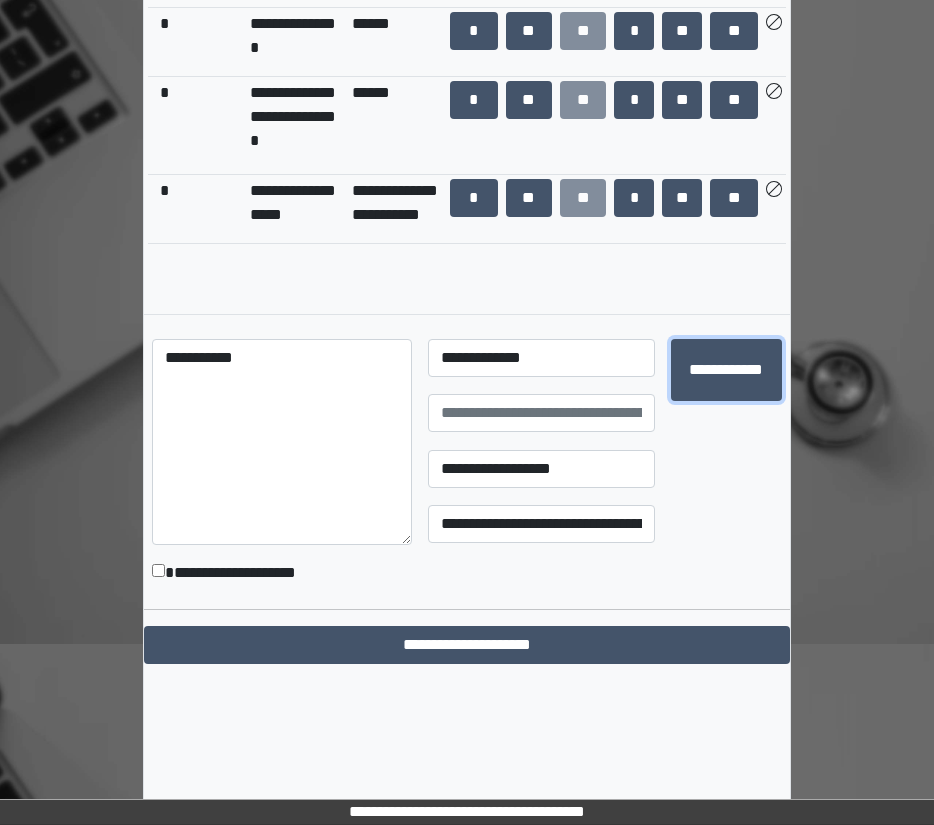 type 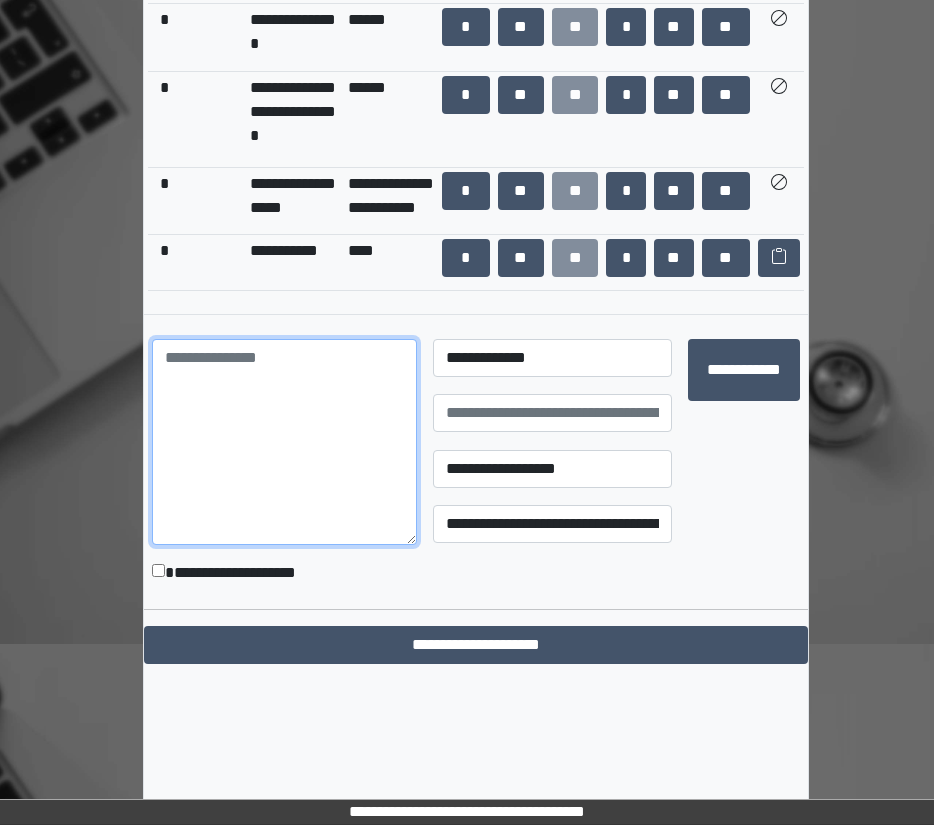 click at bounding box center [284, 442] 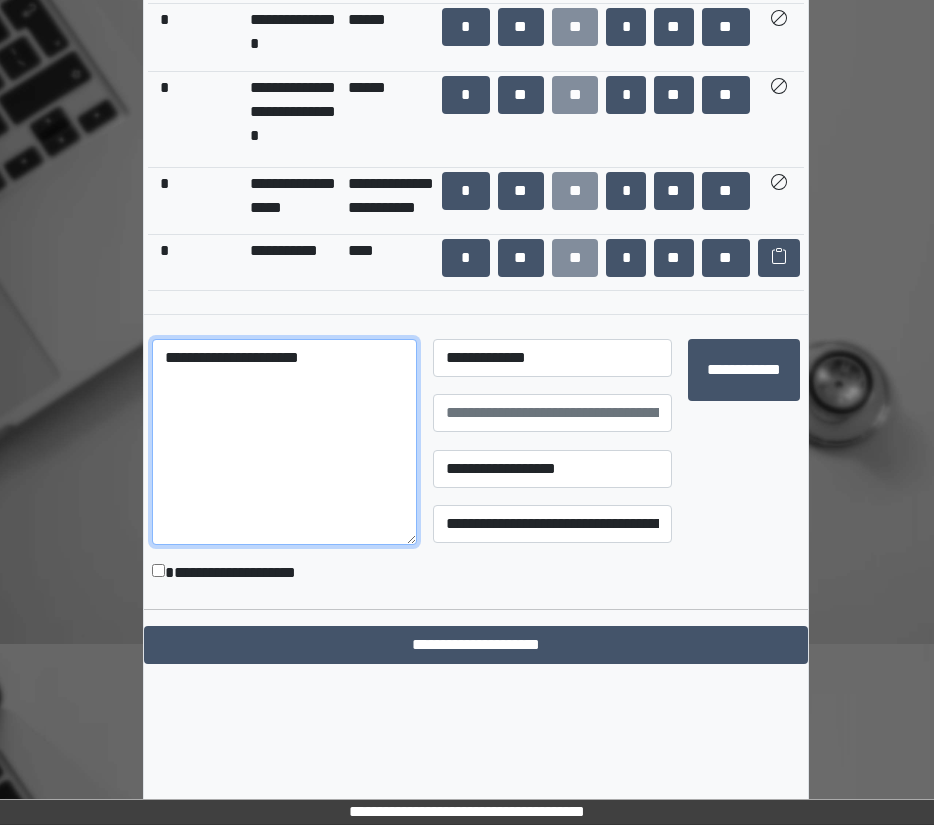 type on "**********" 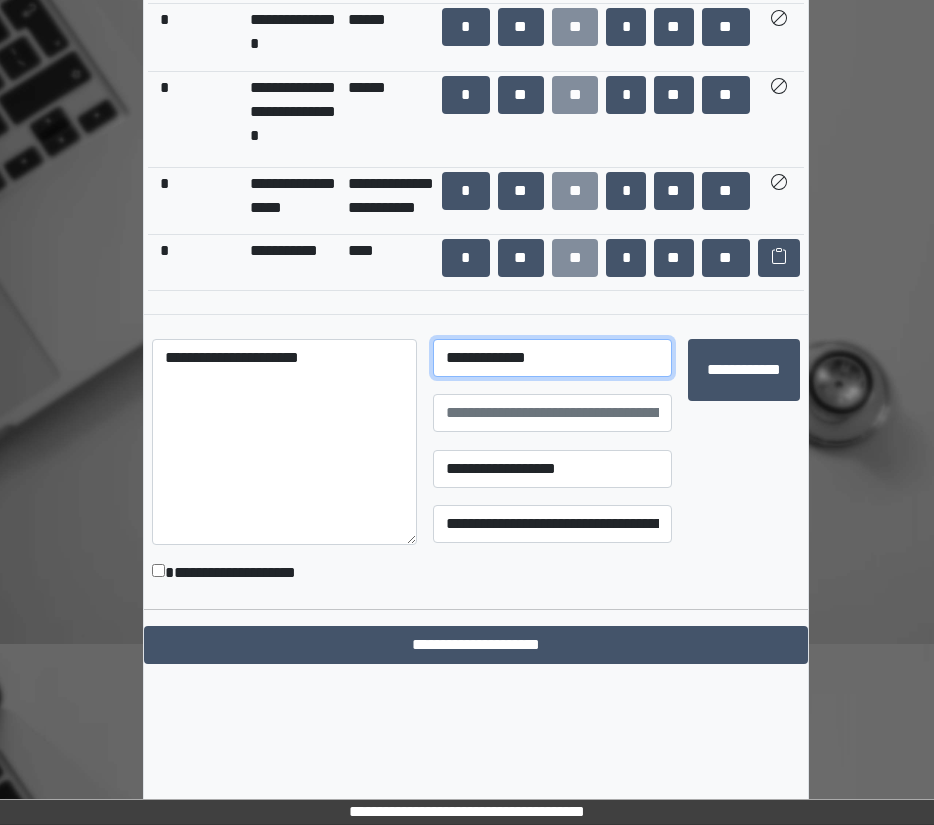 click on "**********" at bounding box center [552, 358] 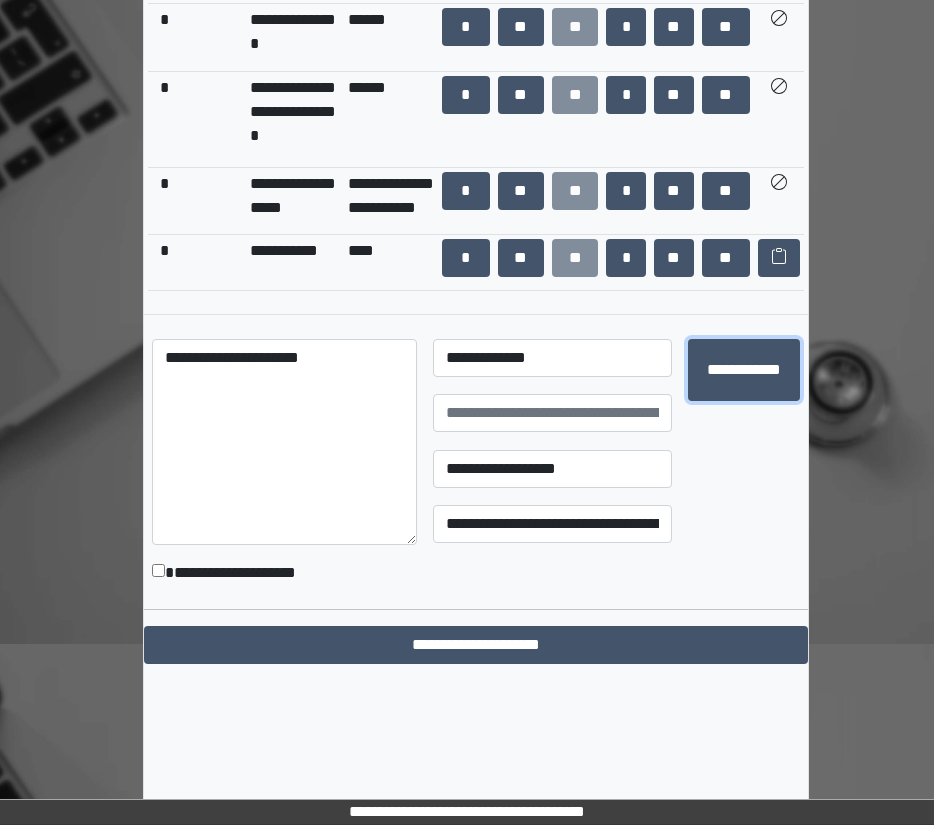 type 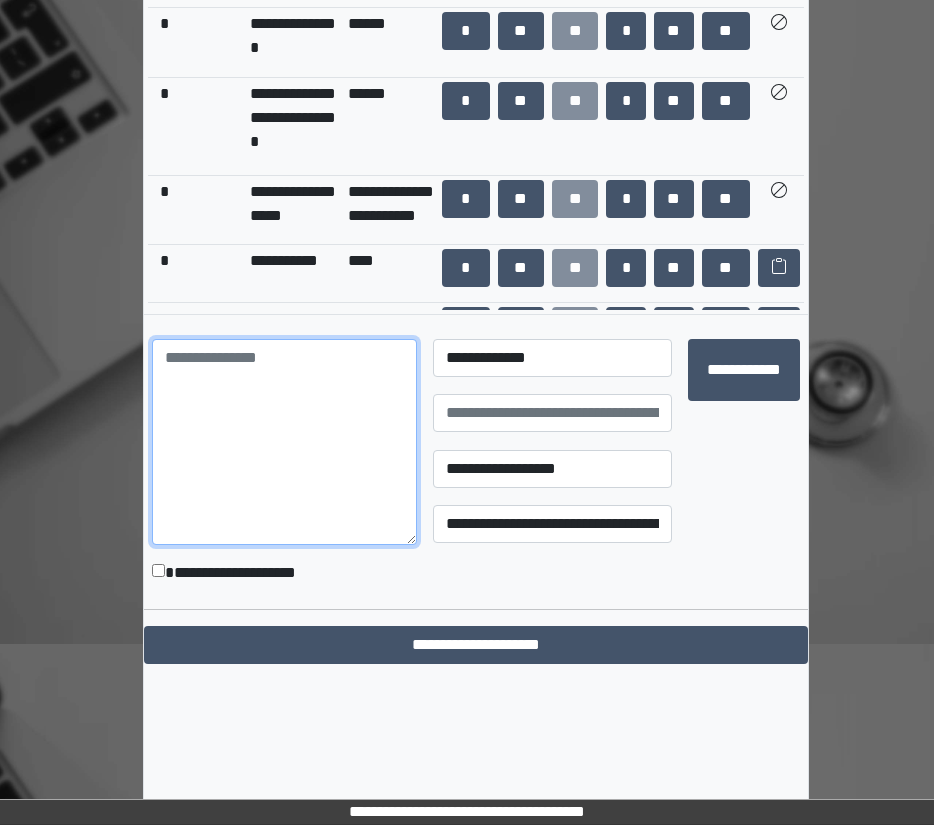 click at bounding box center [284, 442] 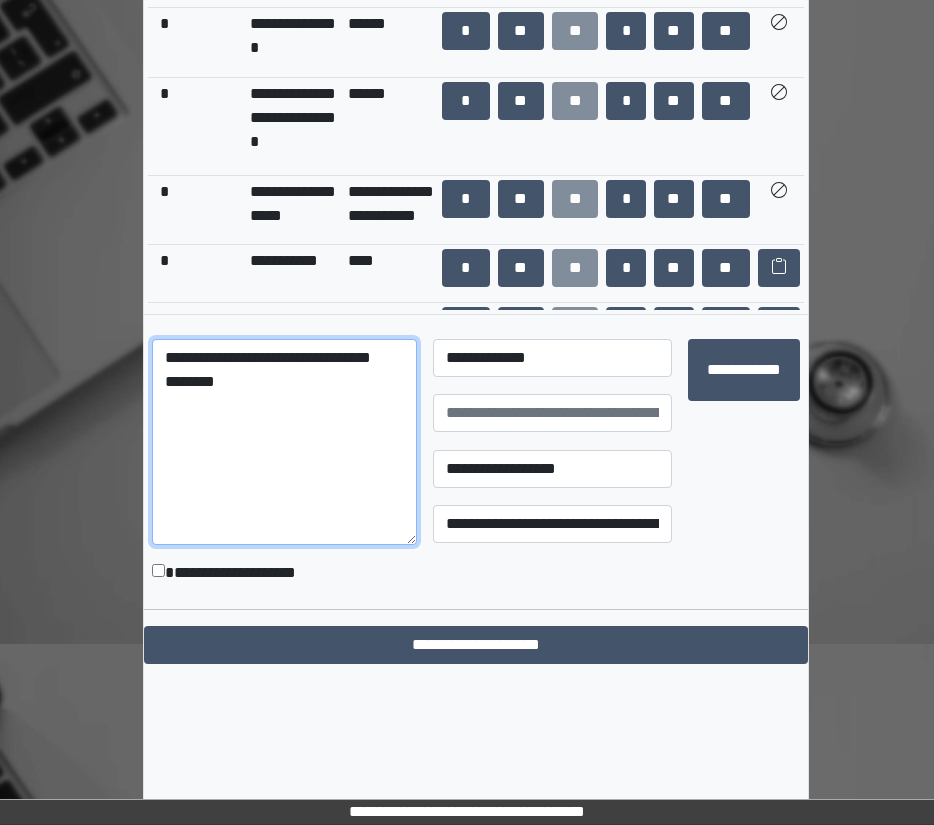 click on "**********" at bounding box center [284, 442] 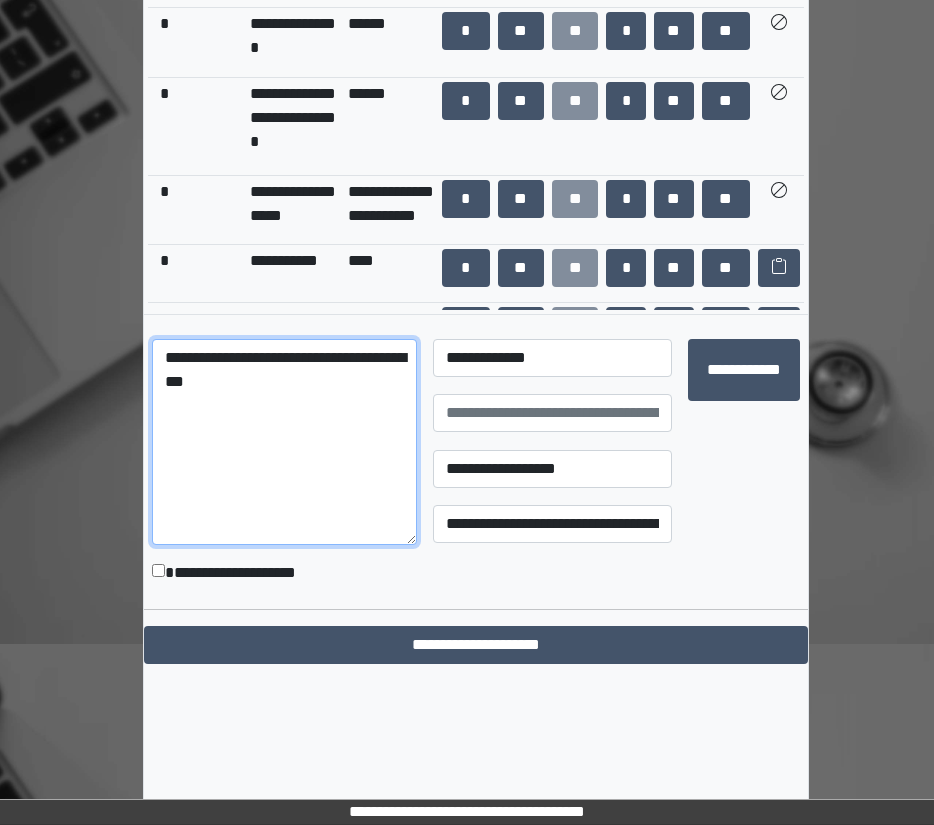 type on "**********" 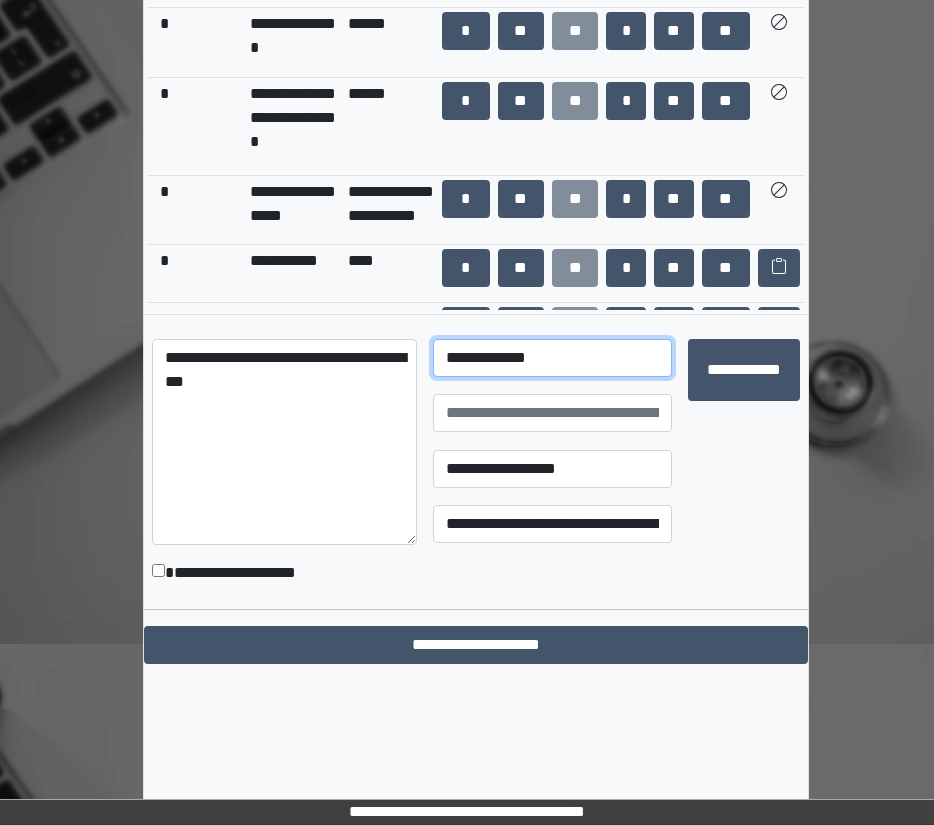 click on "**********" at bounding box center [552, 358] 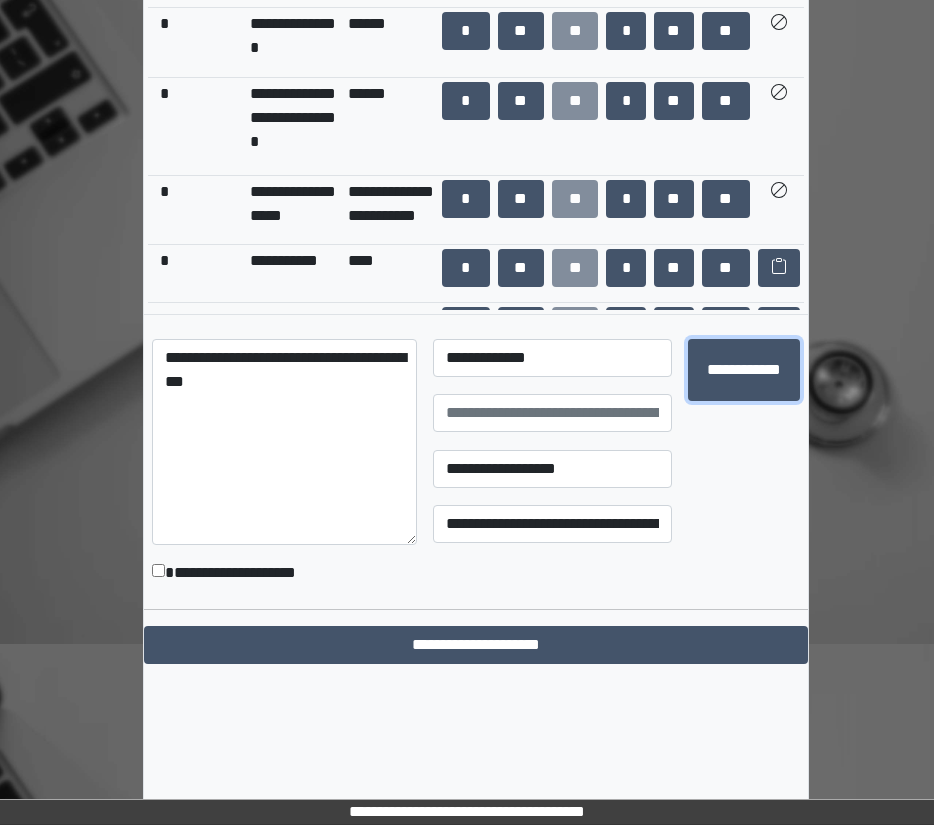 type 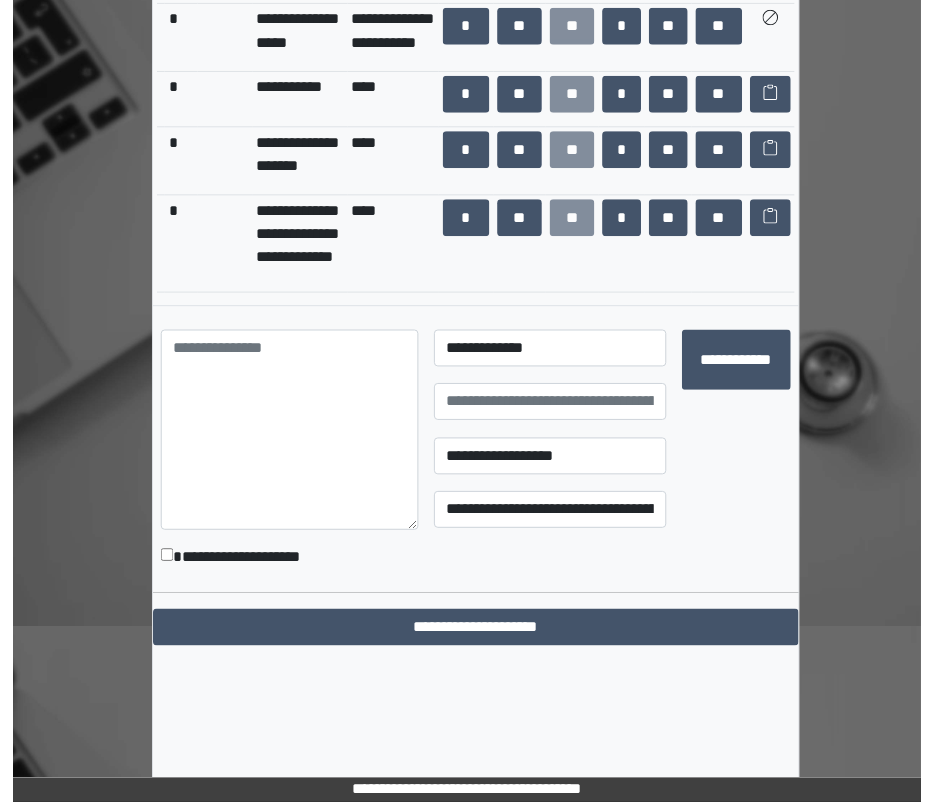 scroll, scrollTop: 206, scrollLeft: 0, axis: vertical 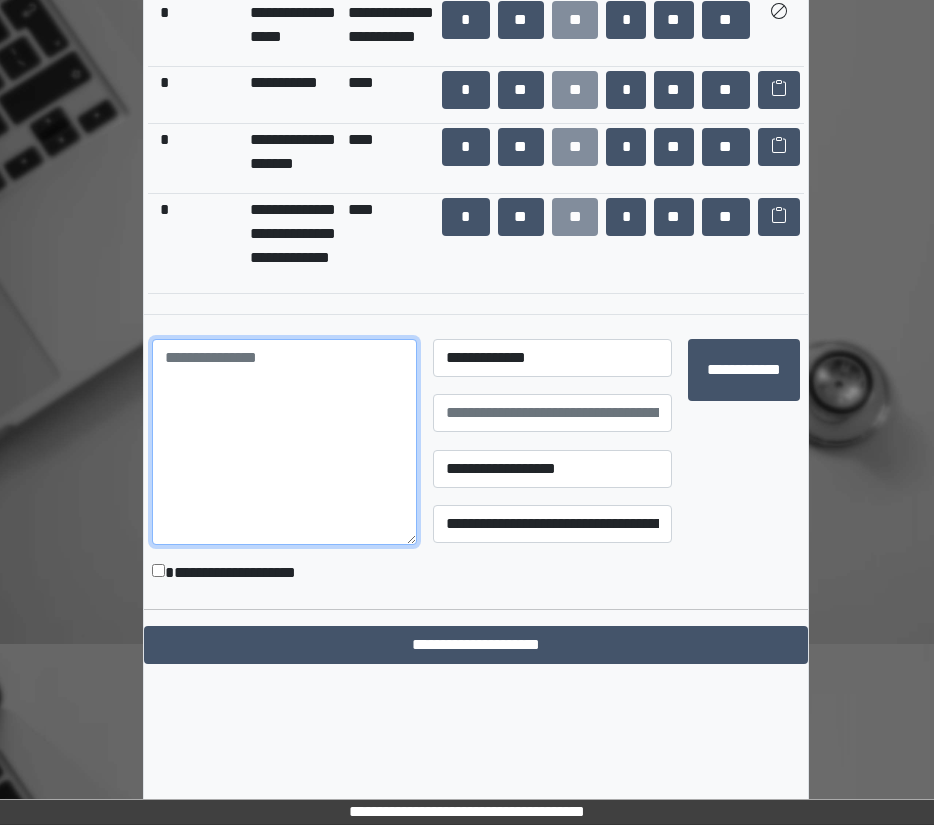 click at bounding box center (284, 442) 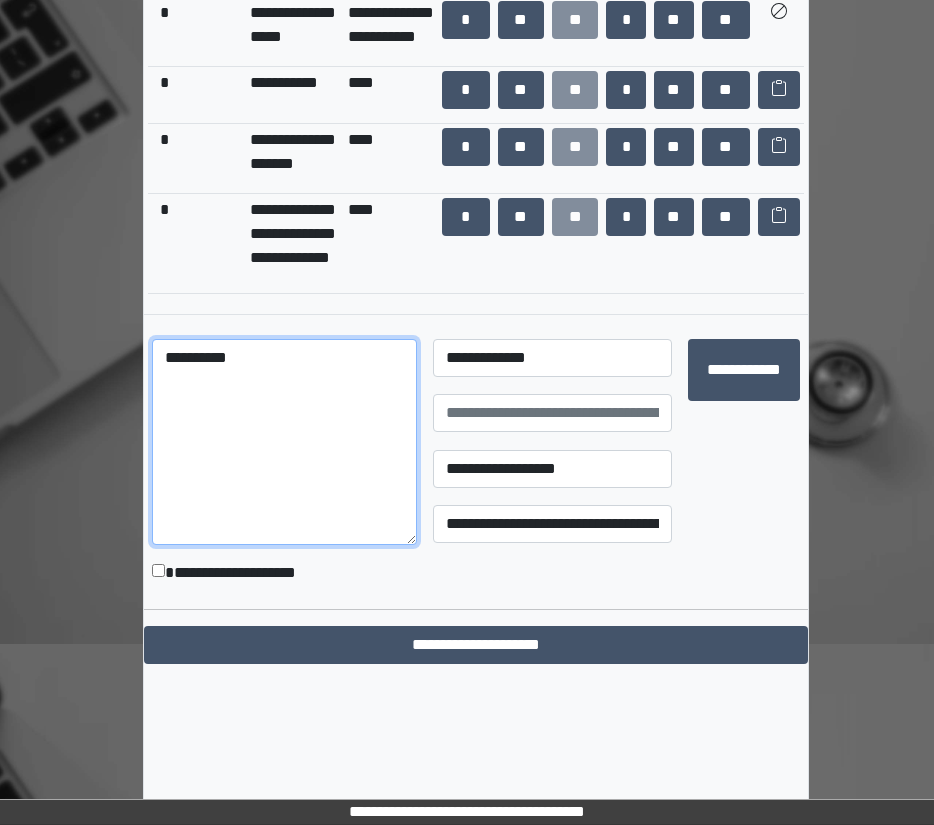 type on "**********" 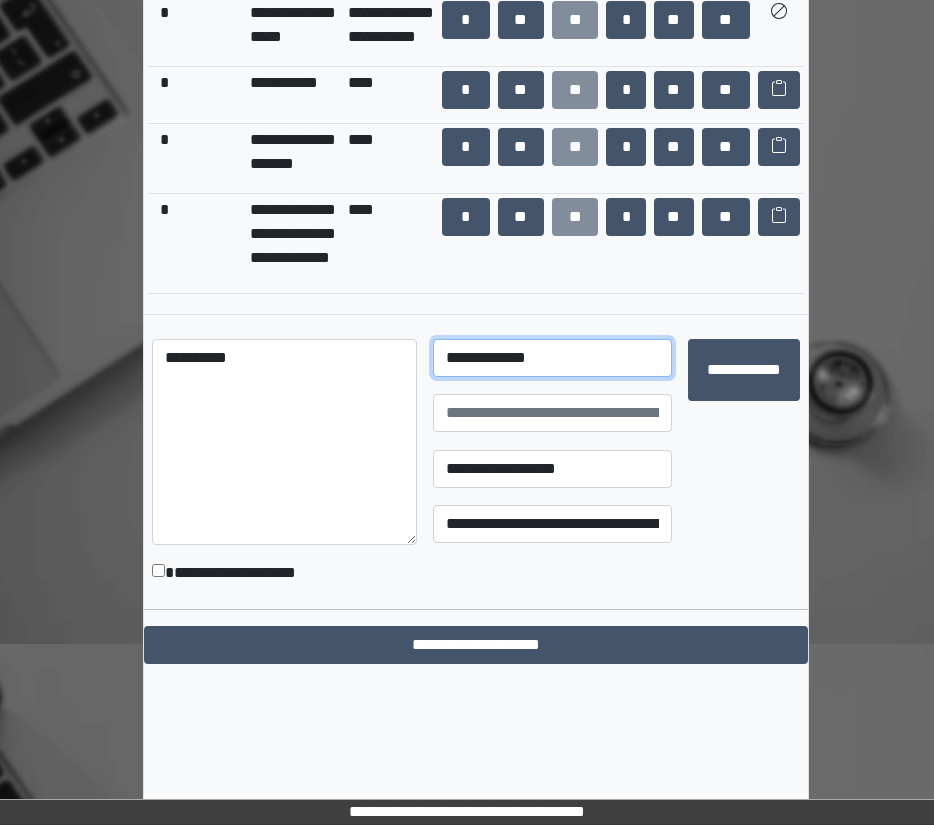 click on "**********" at bounding box center (552, 358) 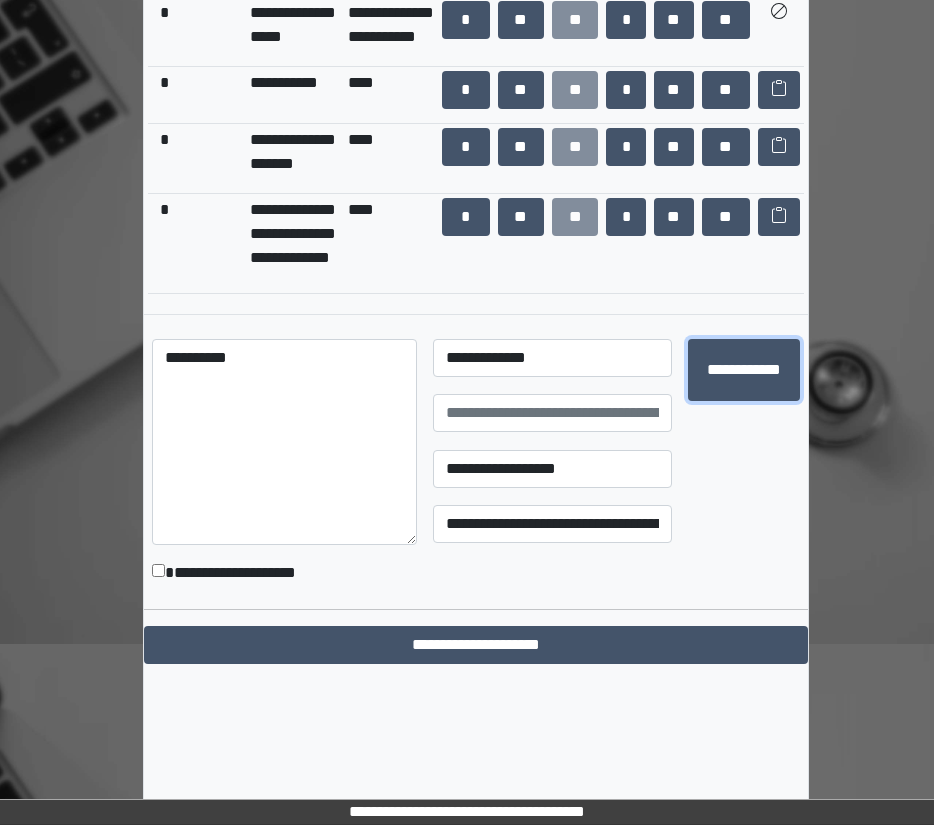 type 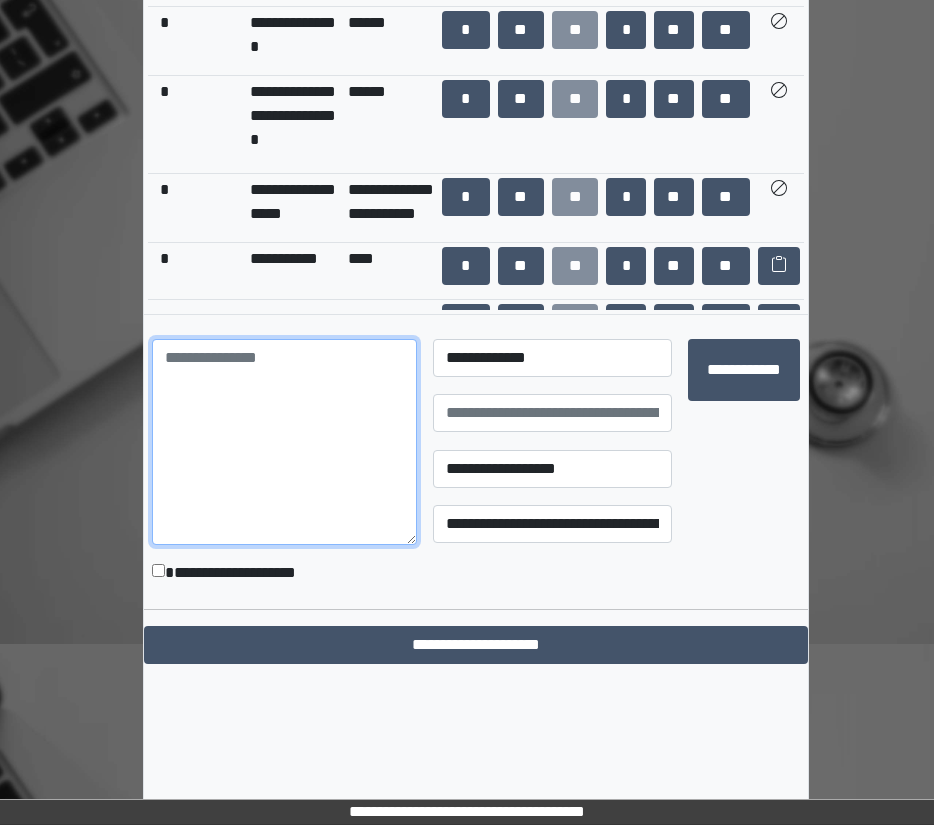 click at bounding box center [284, 442] 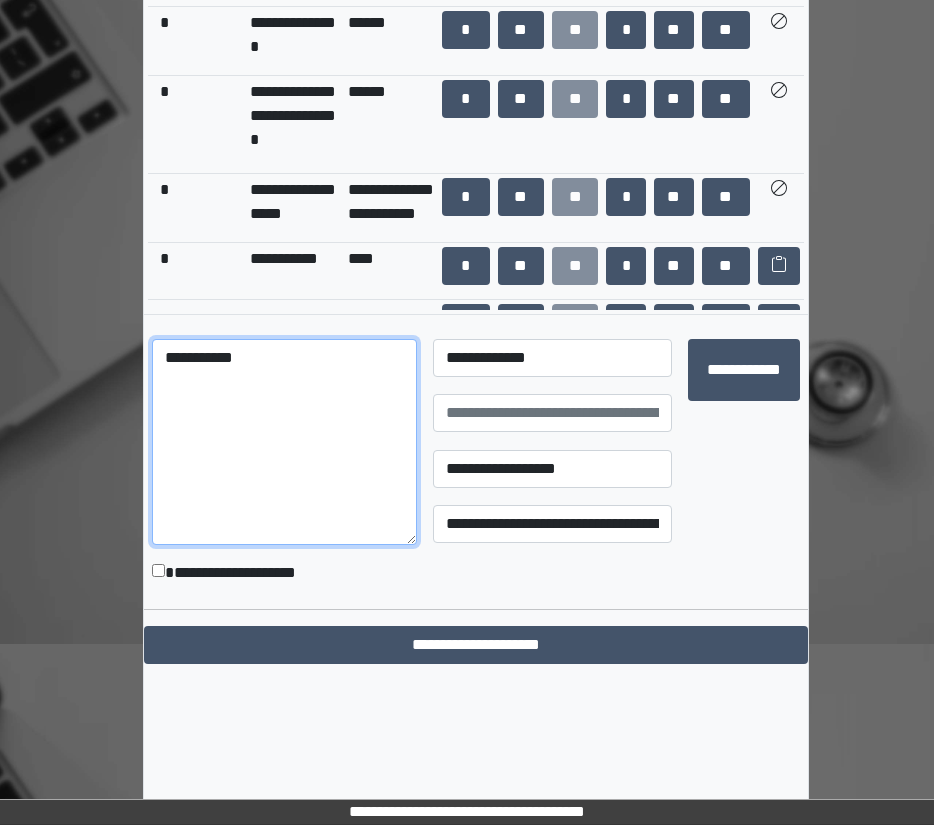 type on "**********" 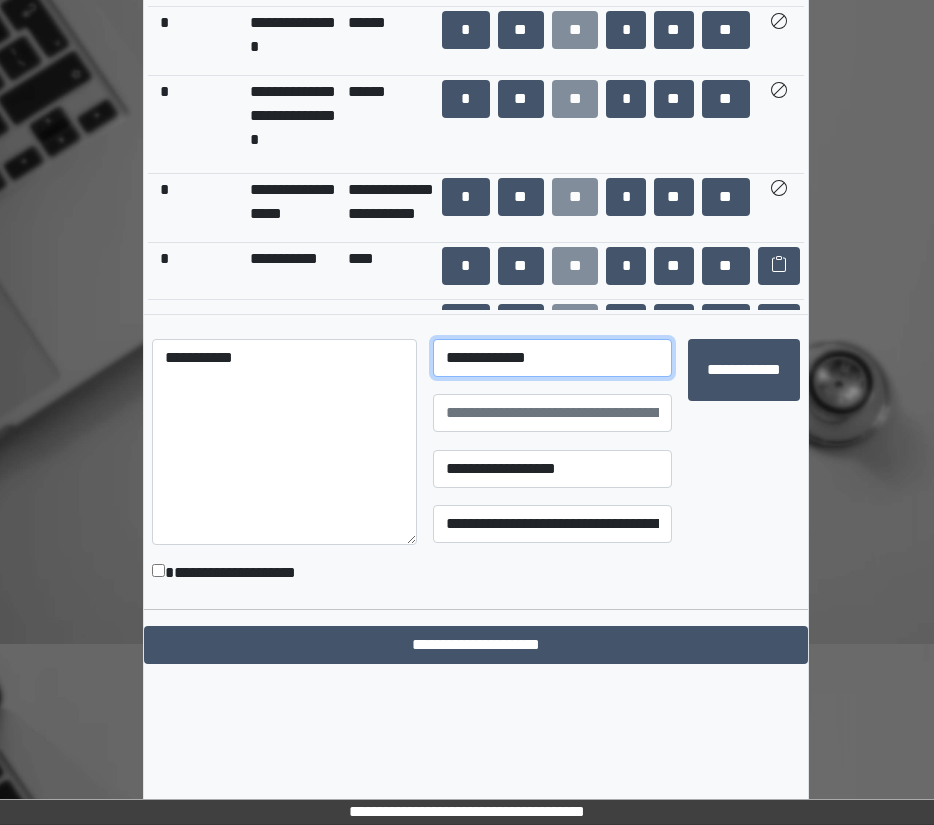 click on "**********" at bounding box center [552, 358] 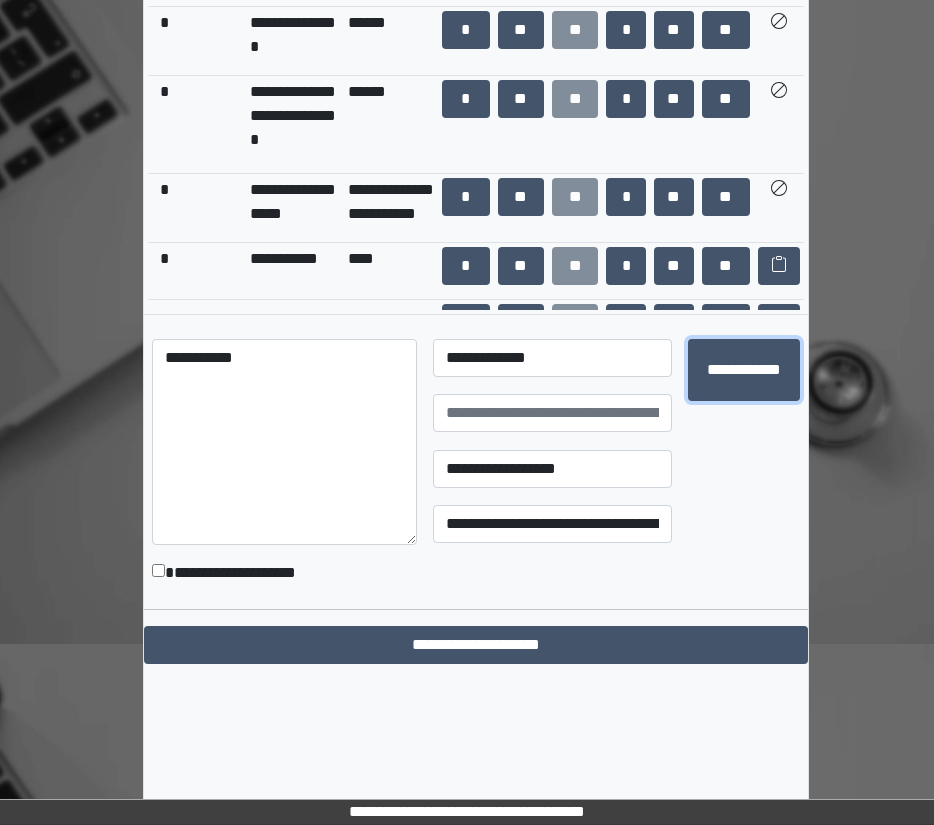 type 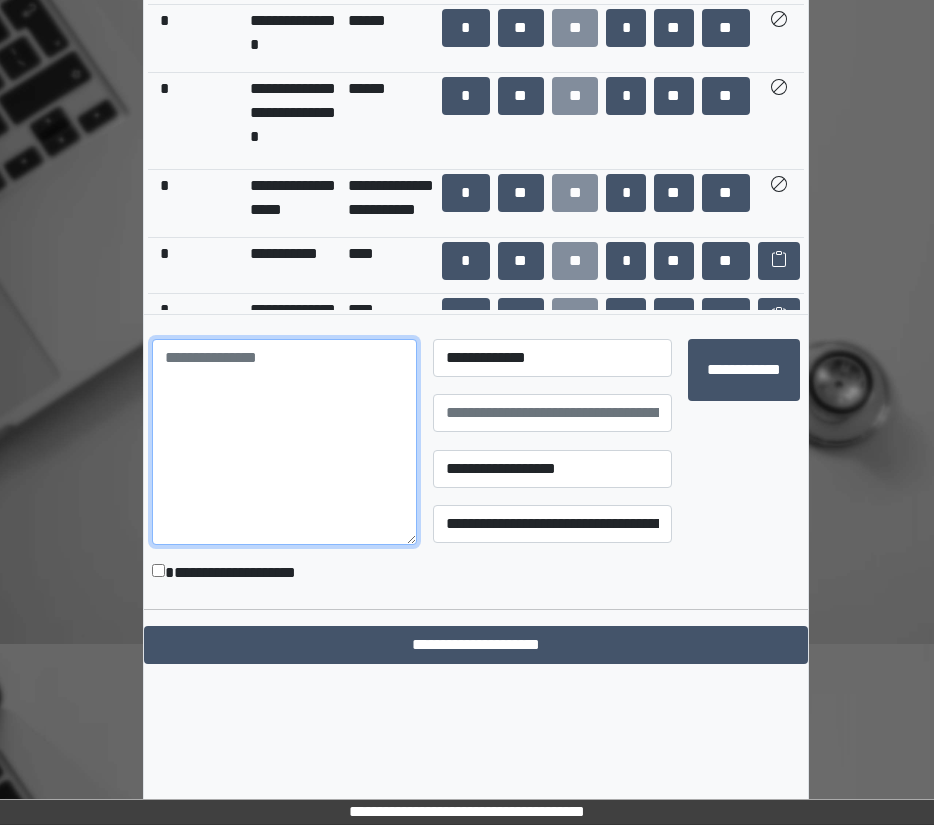 click at bounding box center [284, 442] 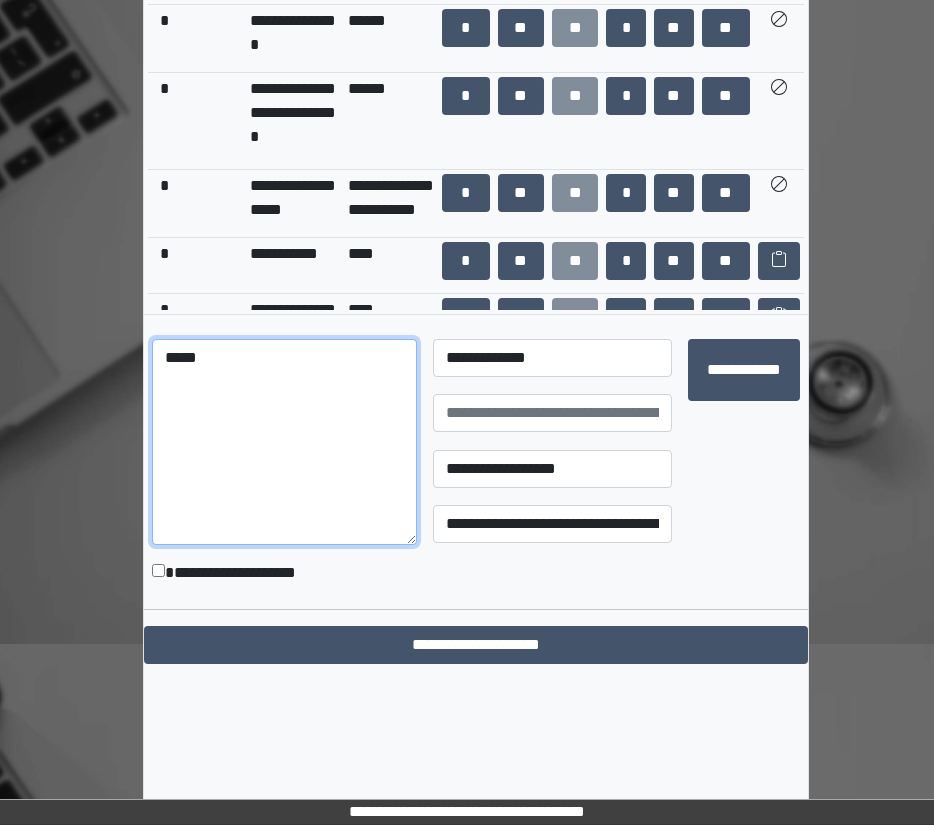 type on "*****" 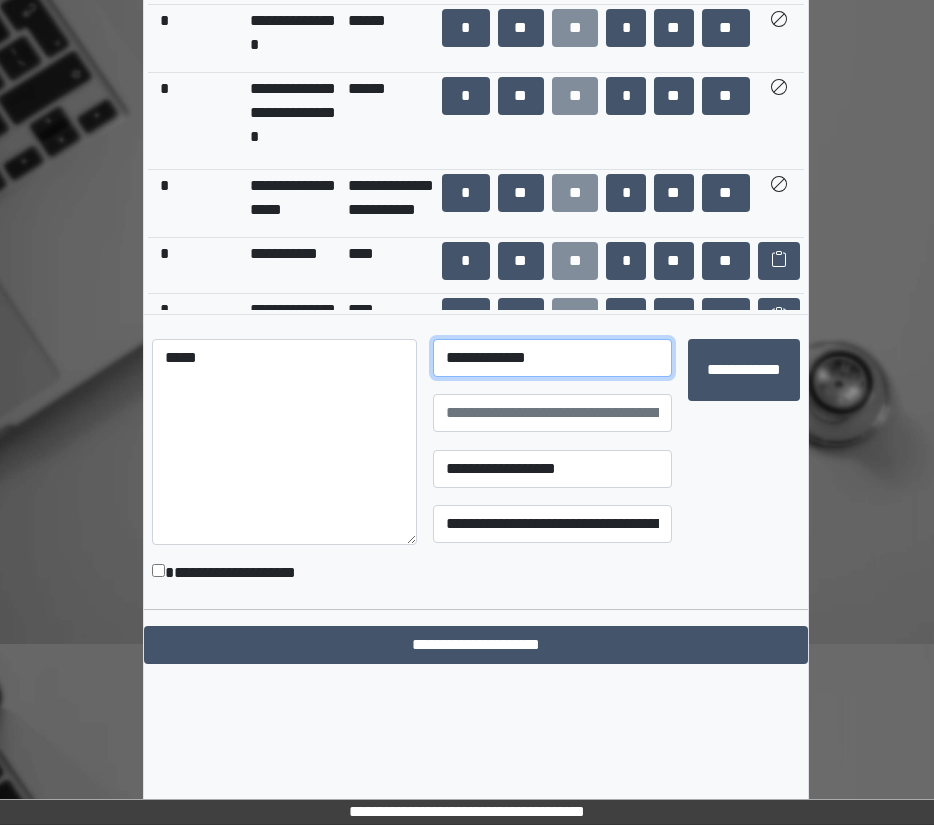 click on "**********" at bounding box center (552, 358) 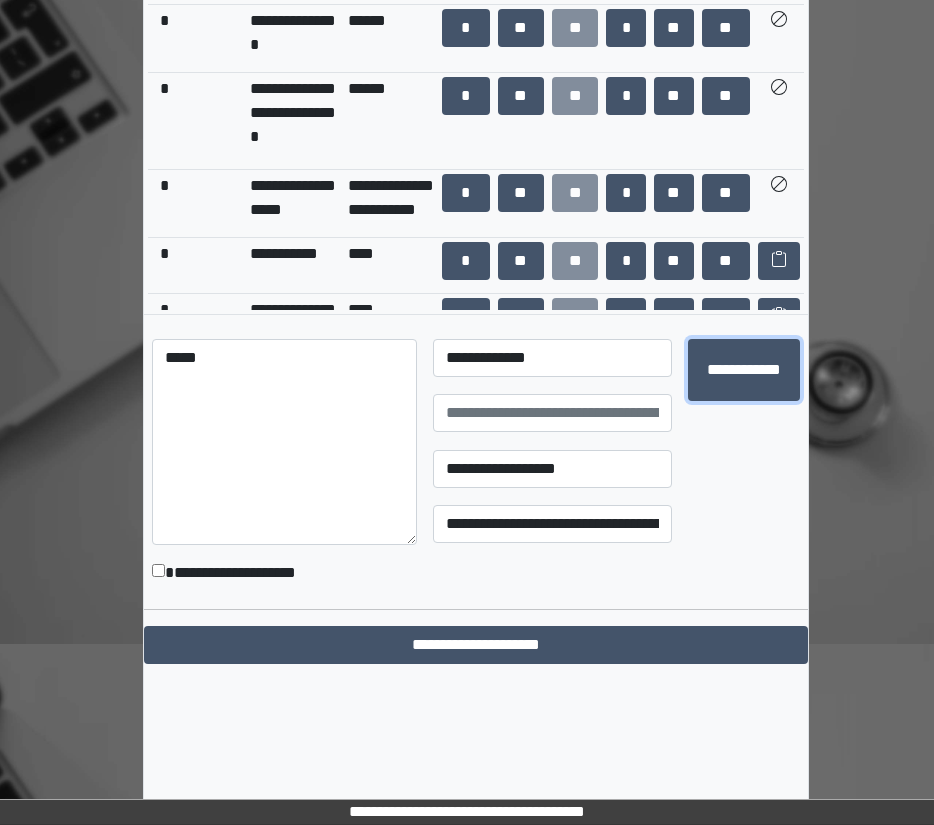 type 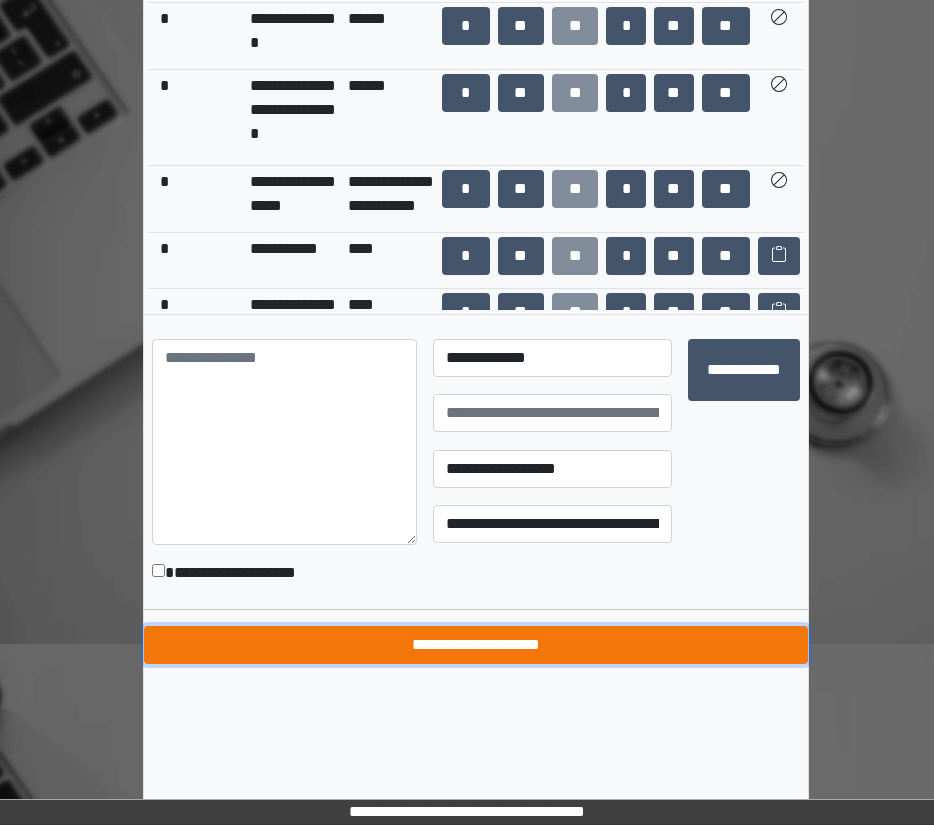 click on "**********" at bounding box center [476, 645] 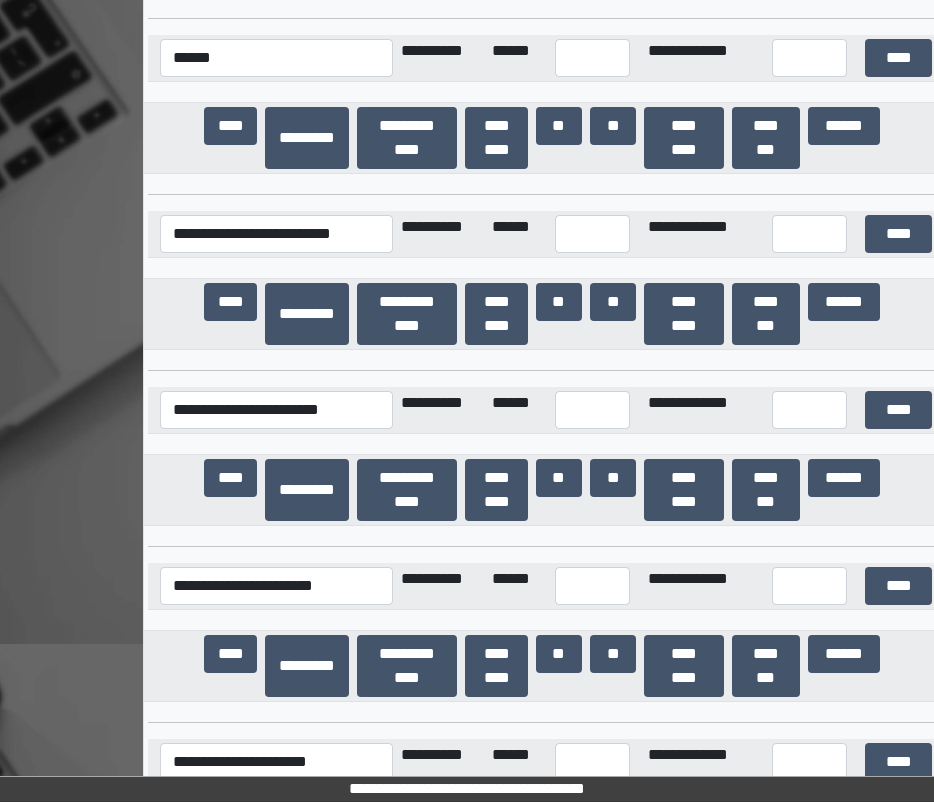 click on "**********" at bounding box center (467, 22082) 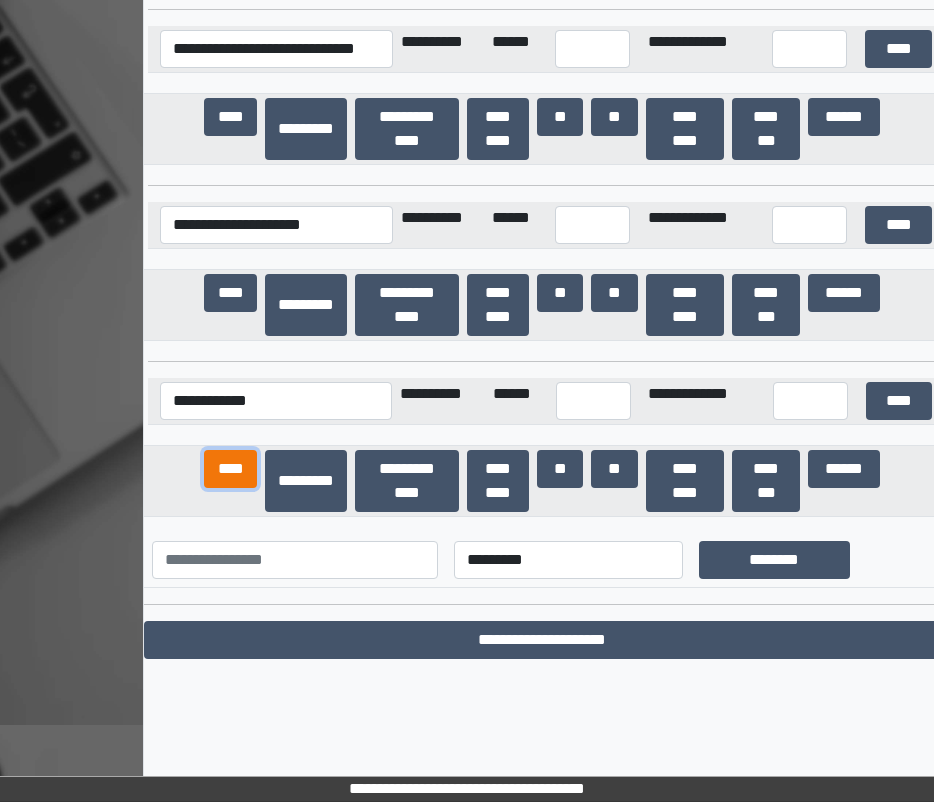click on "****" at bounding box center [230, 469] 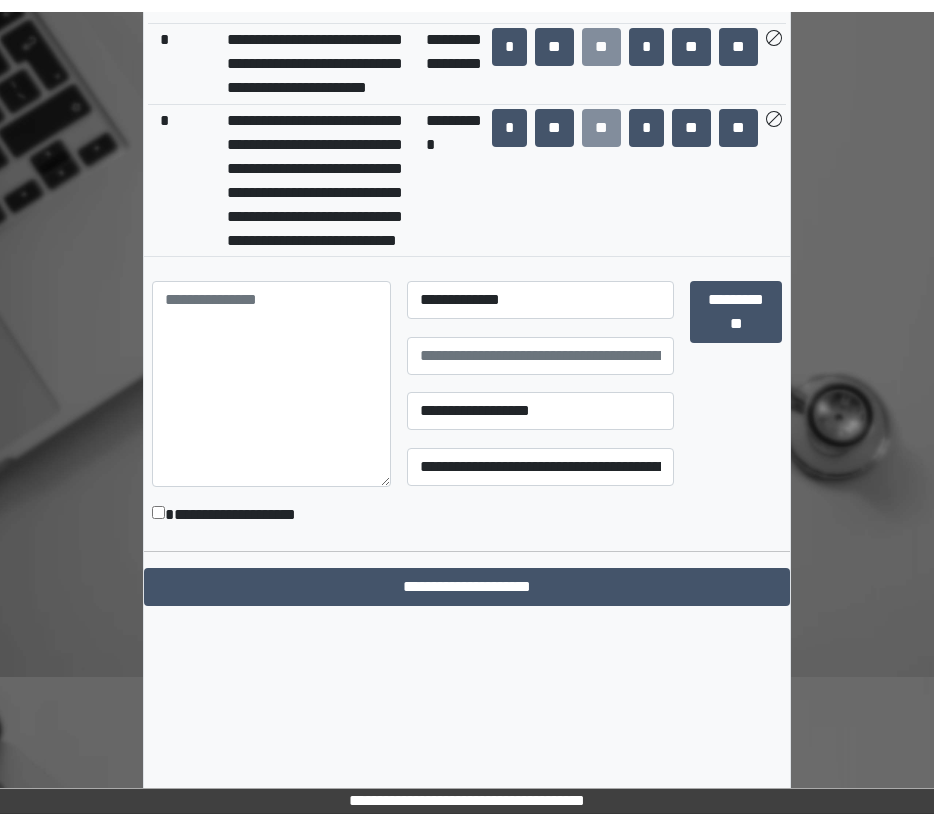 scroll, scrollTop: 962, scrollLeft: 0, axis: vertical 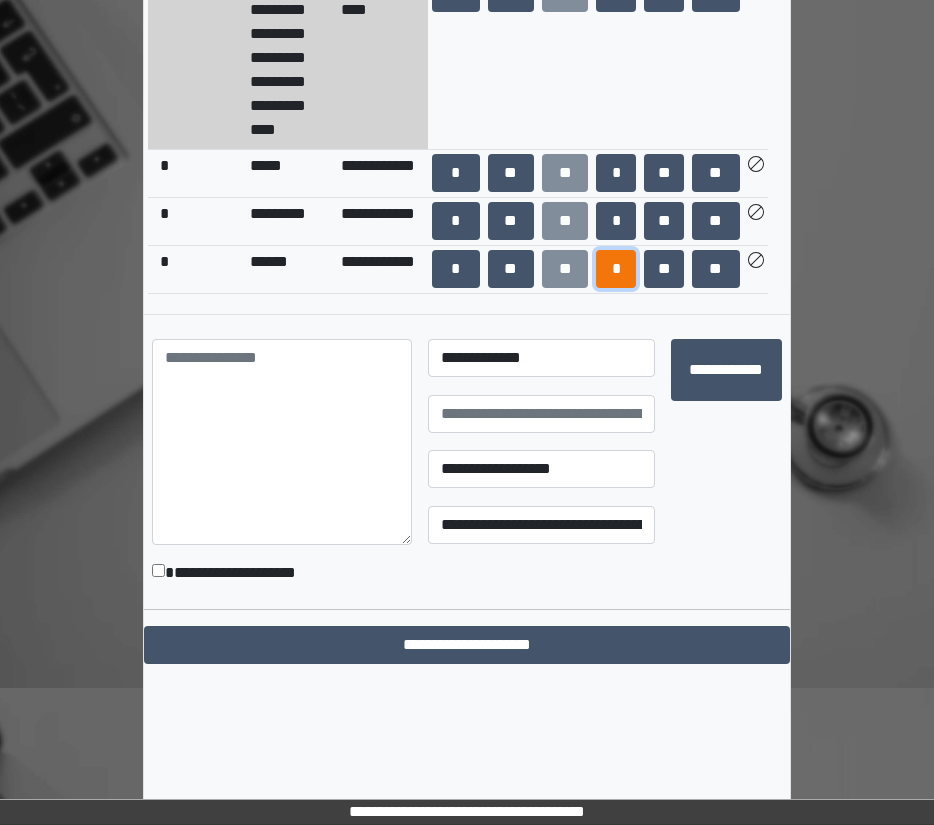 click on "*" at bounding box center [616, 269] 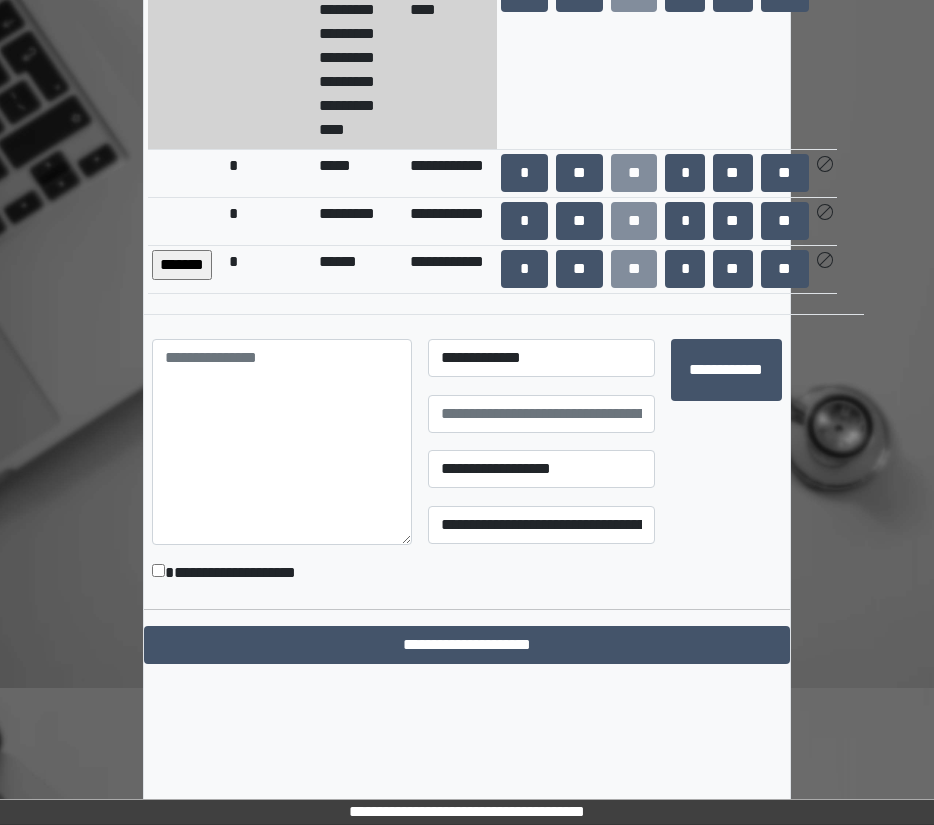 click on "*******" at bounding box center (182, 265) 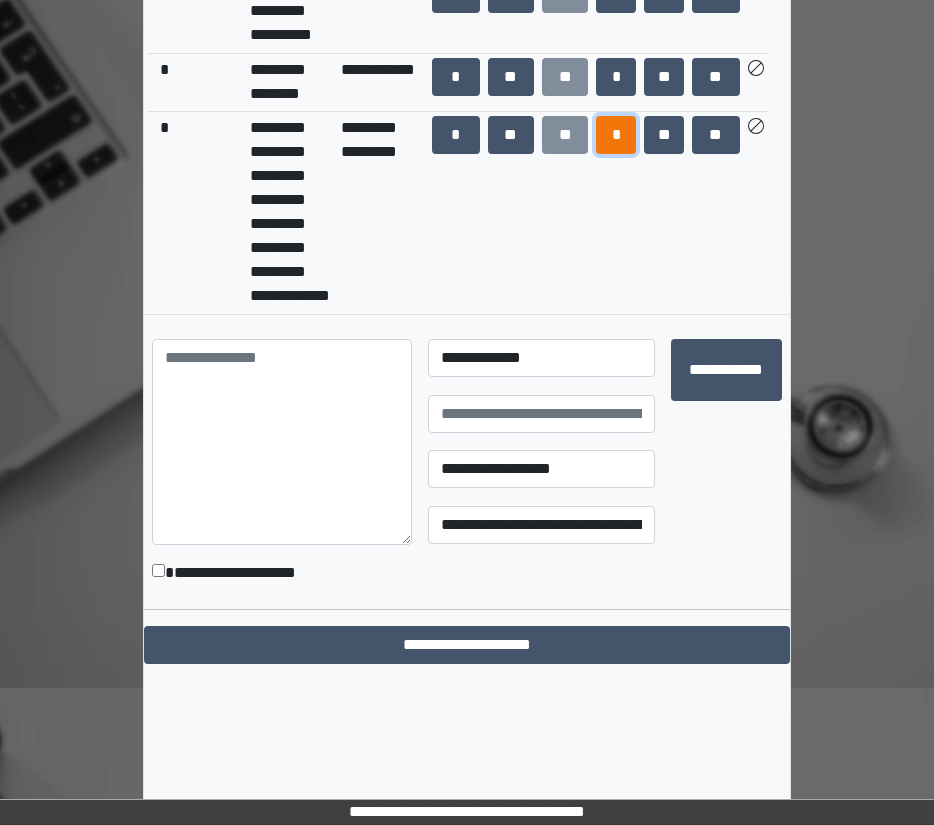 click on "*" at bounding box center [616, 135] 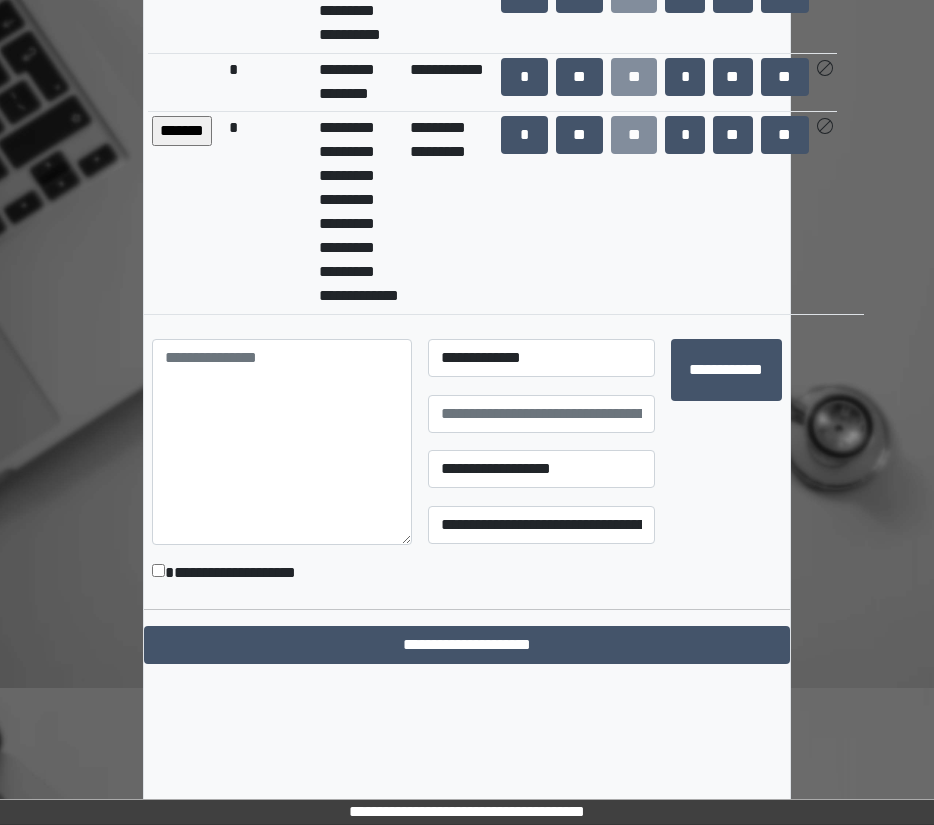 click on "*******" at bounding box center (182, 131) 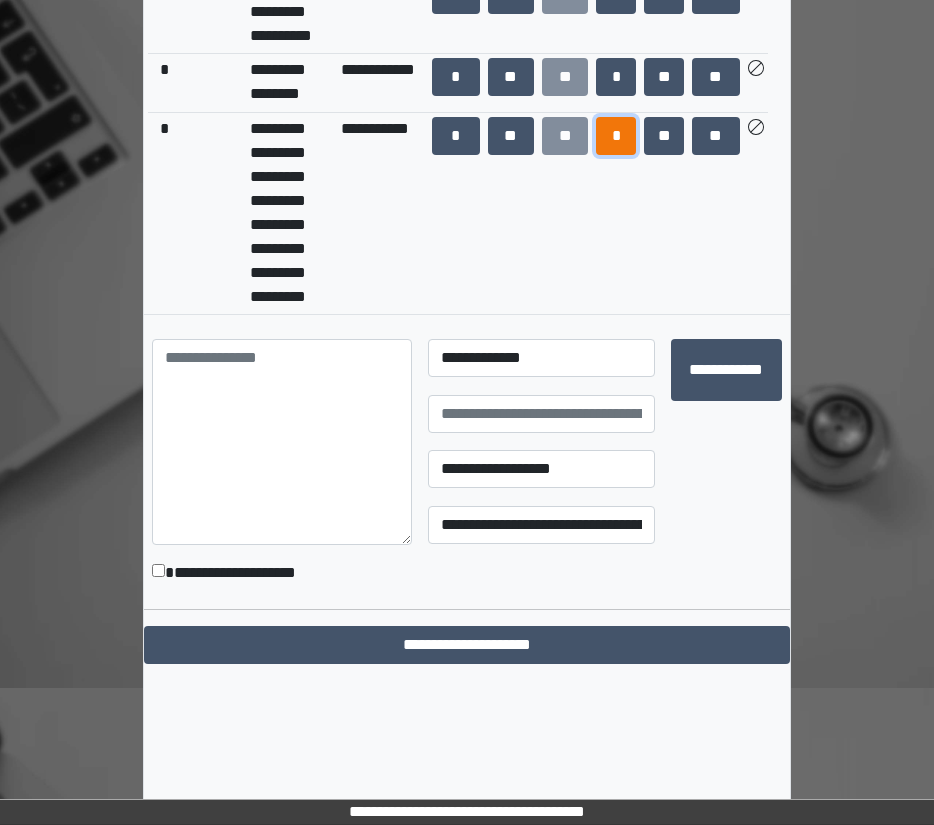 click on "*" at bounding box center (616, 136) 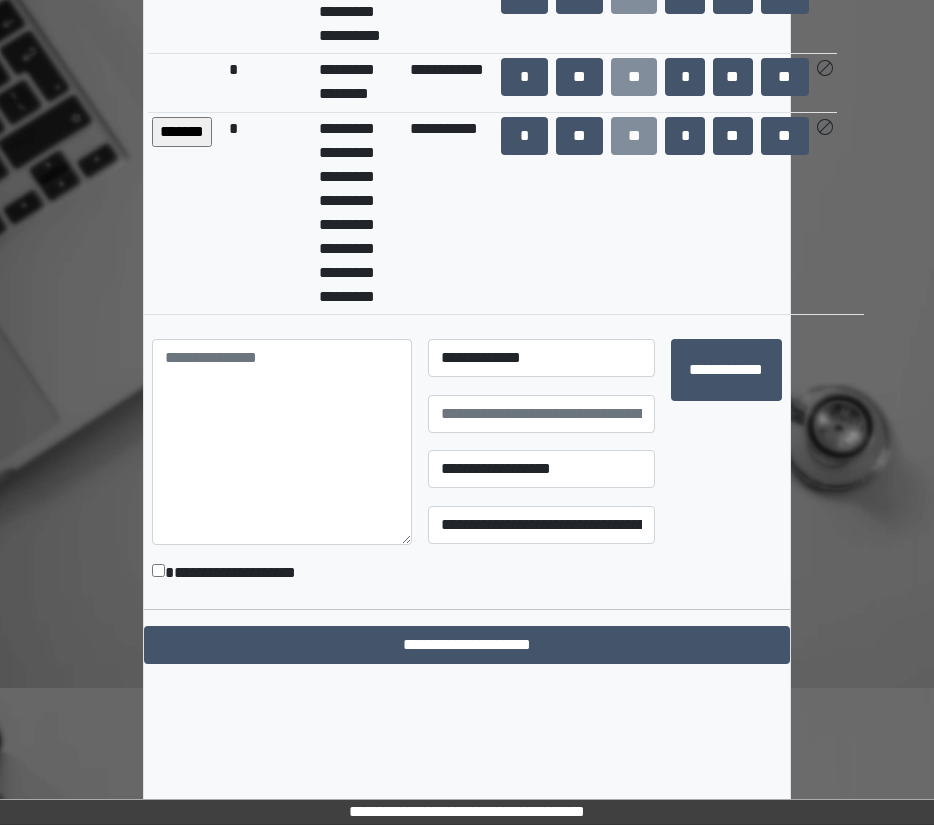 click on "*******" at bounding box center (182, 132) 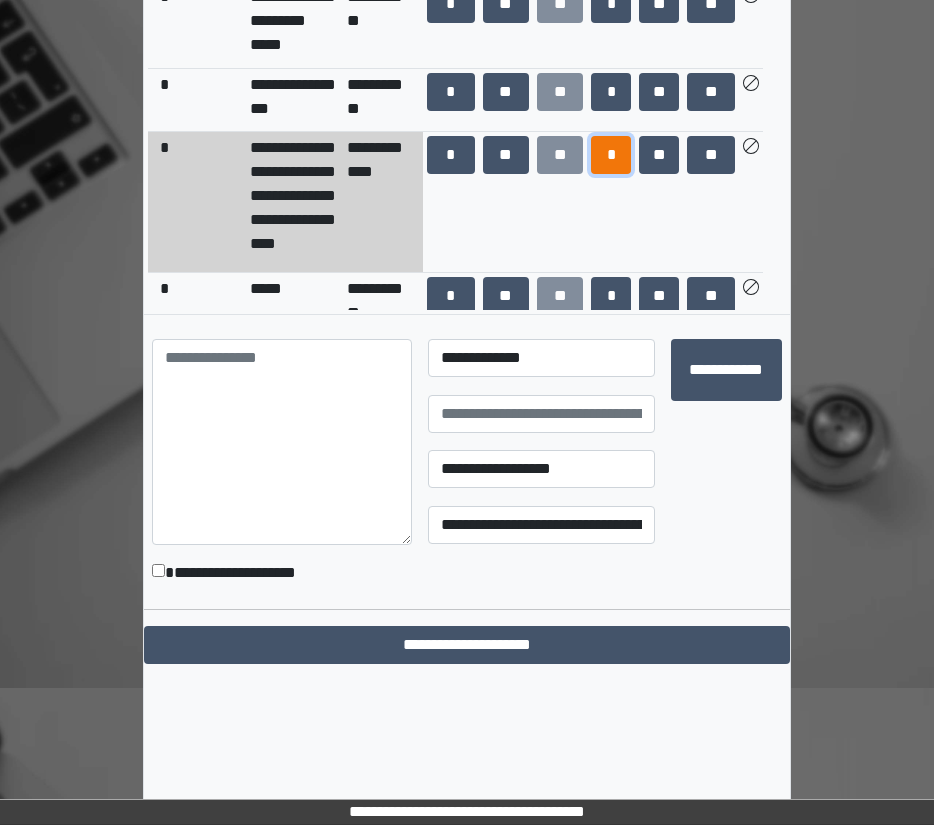 click on "*" at bounding box center [611, 155] 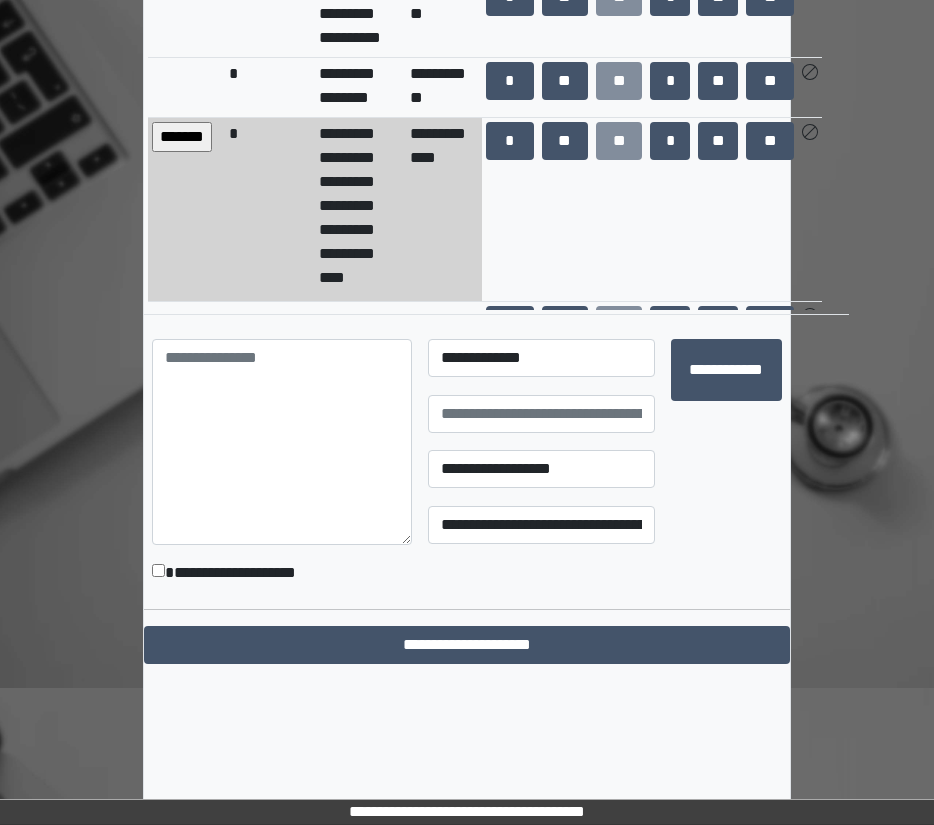 click on "*******" at bounding box center (182, 137) 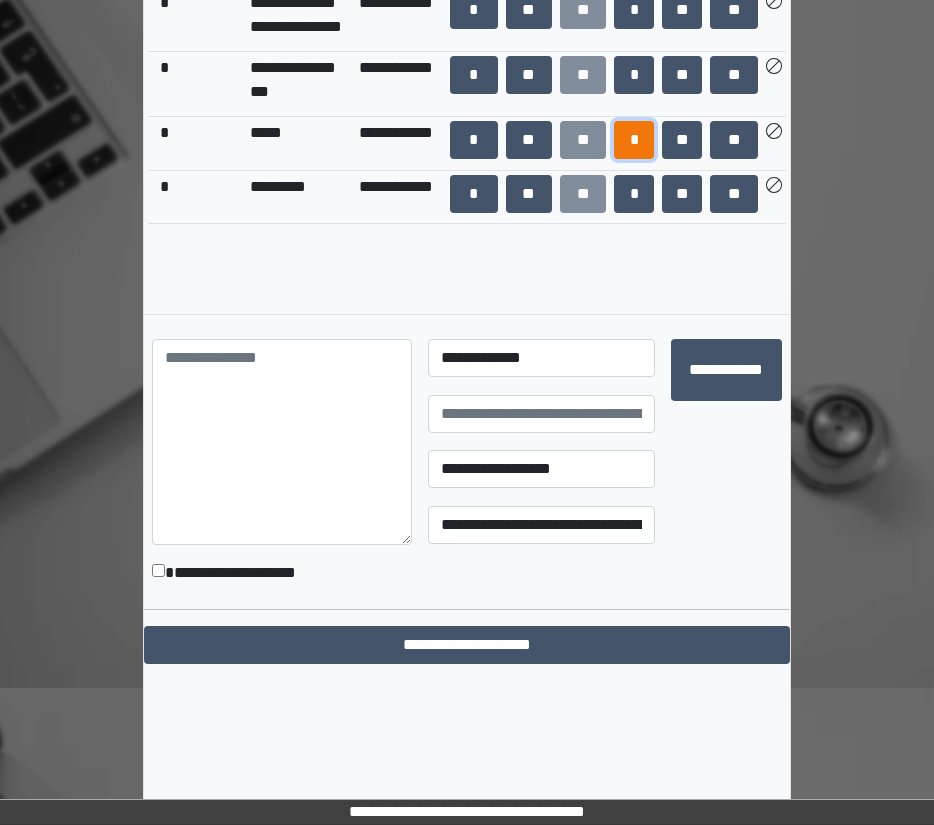 click on "*" at bounding box center (634, 140) 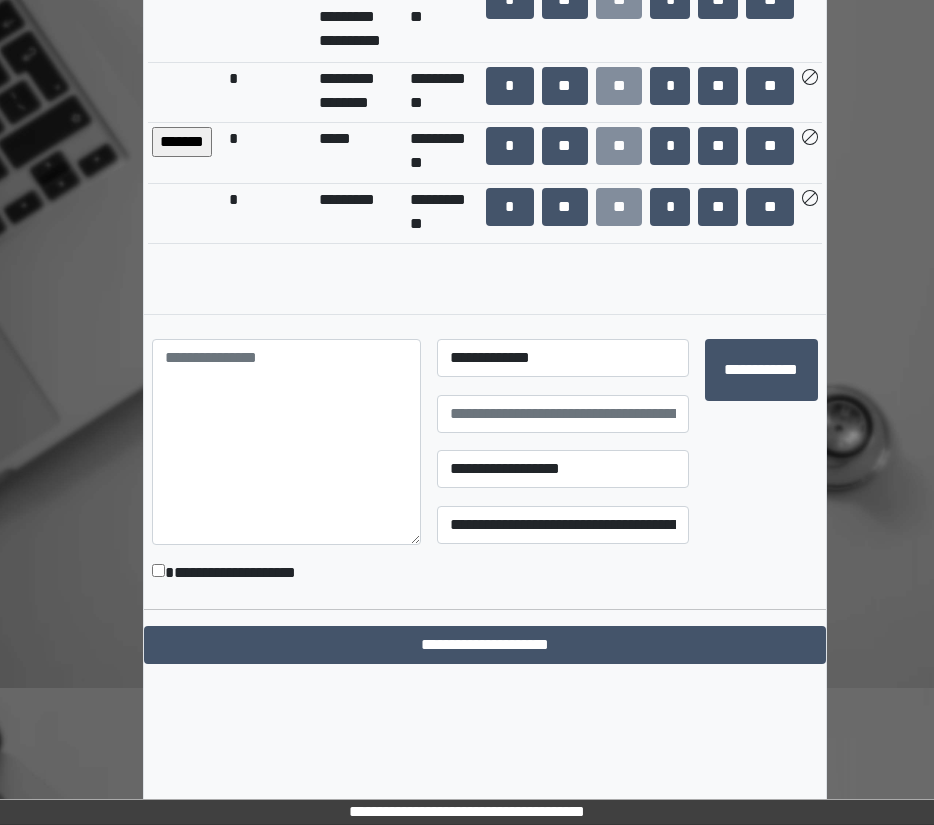 click on "*******" at bounding box center [182, 142] 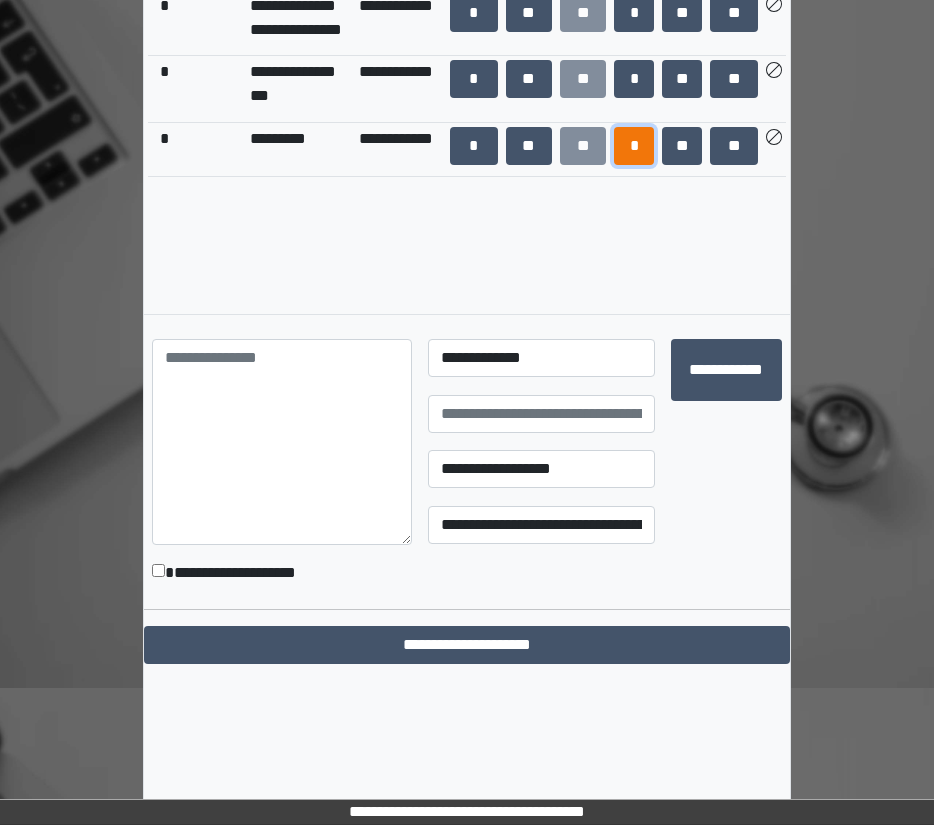 click on "*" at bounding box center (634, 146) 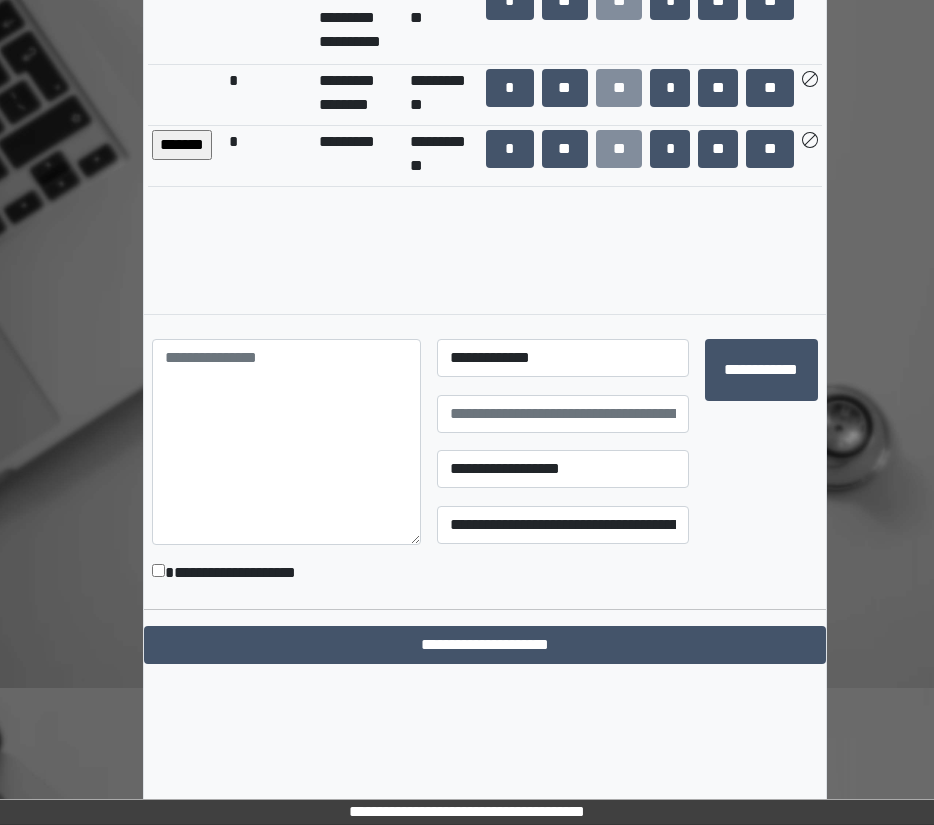 click on "*******" at bounding box center [182, 145] 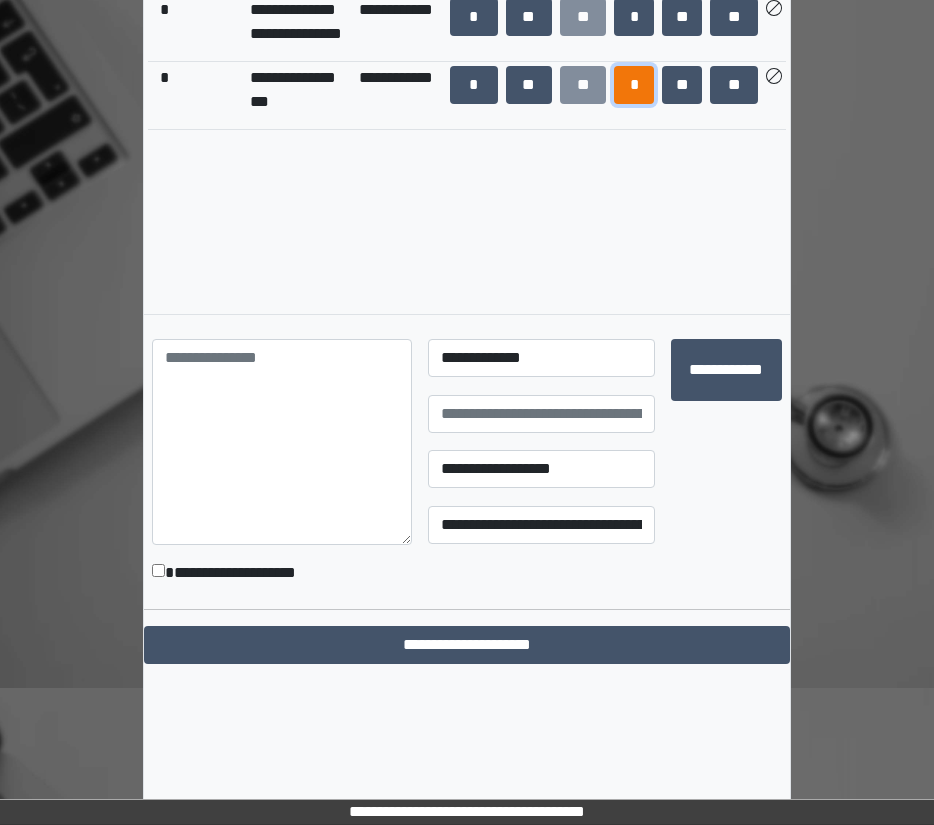 click on "*" at bounding box center (634, 85) 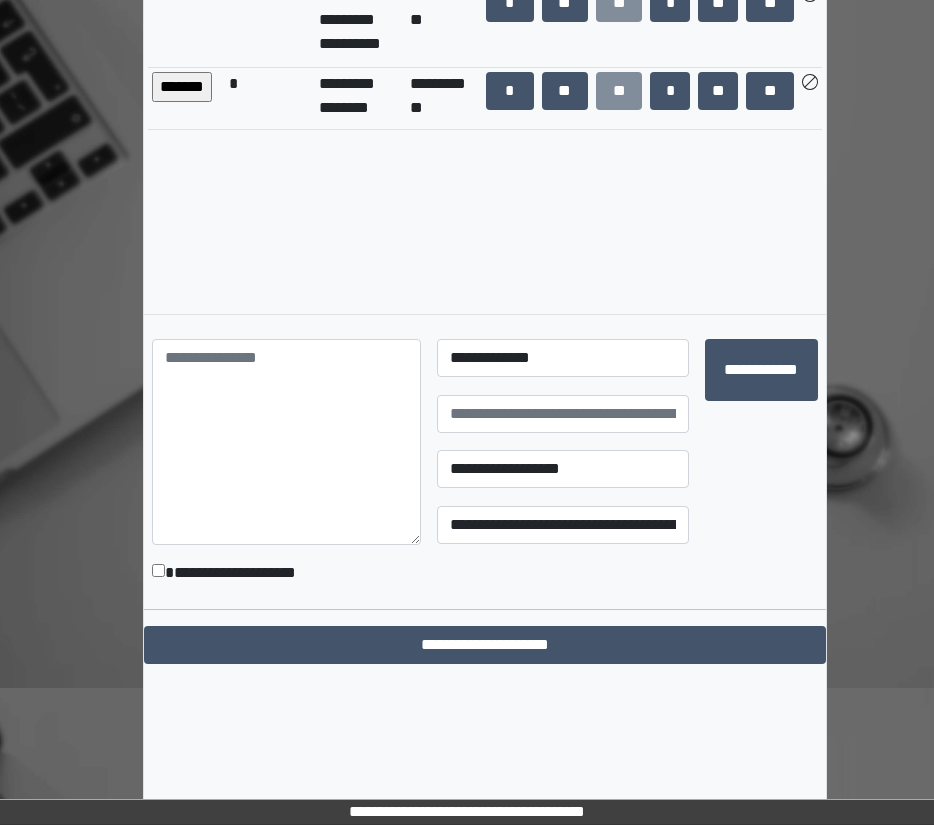 click on "*******" at bounding box center (182, 87) 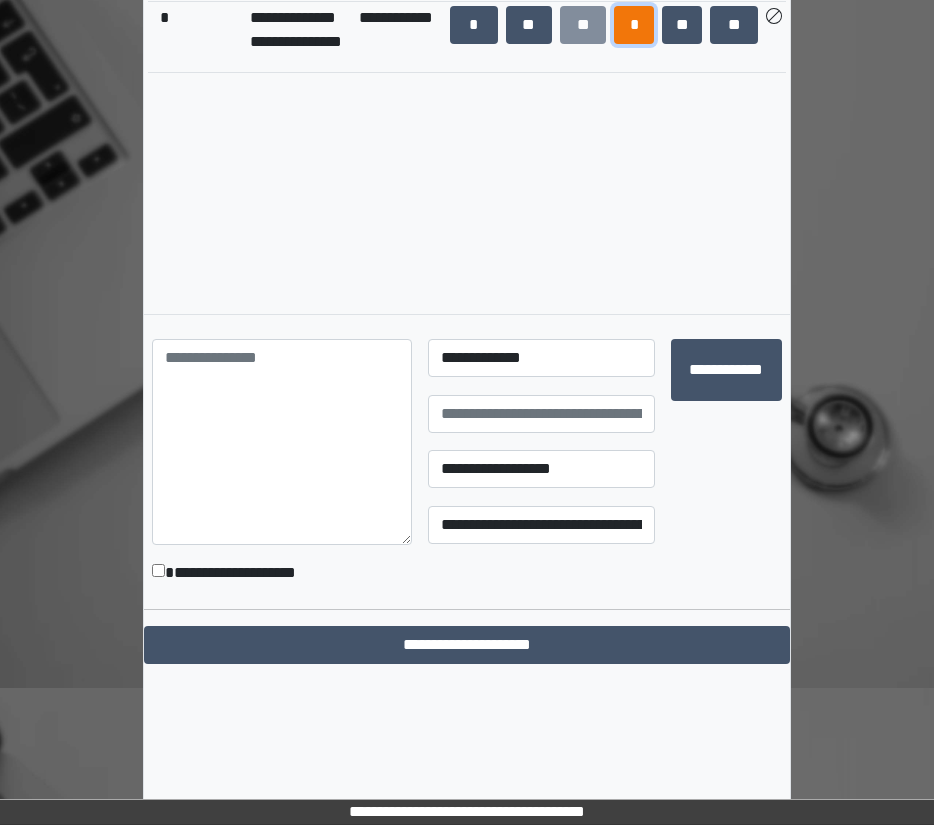 click on "*" at bounding box center (634, 25) 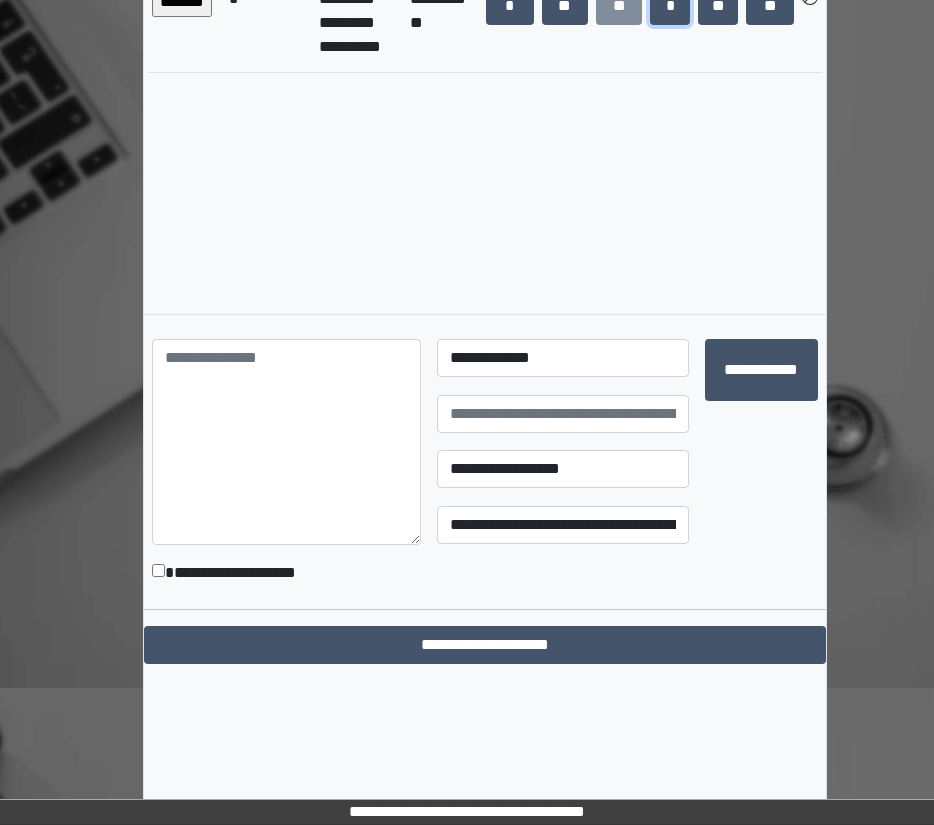 scroll, scrollTop: 241, scrollLeft: 0, axis: vertical 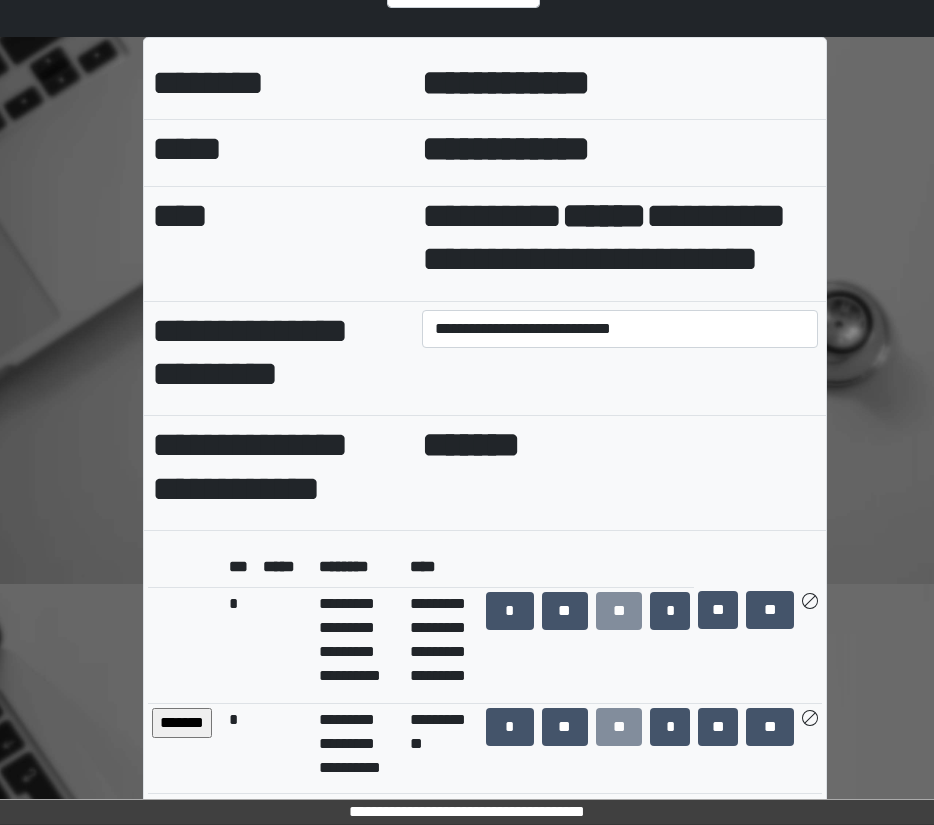 click on "*******" at bounding box center [182, 723] 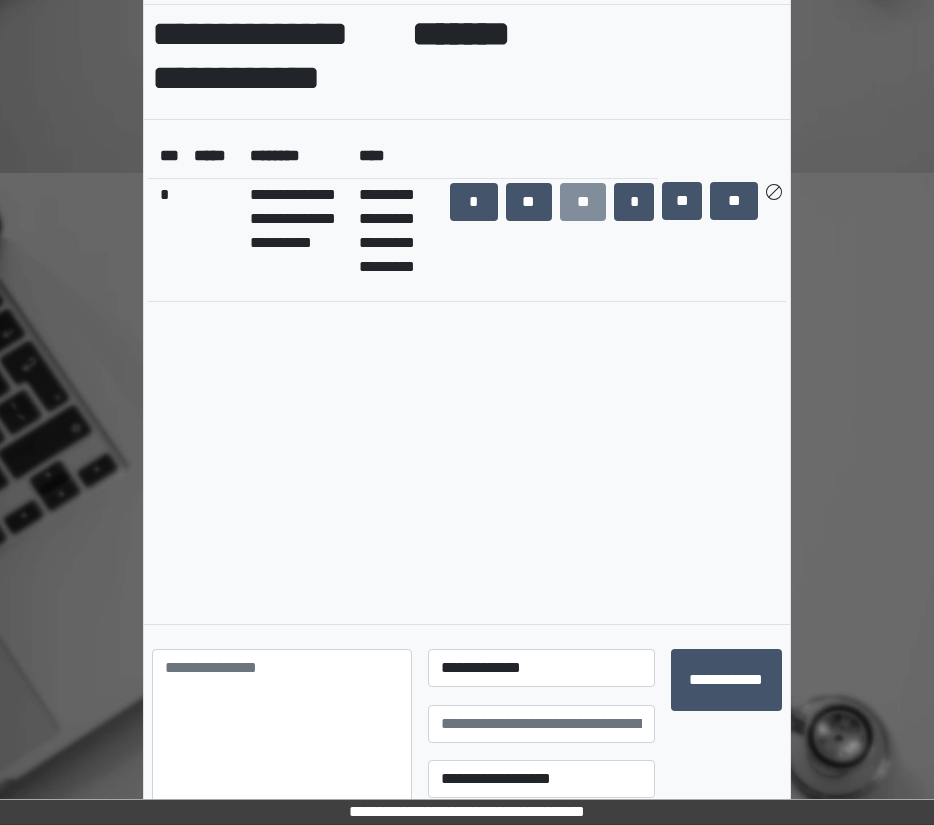 scroll, scrollTop: 722, scrollLeft: 0, axis: vertical 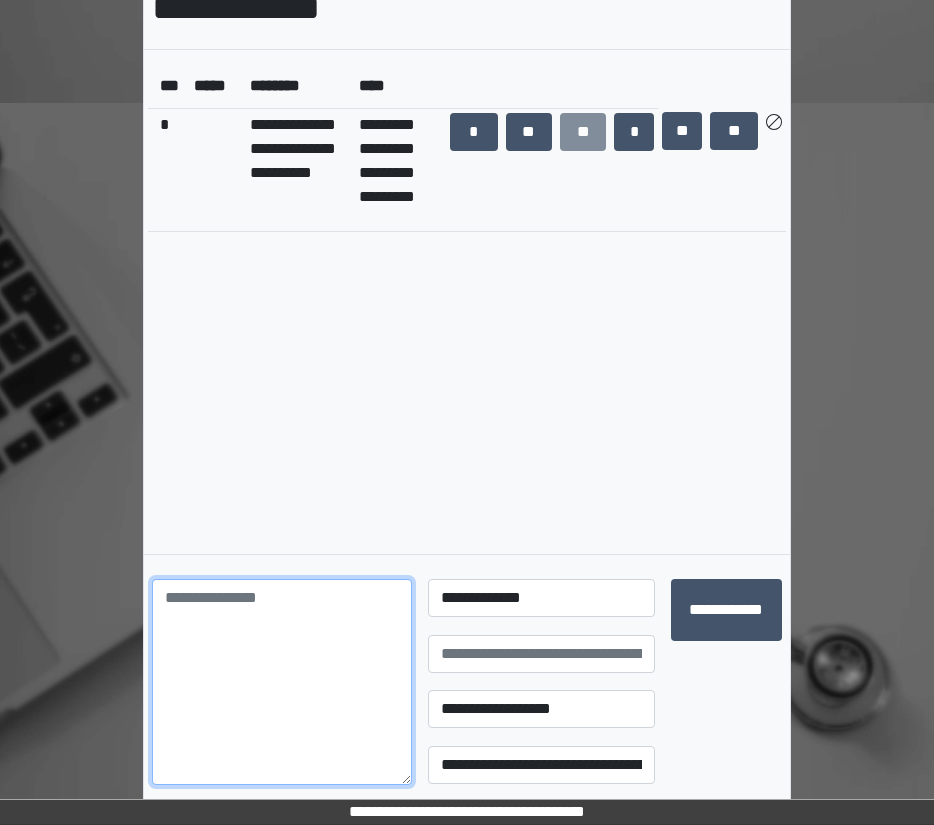 click at bounding box center (282, 682) 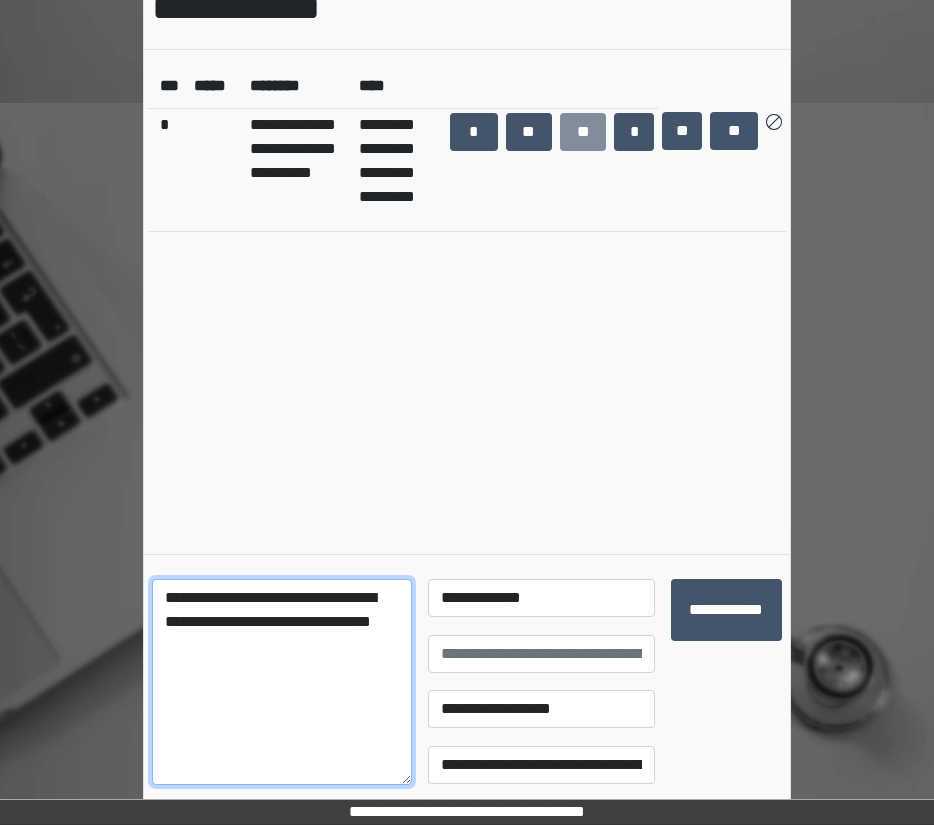 type on "**********" 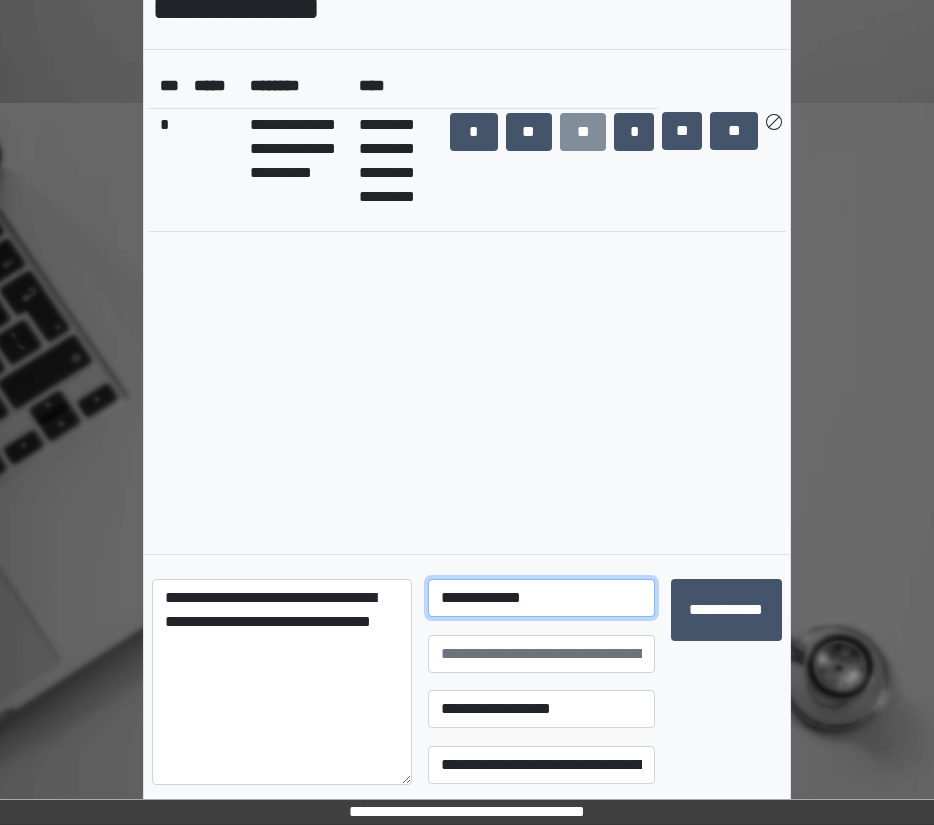 click on "**********" at bounding box center (541, 598) 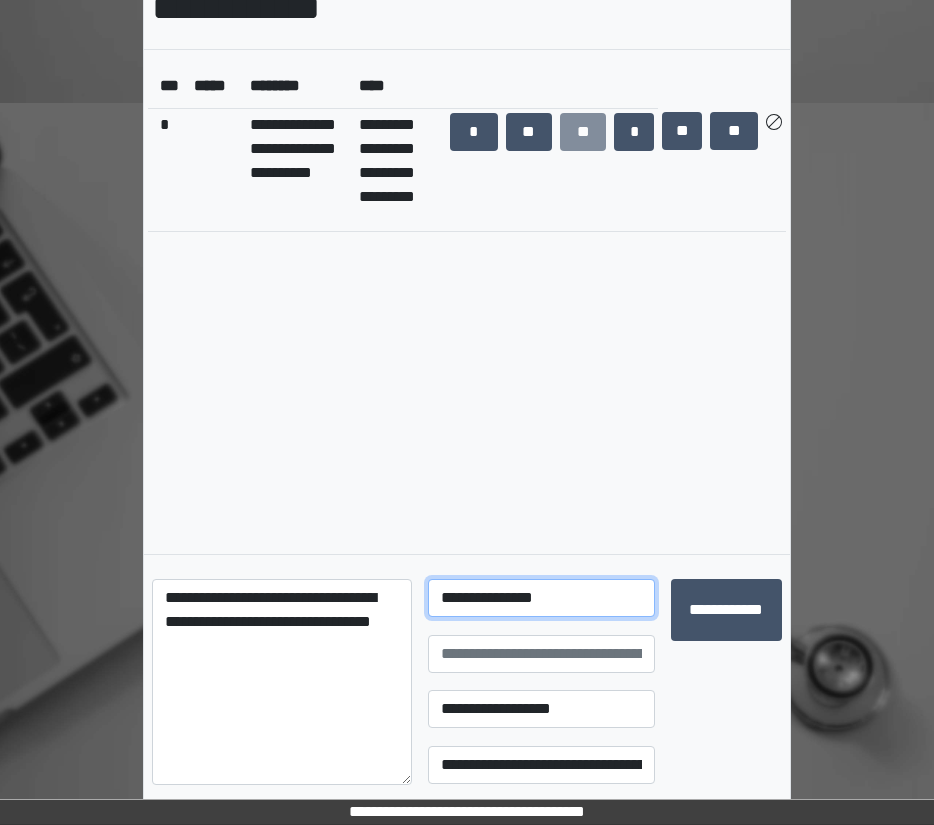click on "**********" at bounding box center [541, 598] 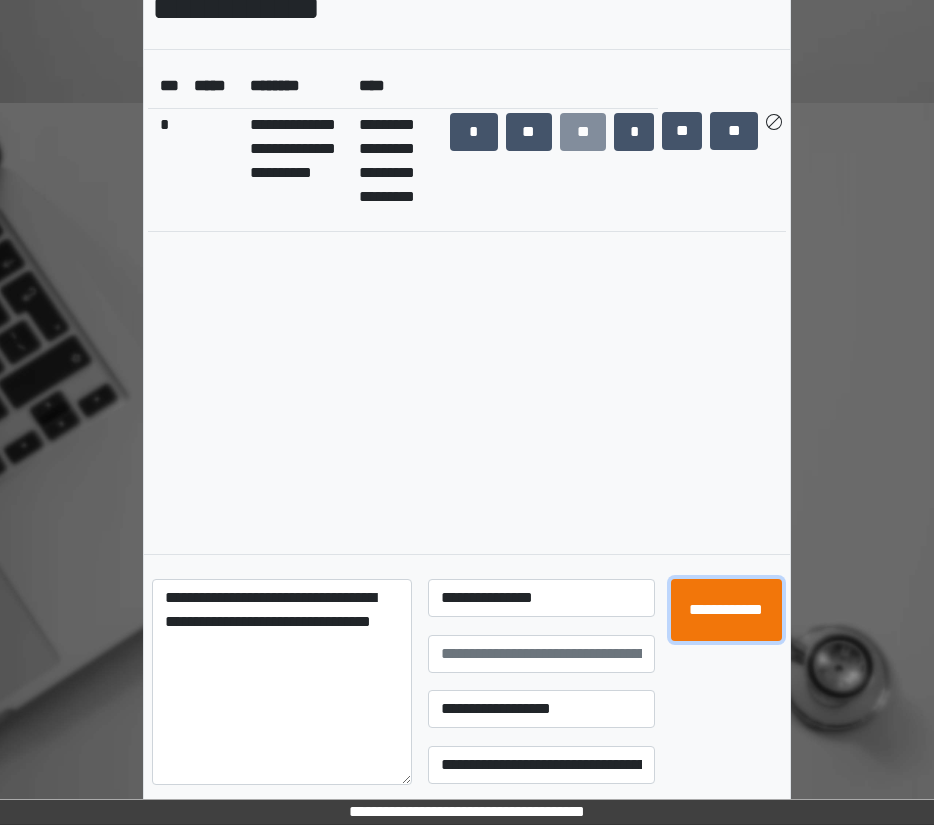 click on "**********" at bounding box center [726, 610] 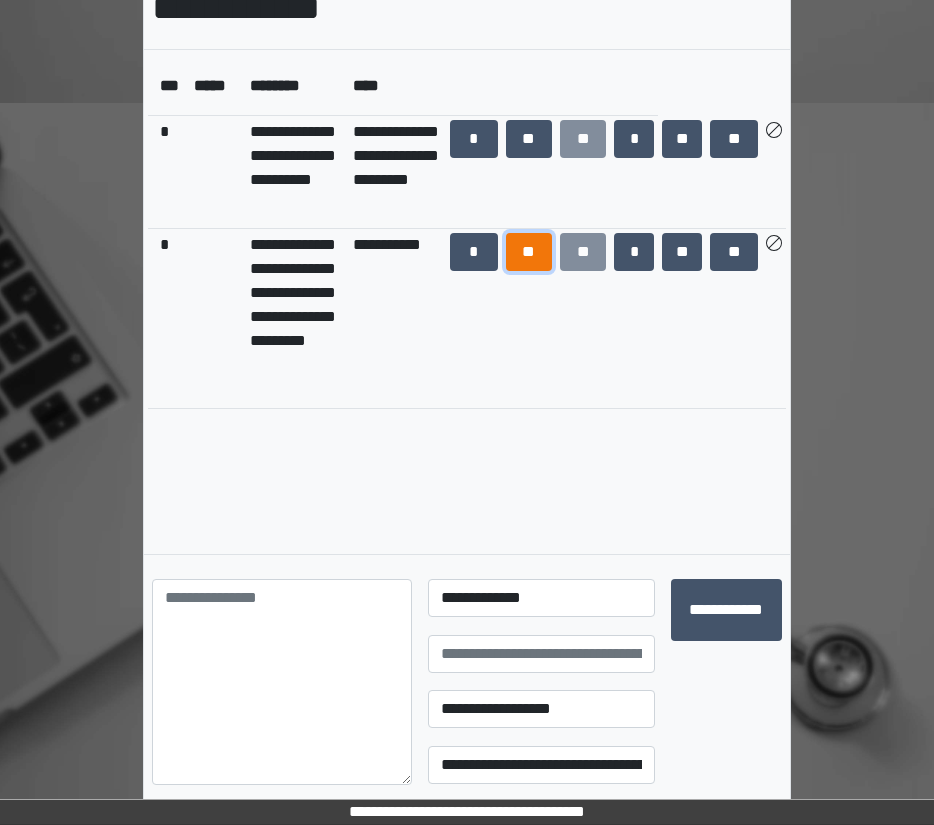 click on "**" at bounding box center [529, 252] 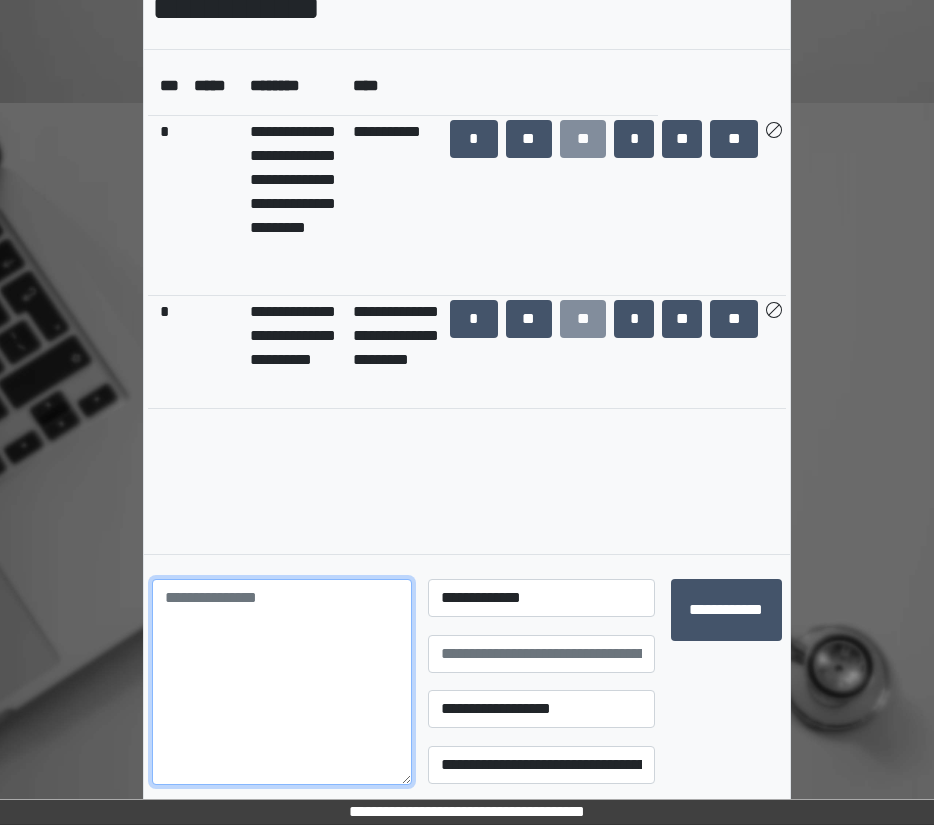 click at bounding box center (282, 682) 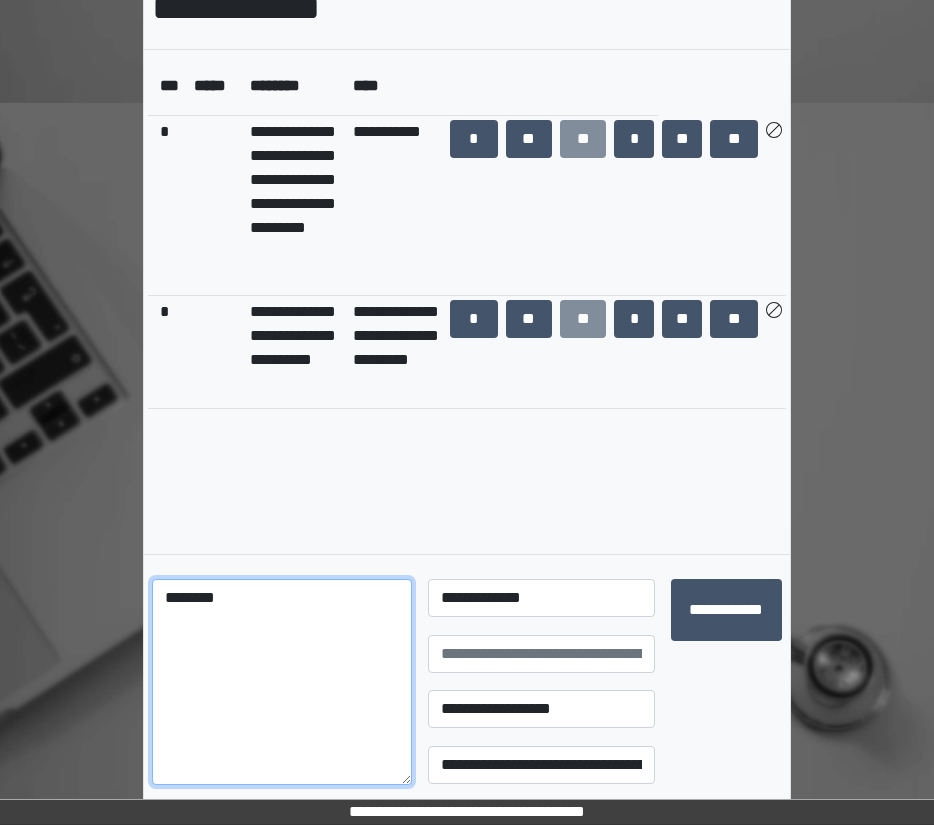 type on "********" 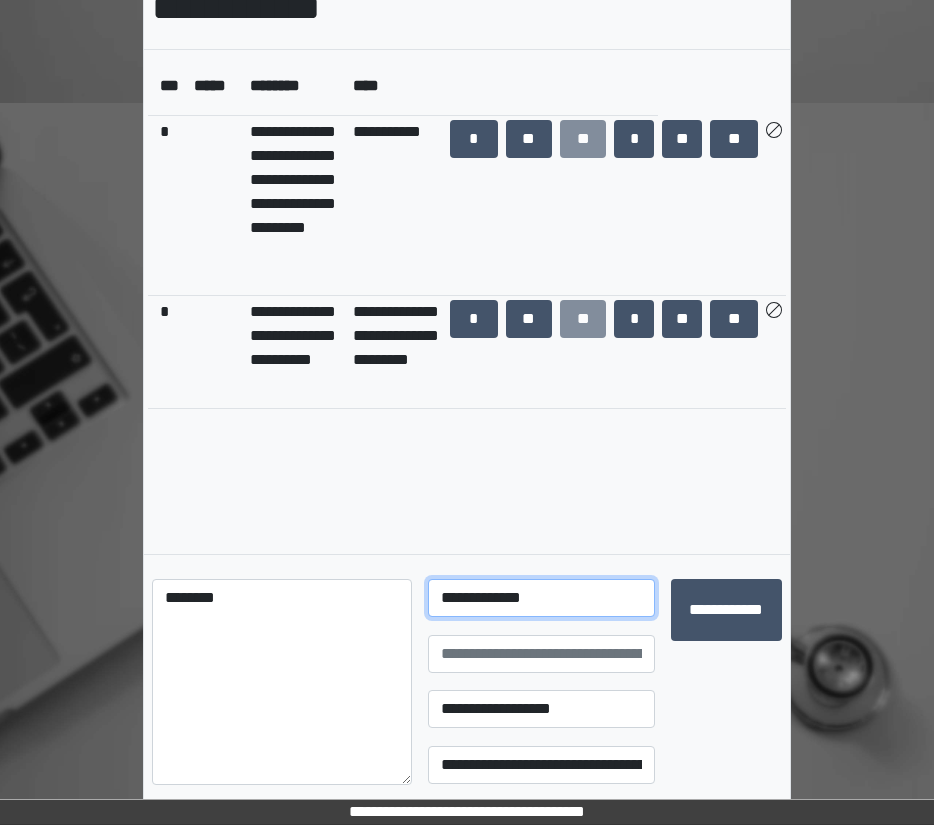 click on "**********" at bounding box center [541, 598] 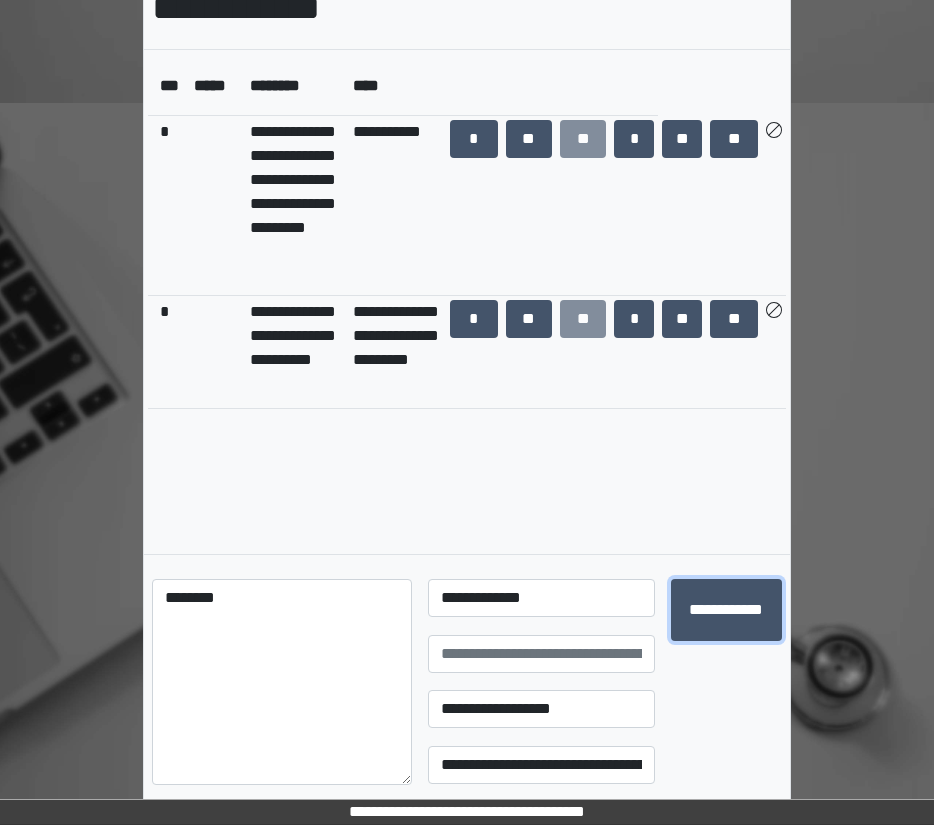 type 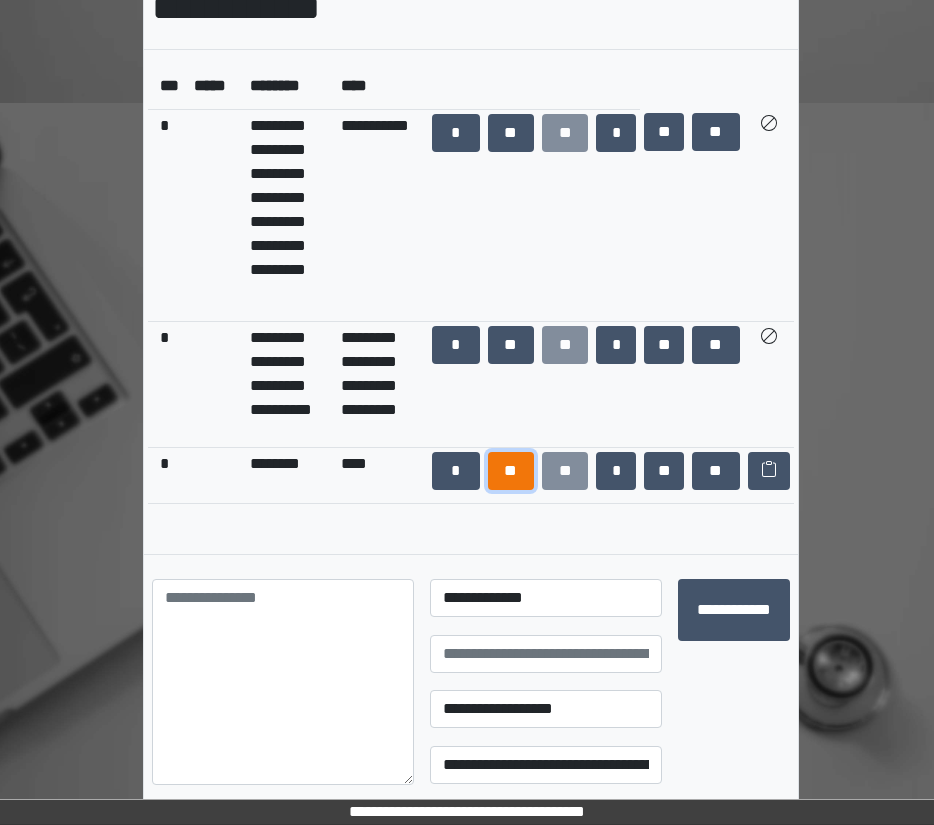 click on "**" at bounding box center (511, 471) 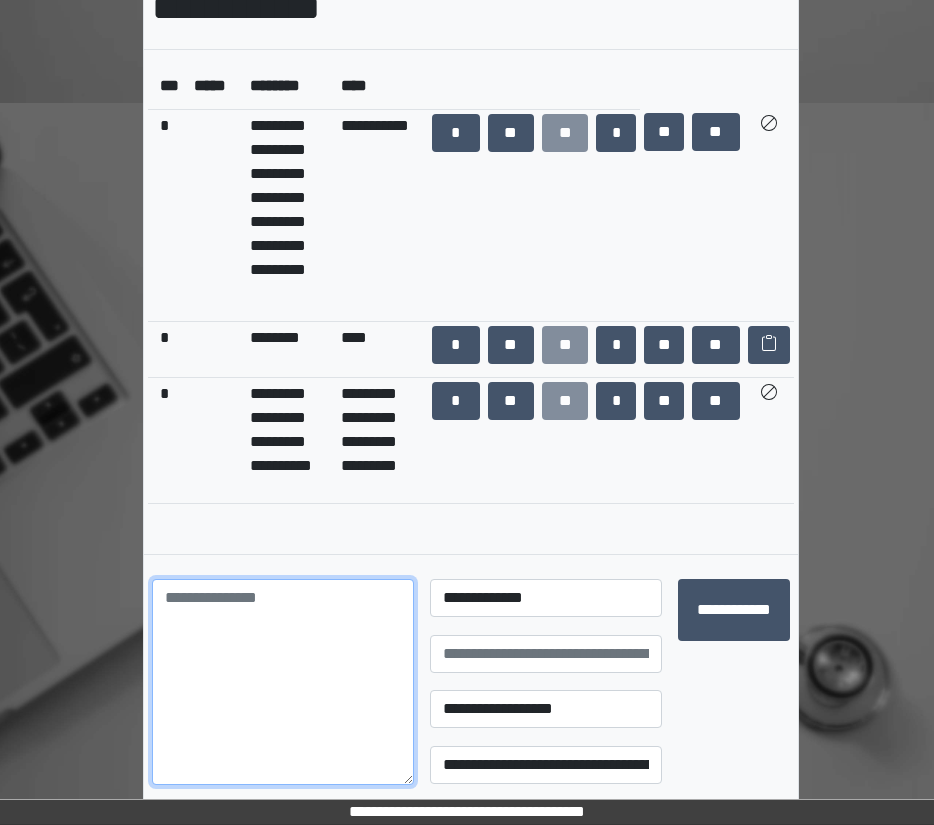 click at bounding box center [283, 682] 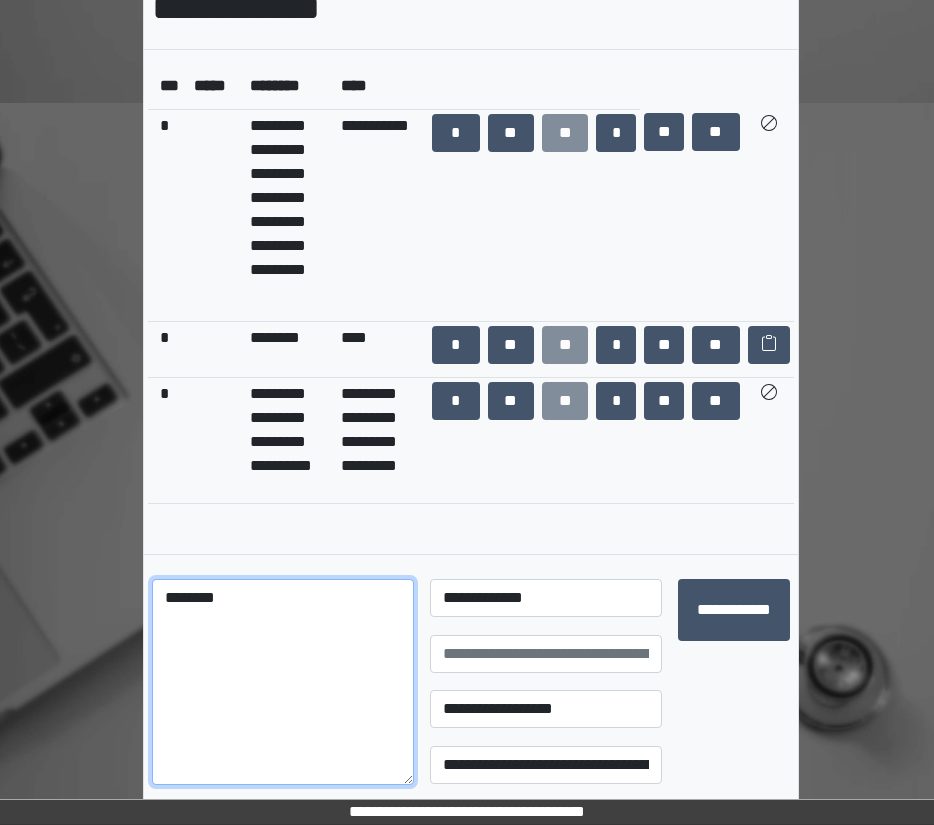 type on "********" 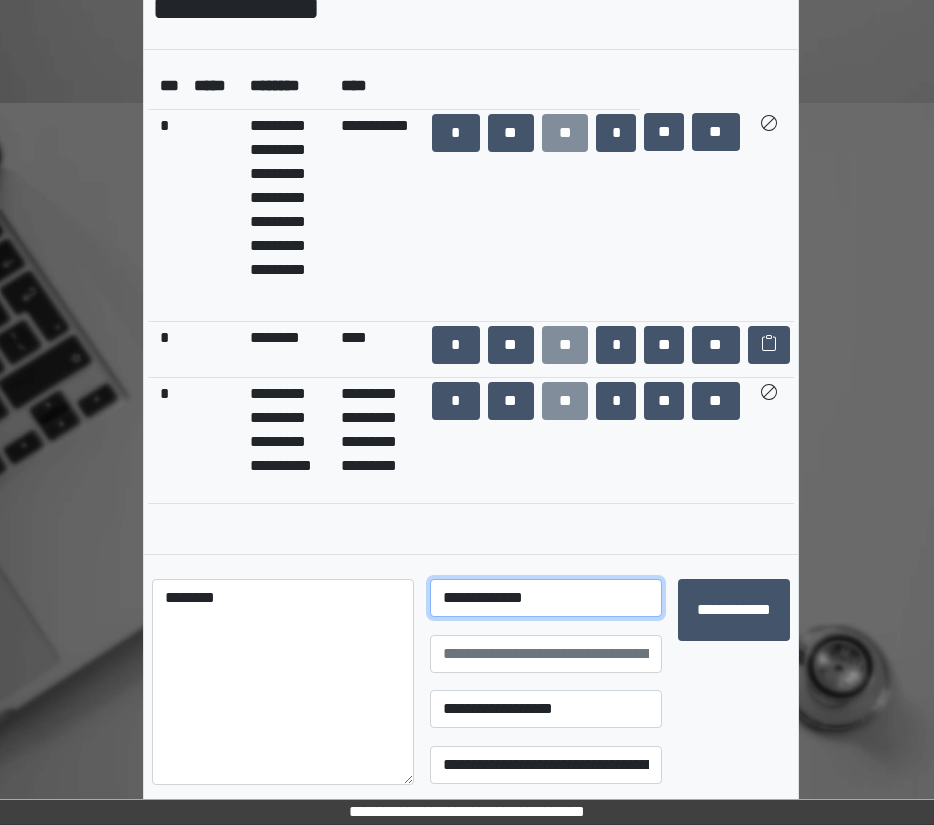 select on "*" 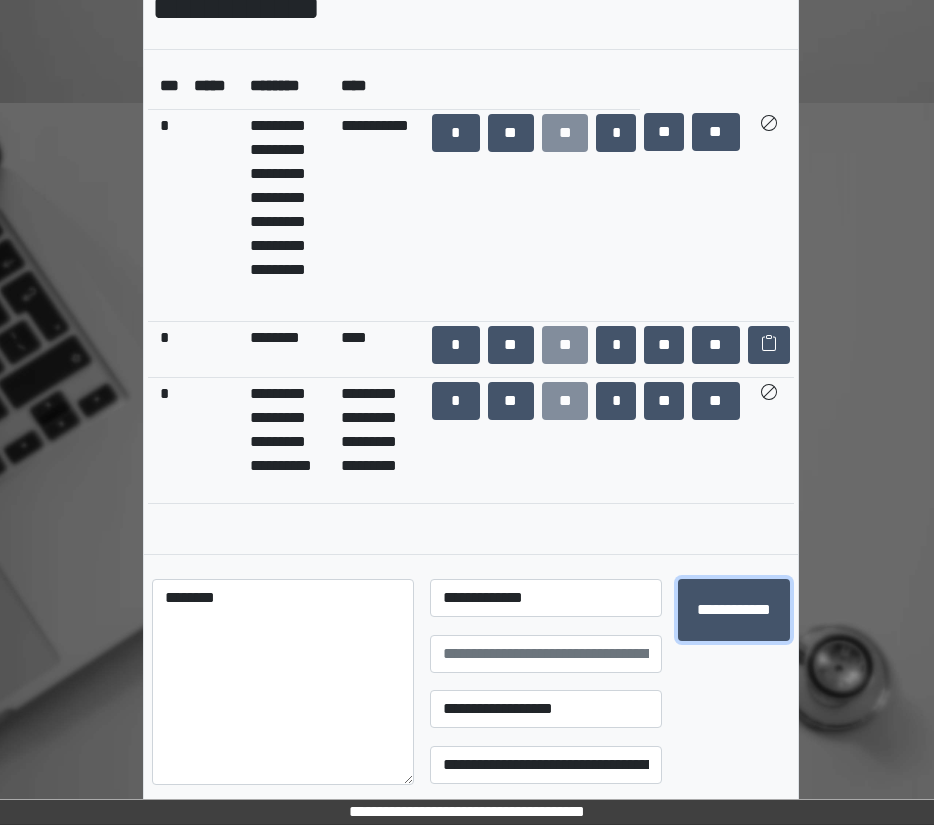 type 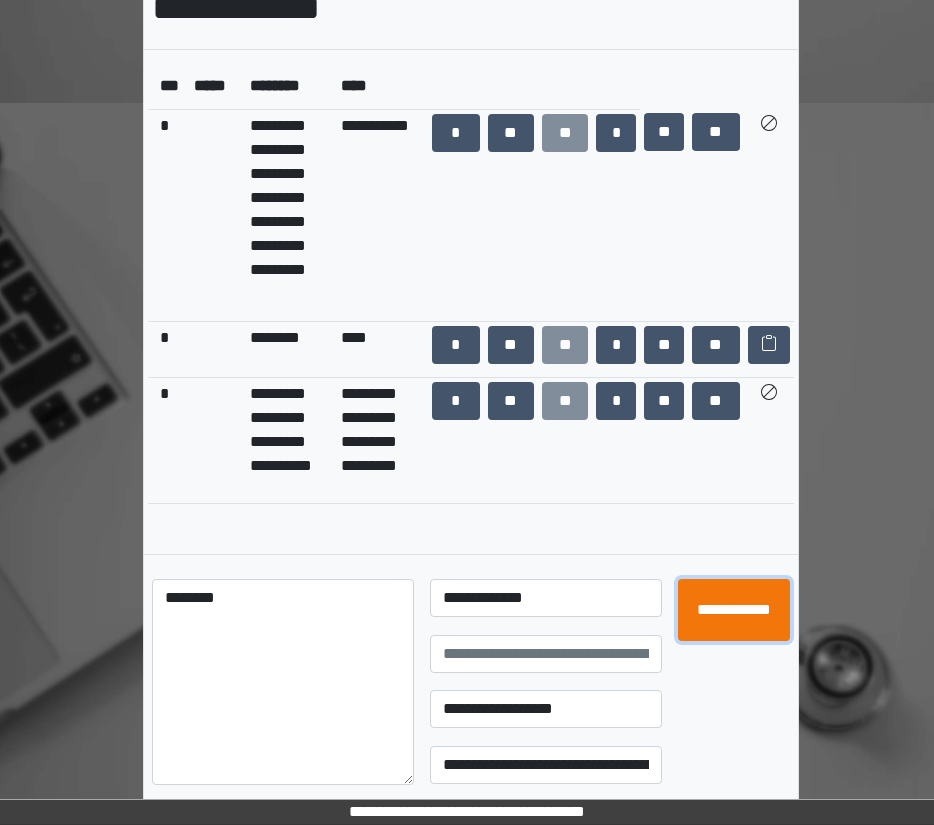 click on "**********" at bounding box center (734, 610) 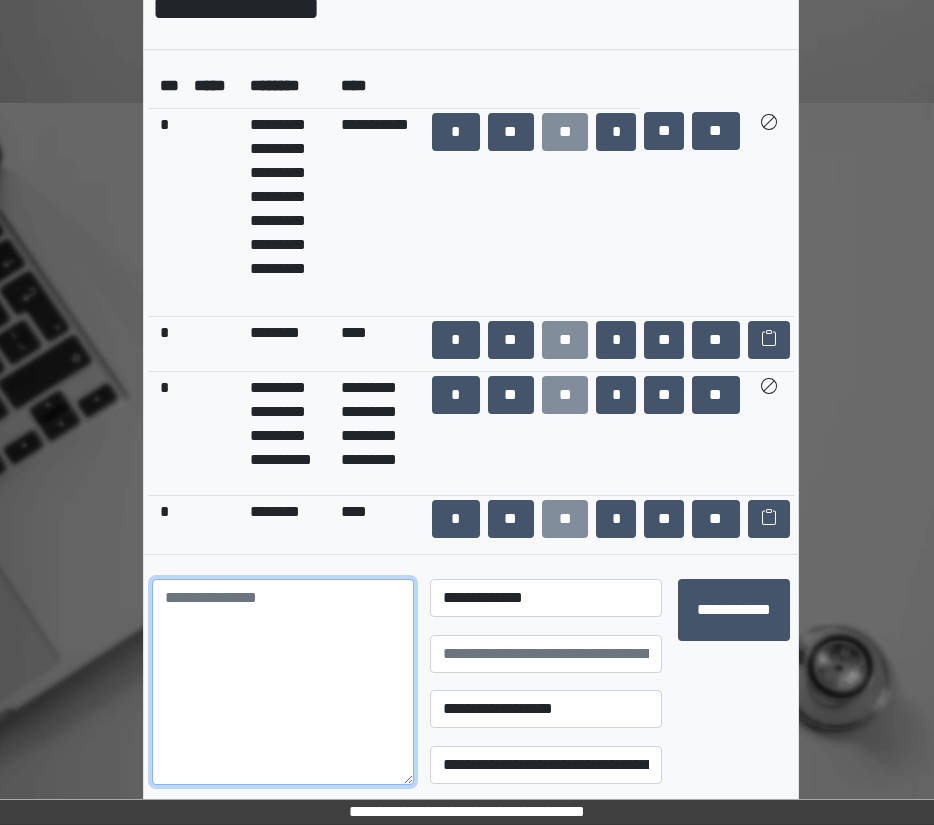 click at bounding box center (283, 682) 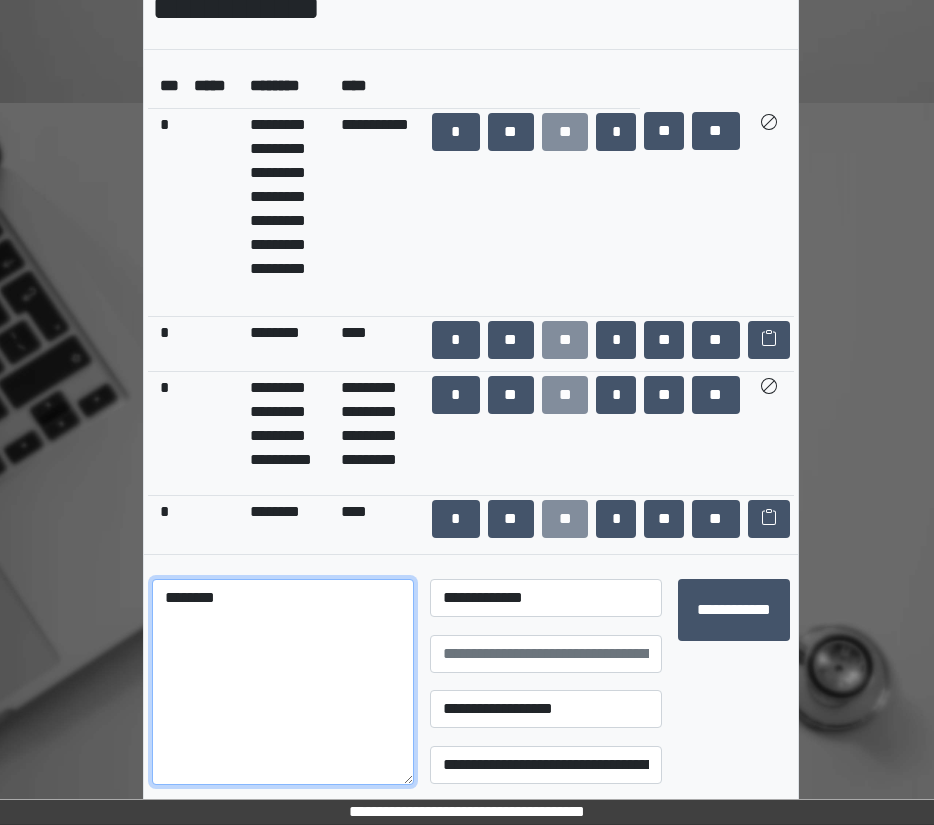 type on "********" 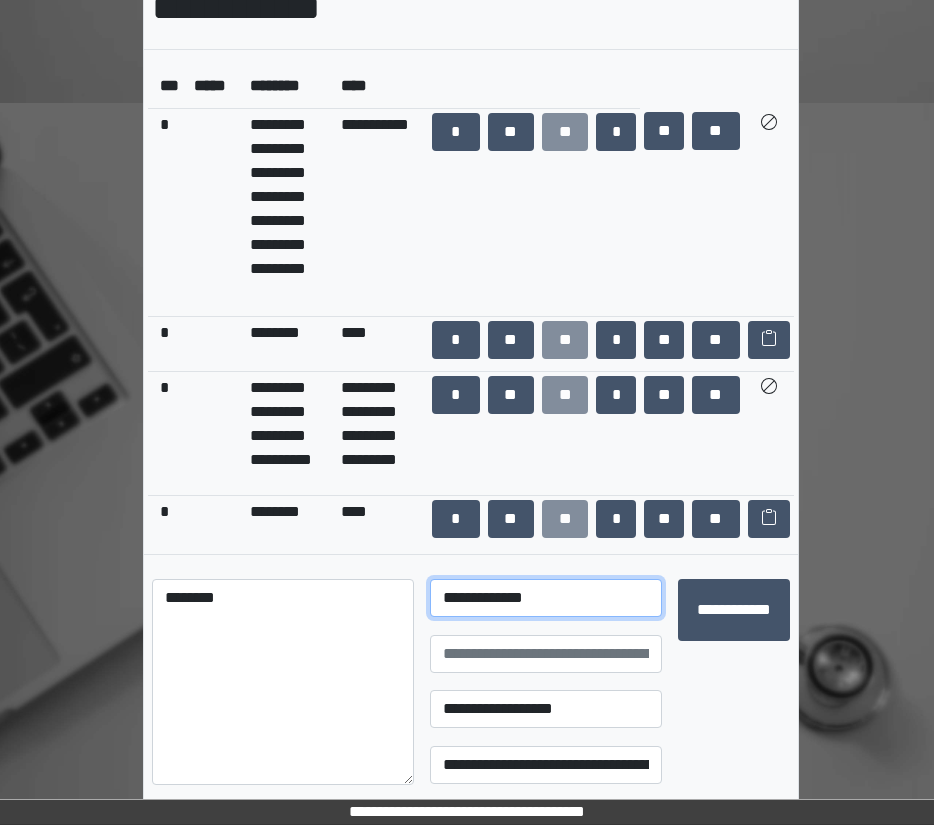 select on "*" 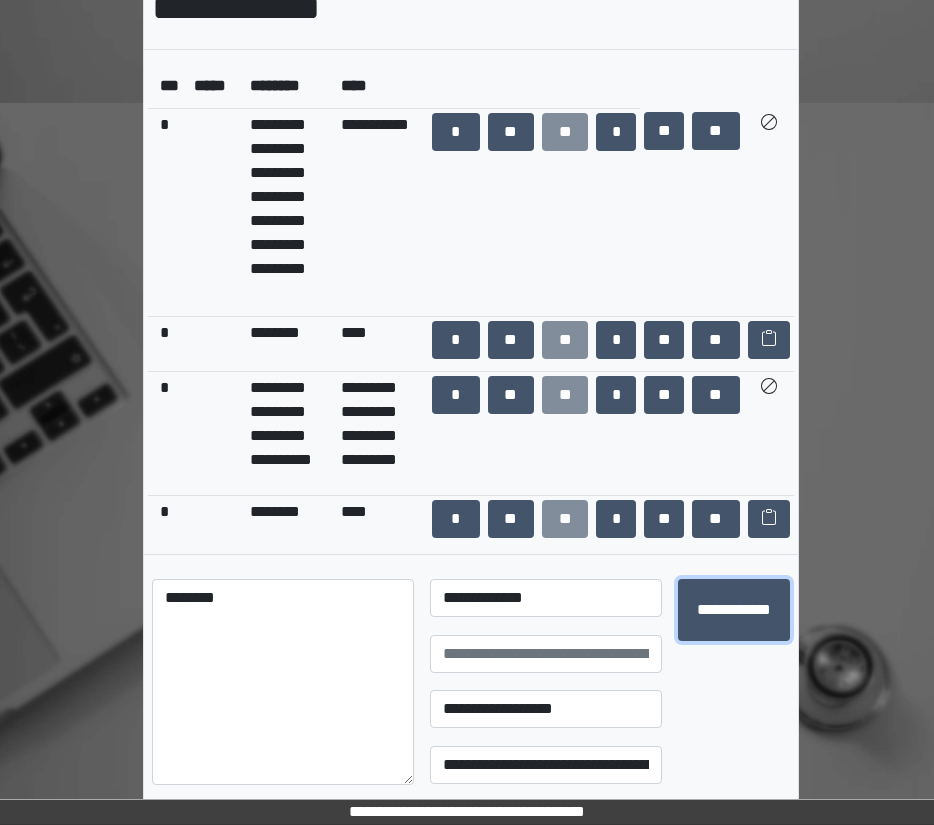 type 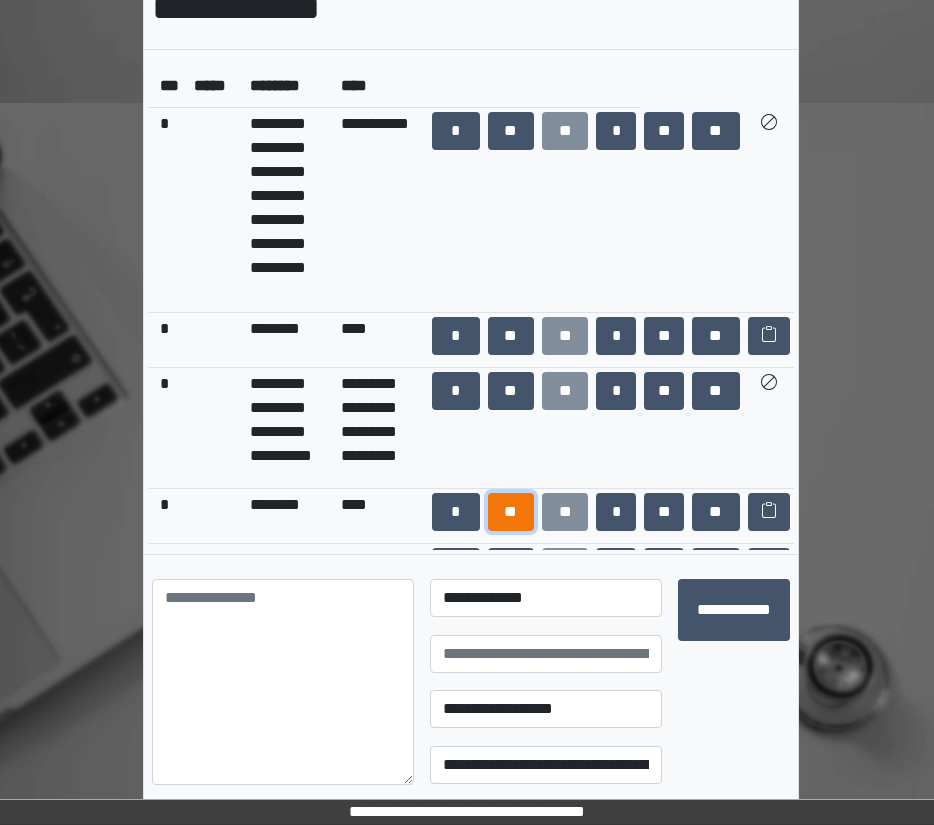 click on "**" at bounding box center [511, 512] 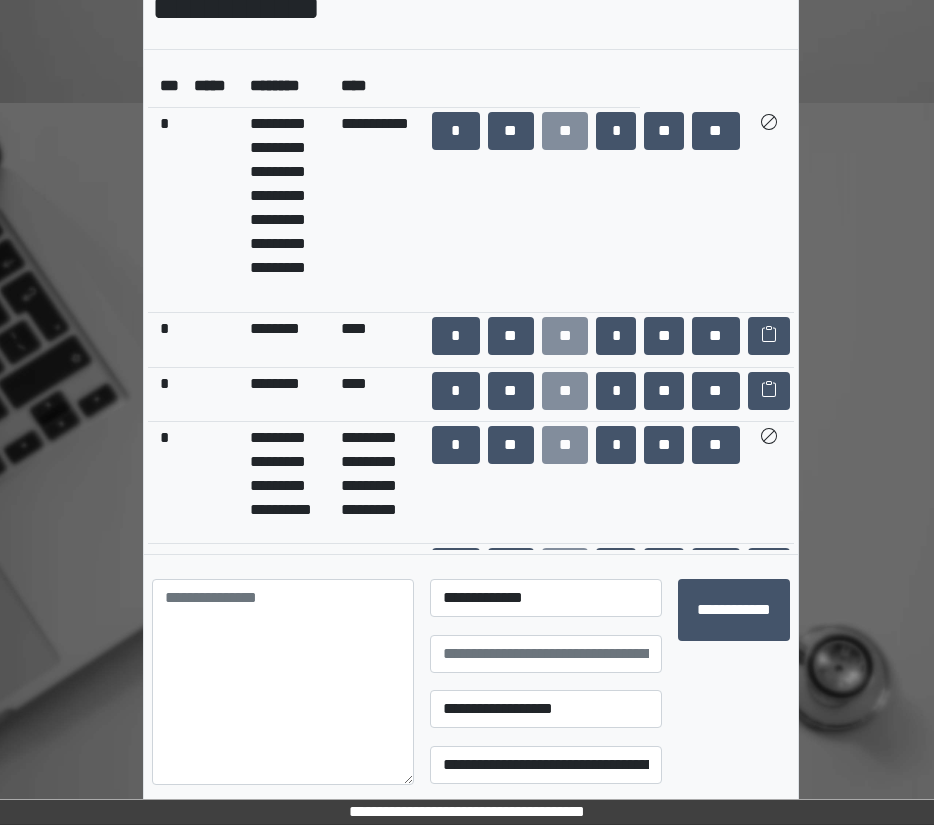 scroll, scrollTop: 87, scrollLeft: 0, axis: vertical 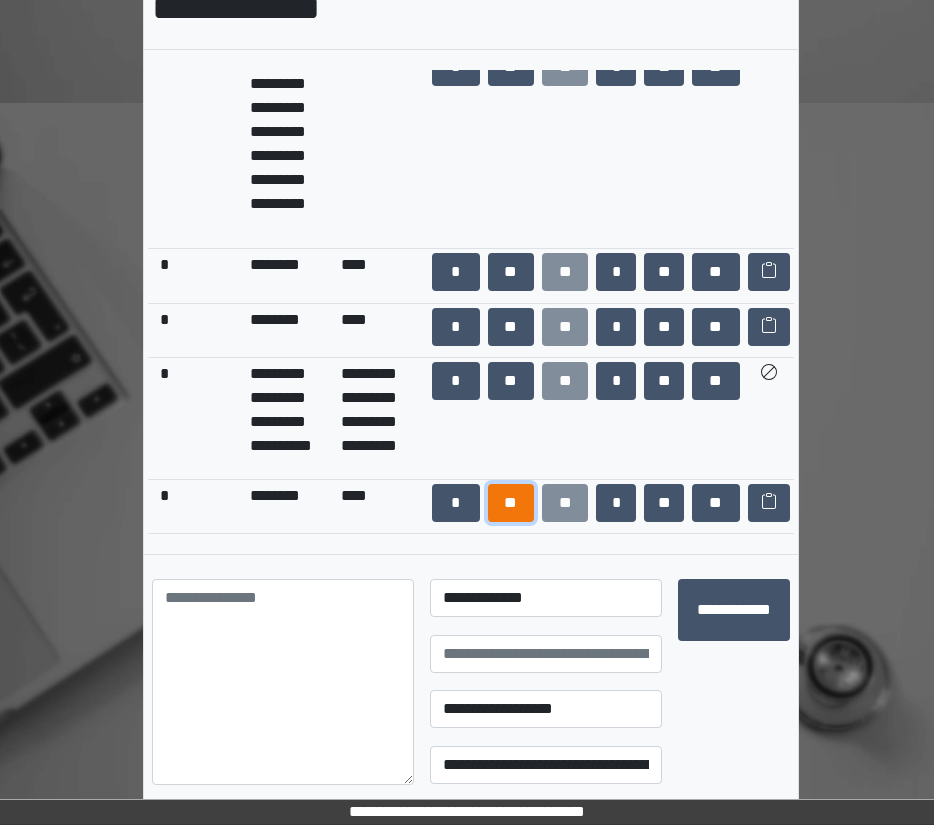 click on "**" at bounding box center (511, 503) 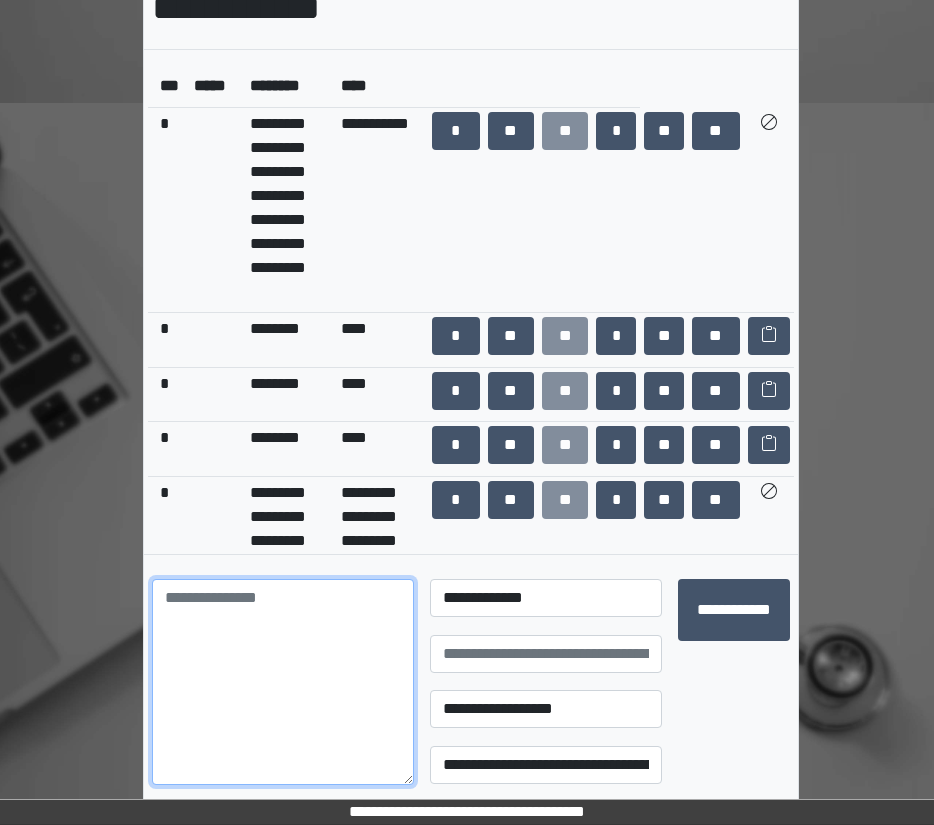 click at bounding box center (283, 682) 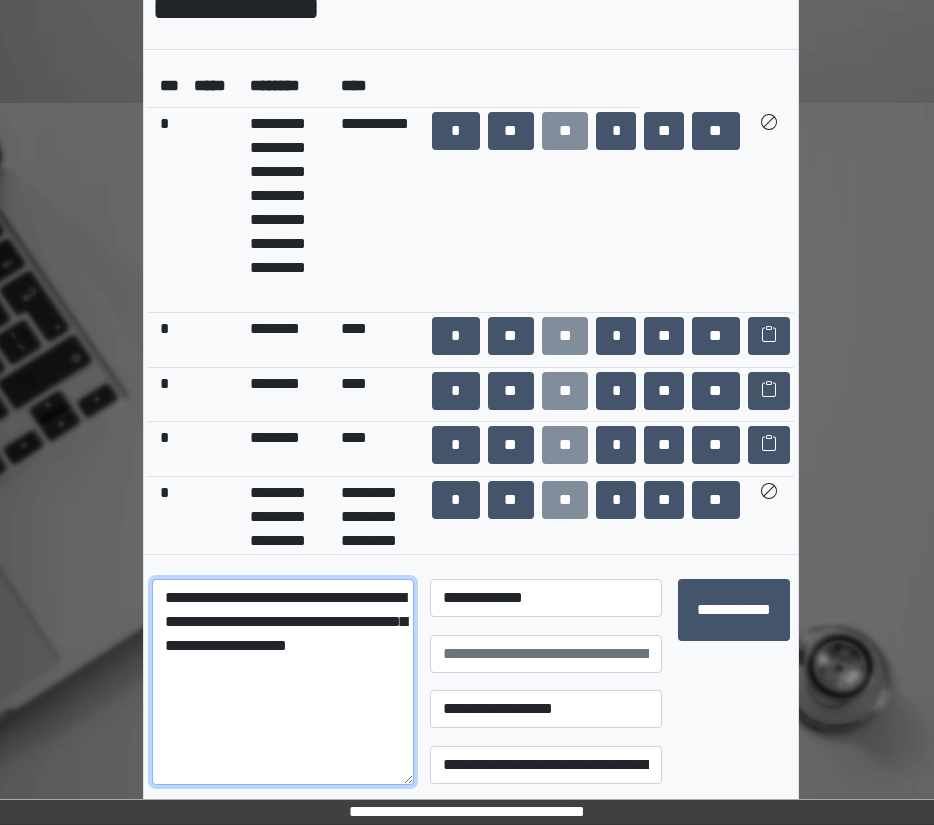 type on "**********" 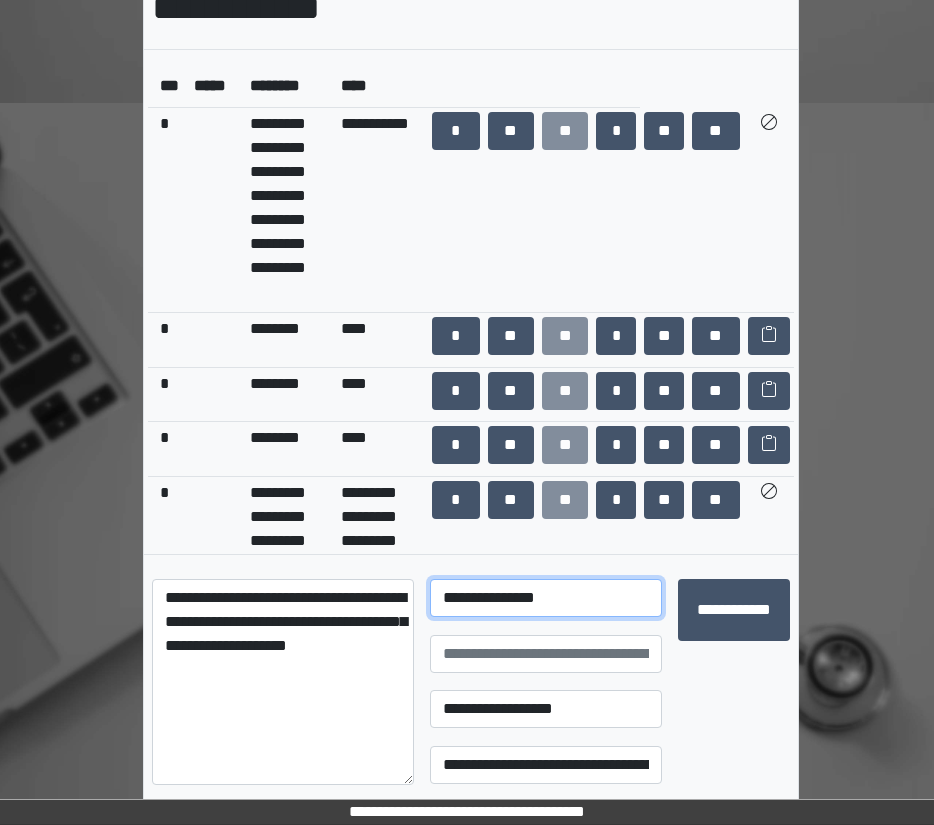 select on "**" 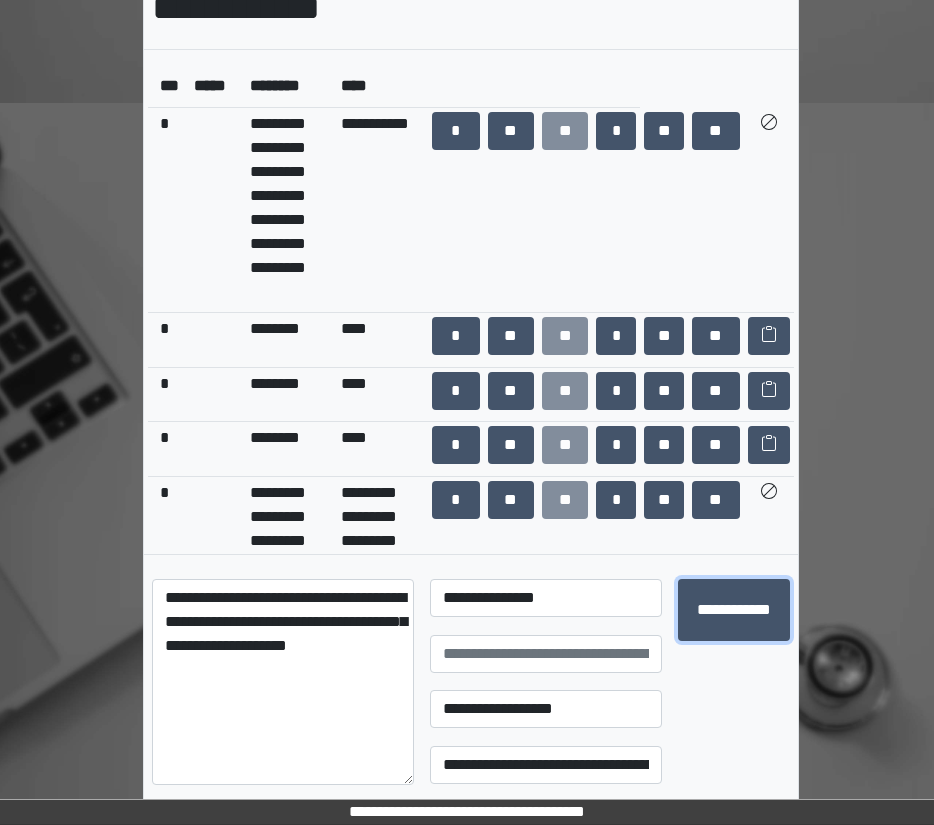 type 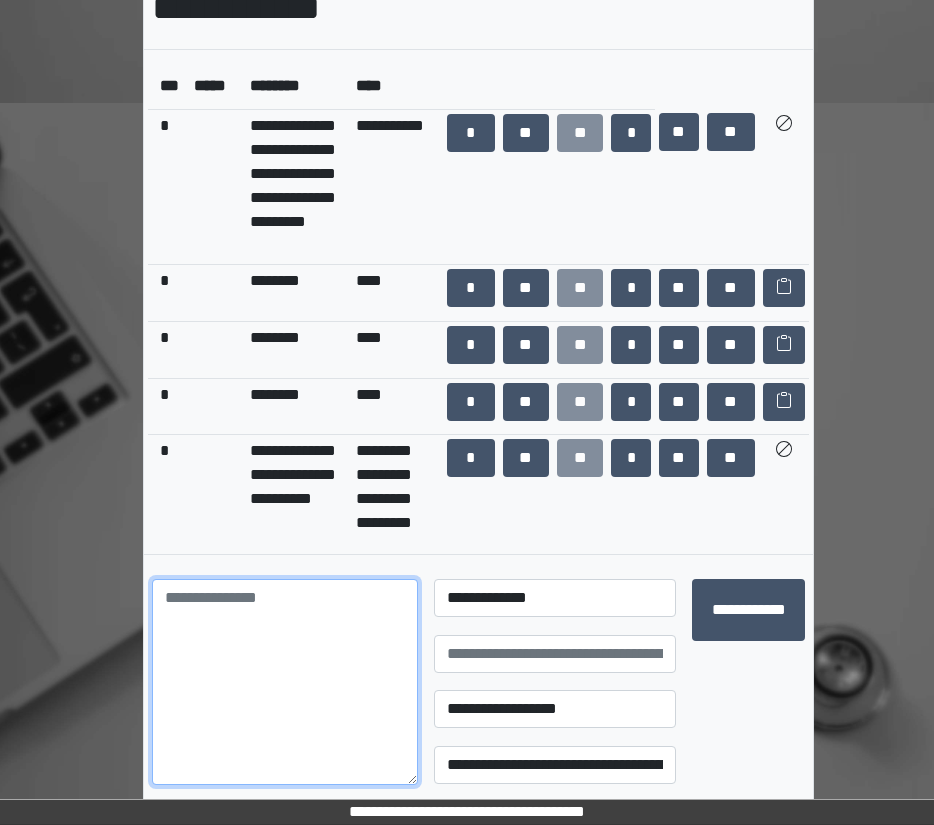 click at bounding box center (285, 682) 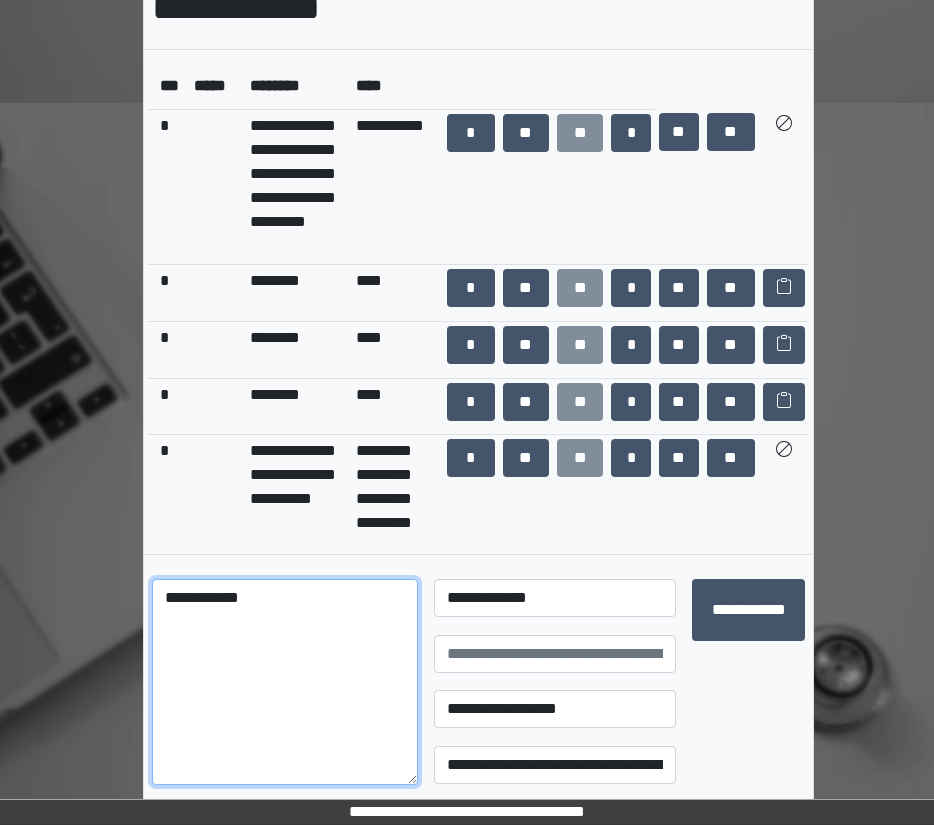 click on "**********" at bounding box center (285, 682) 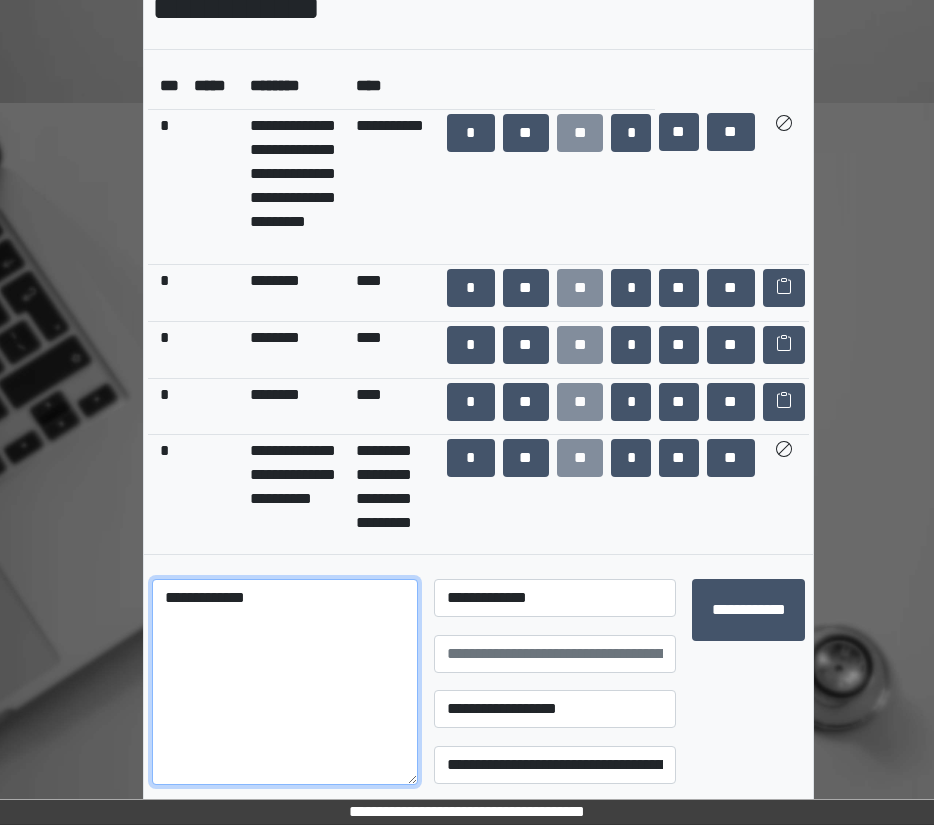 click on "**********" at bounding box center (285, 682) 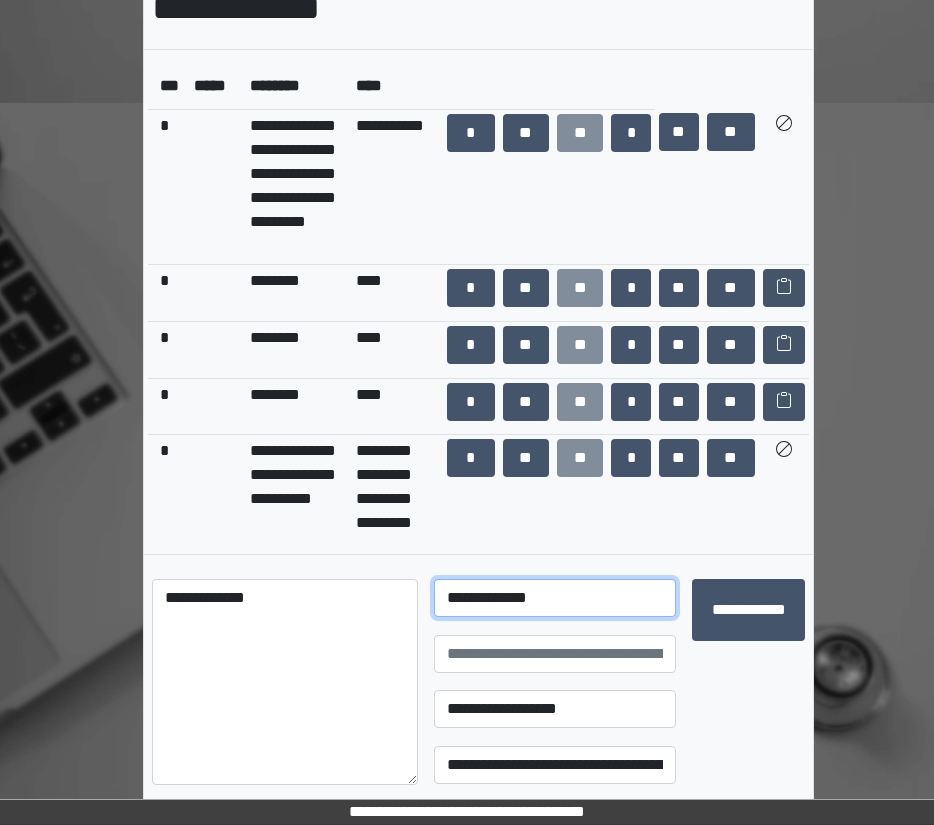 select on "*" 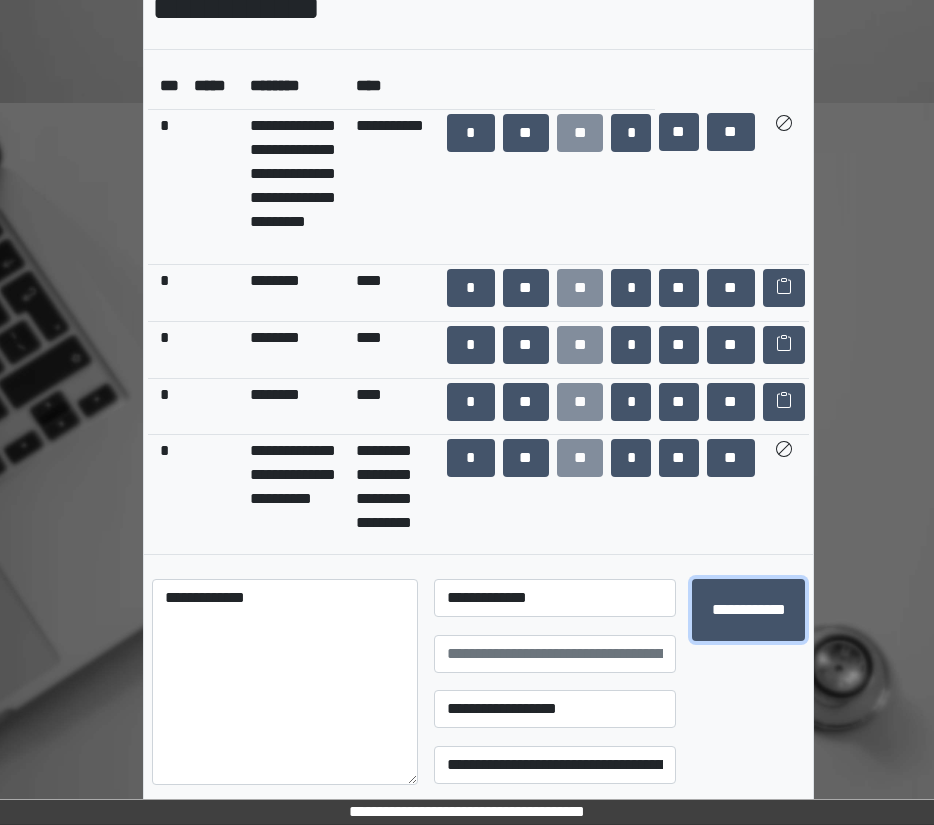 type 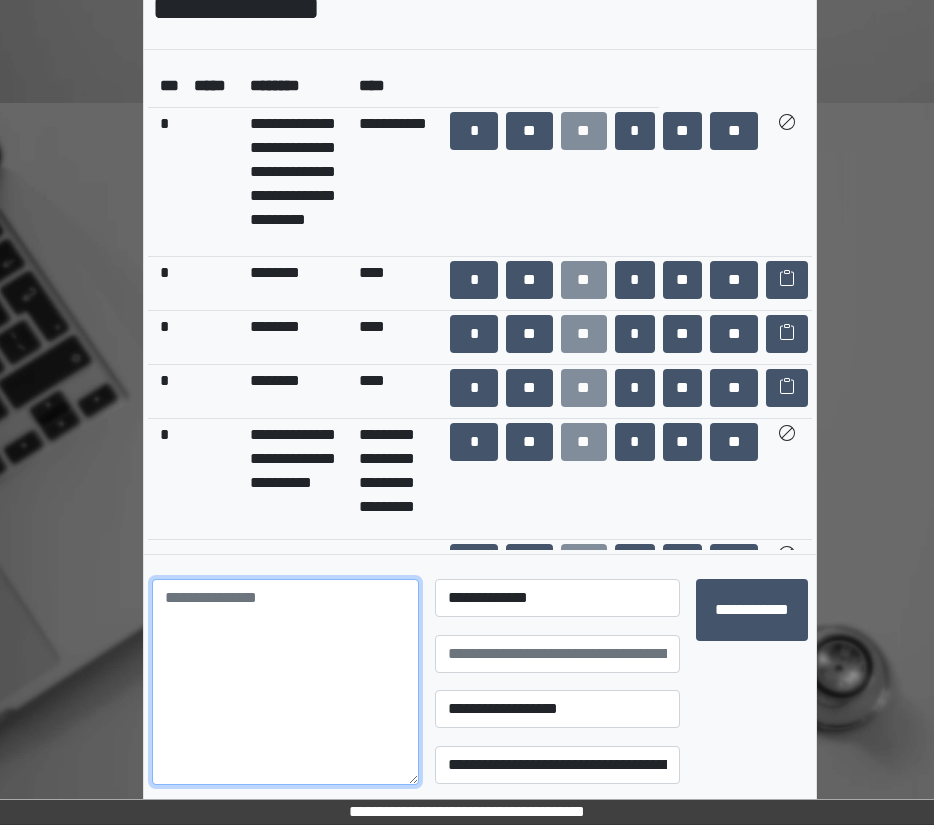 click at bounding box center (285, 682) 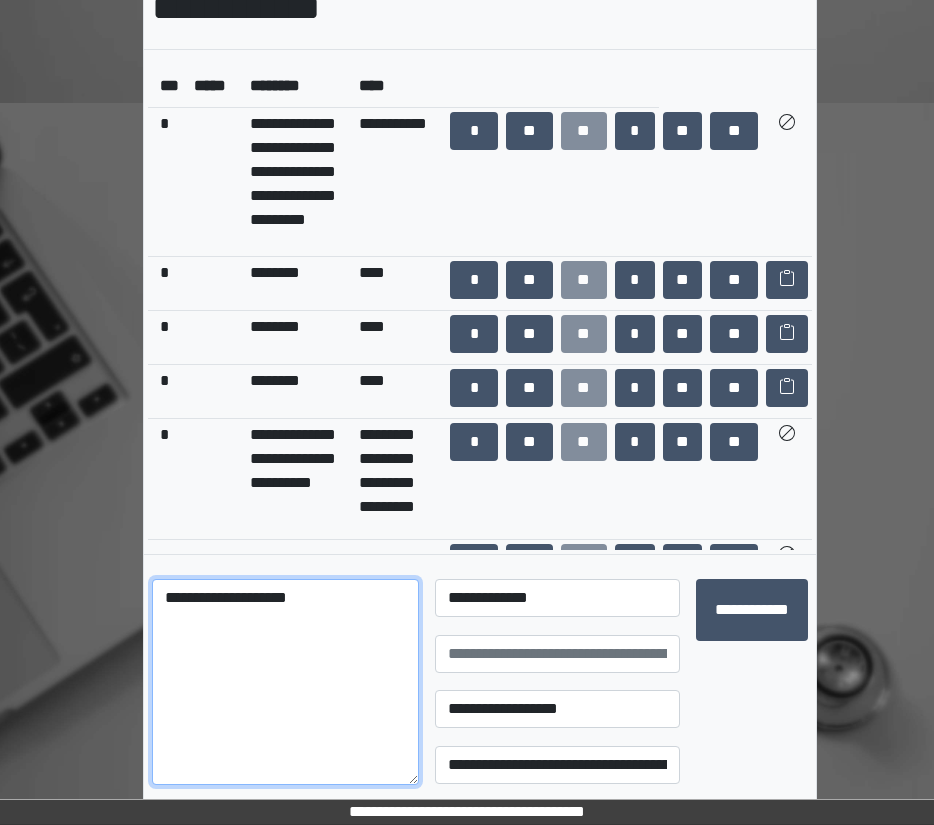 type on "**********" 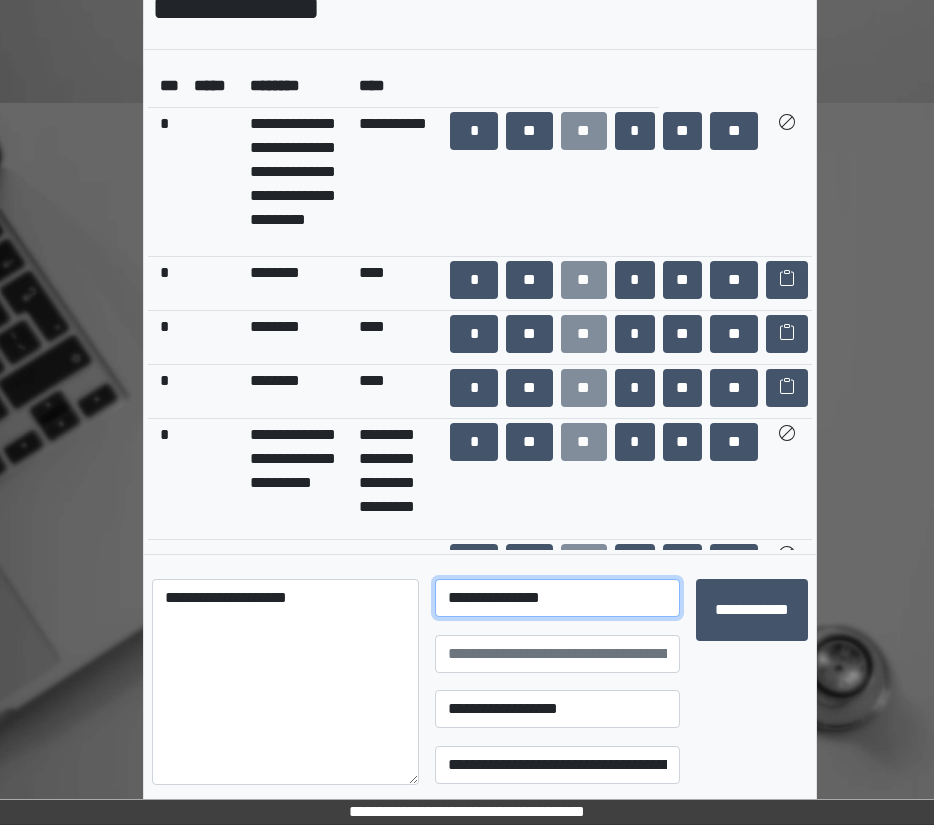 click on "**********" at bounding box center (557, 598) 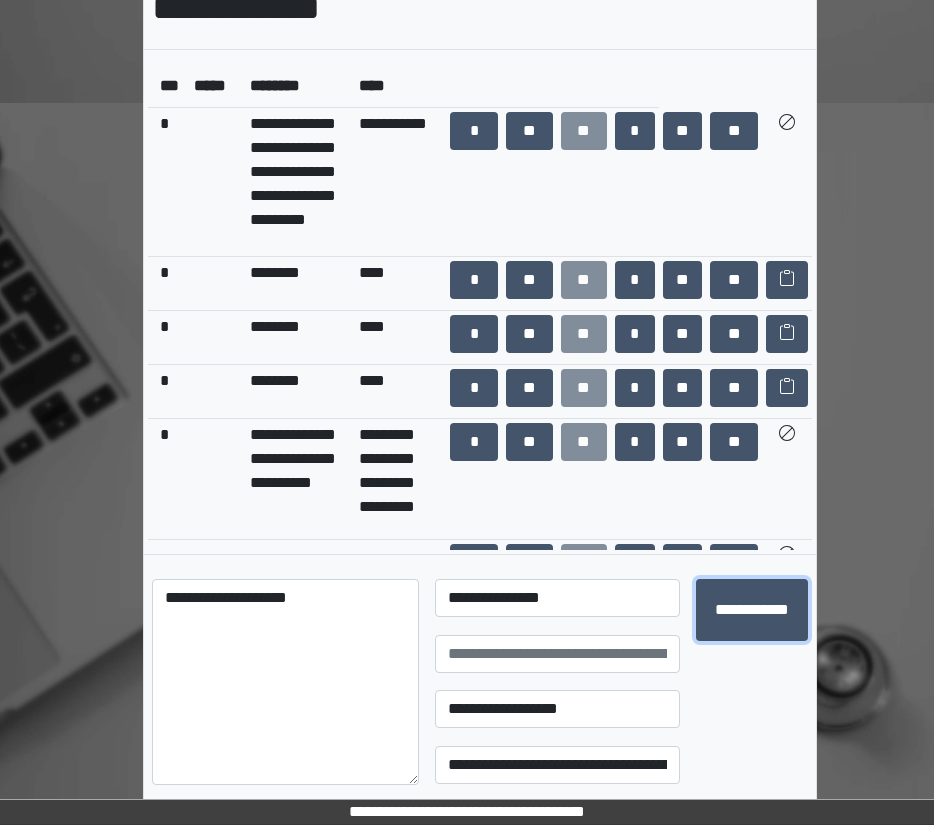 type 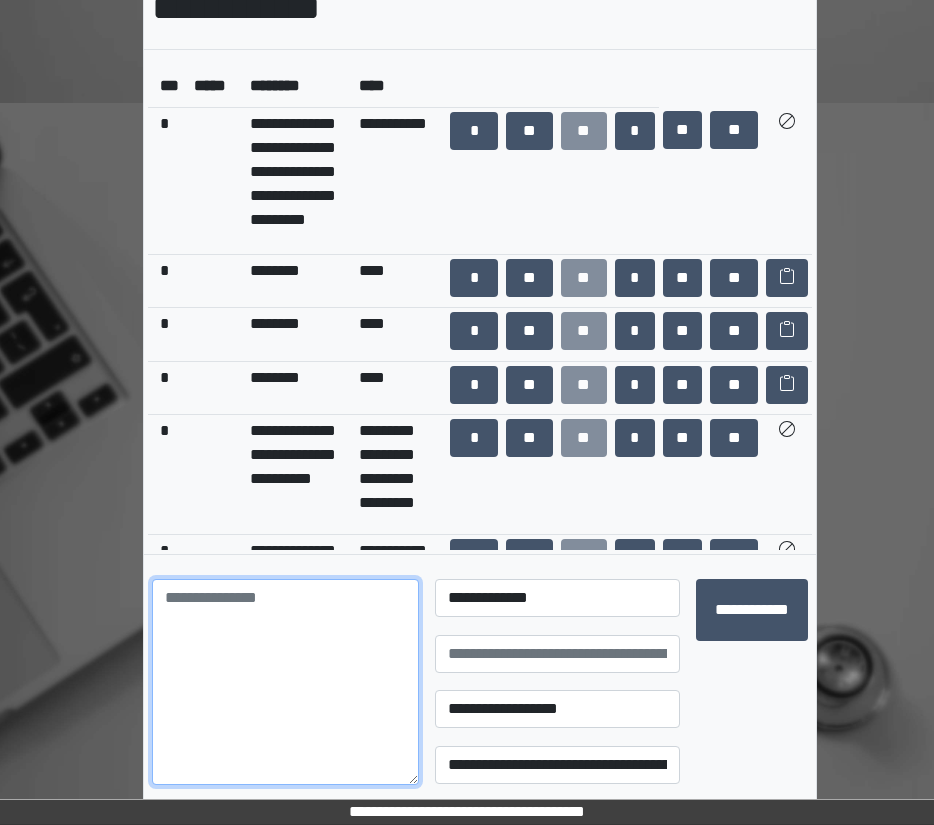 click at bounding box center (285, 682) 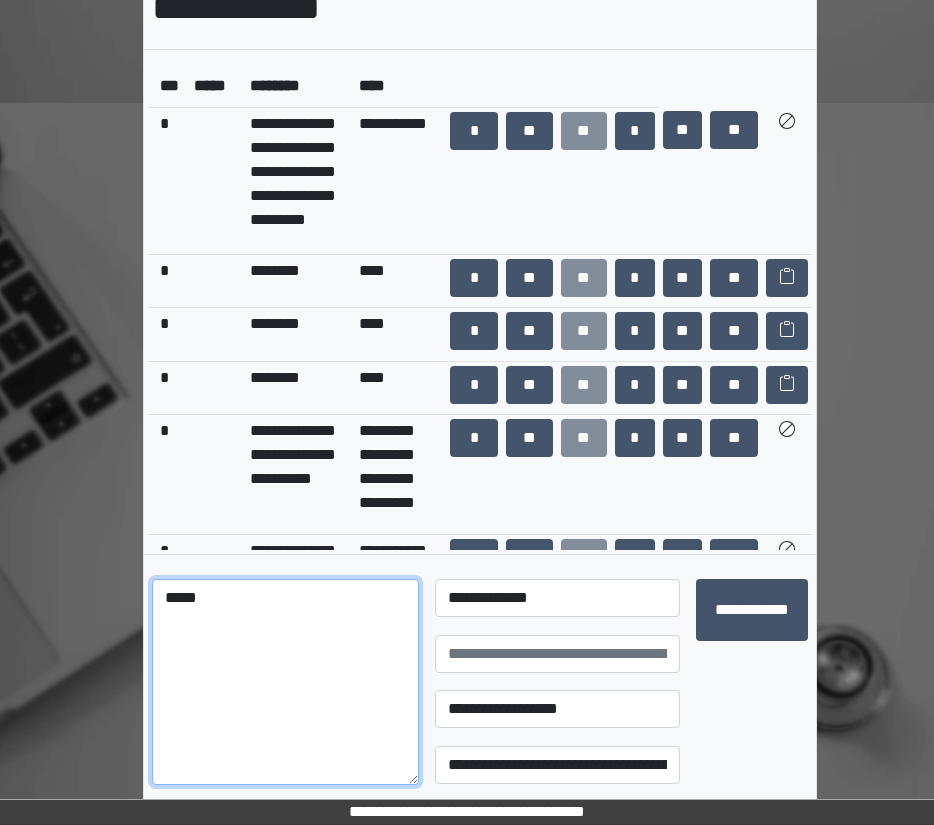 type on "*****" 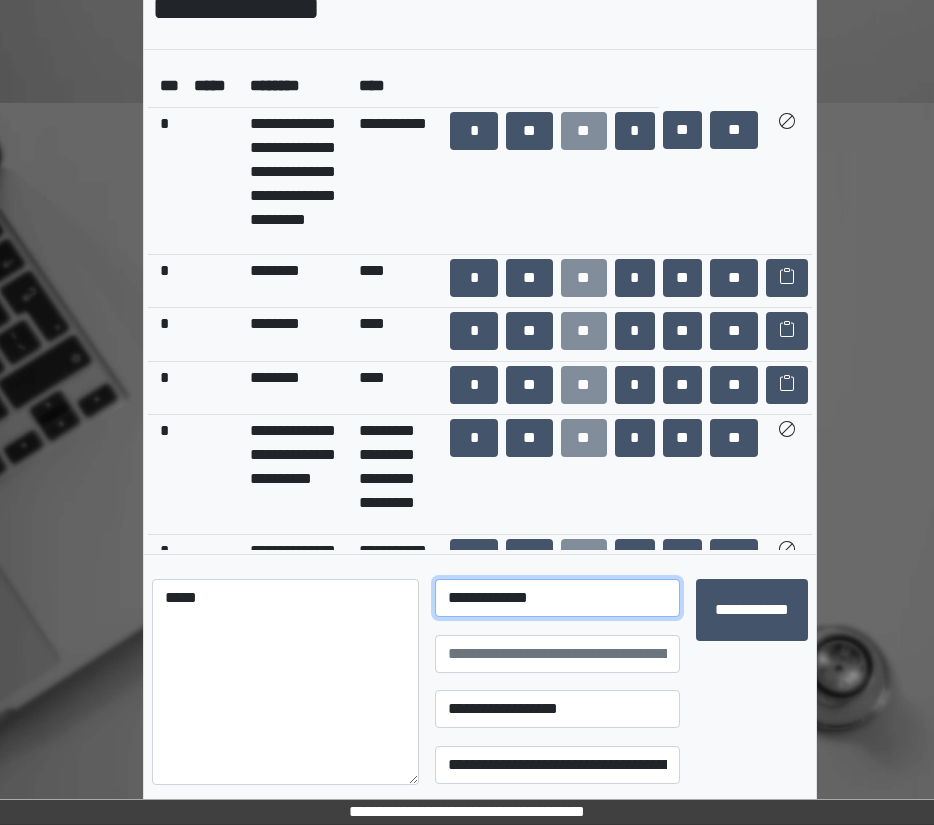 select on "*" 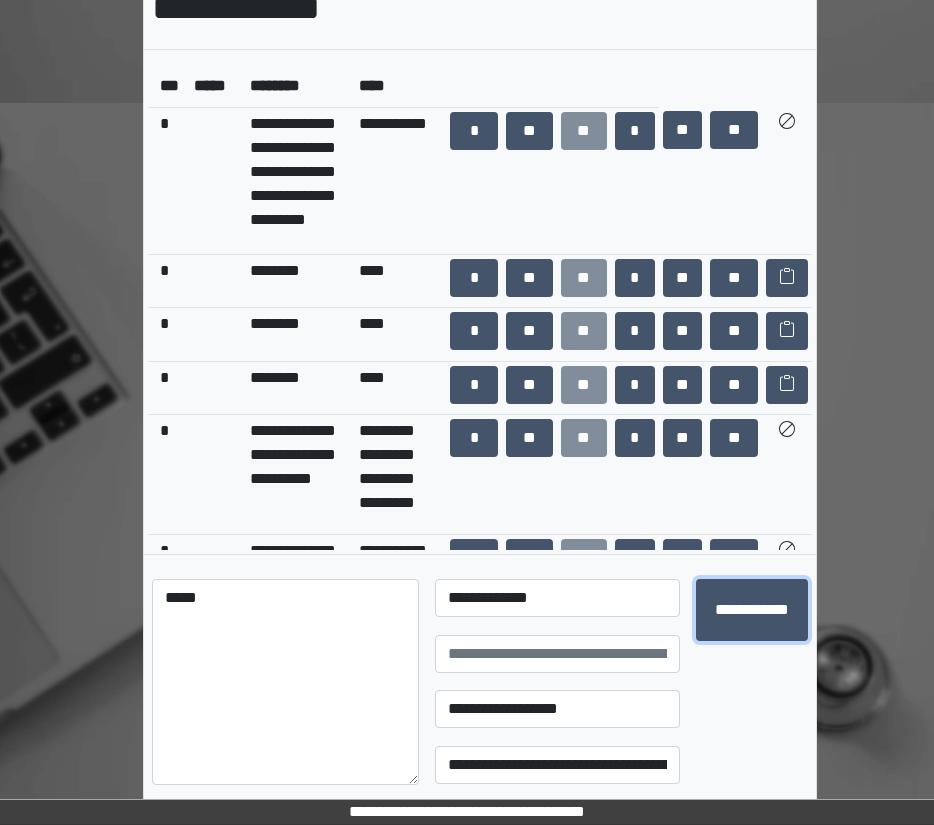 type 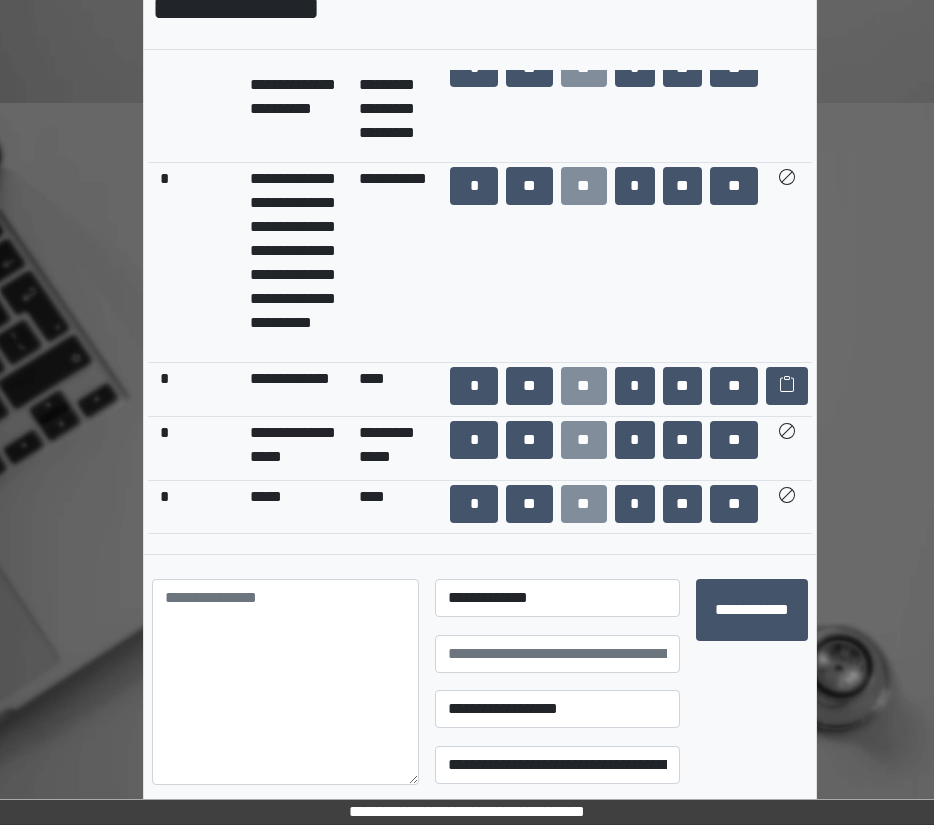 scroll, scrollTop: 391, scrollLeft: 0, axis: vertical 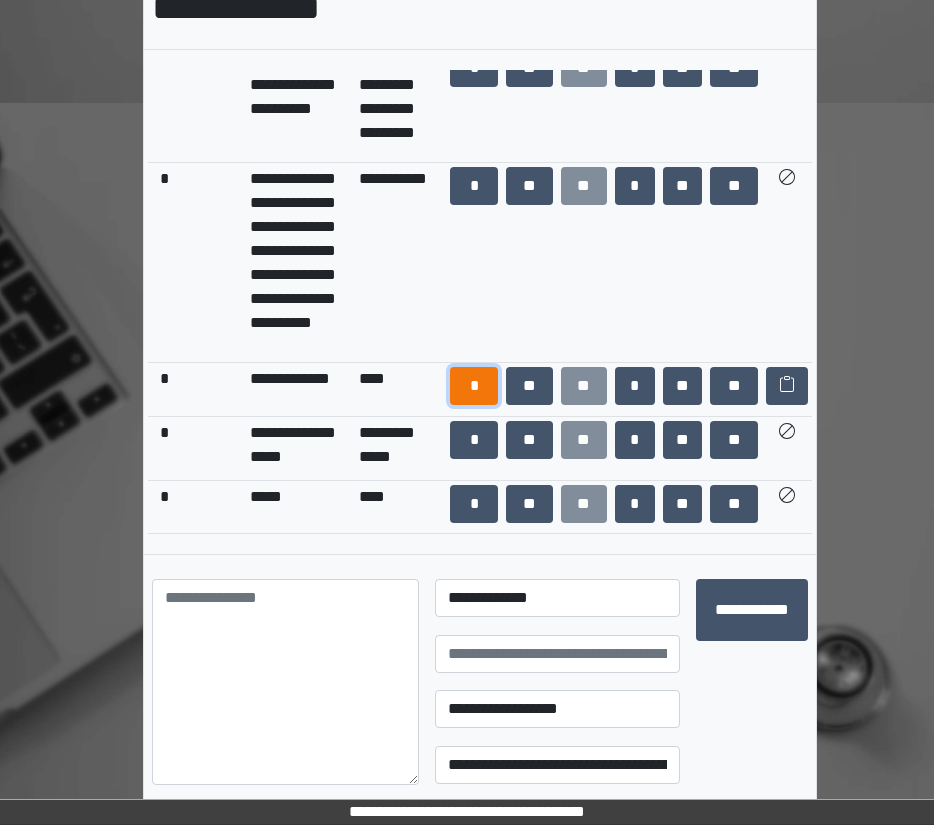 click on "*" at bounding box center [474, 386] 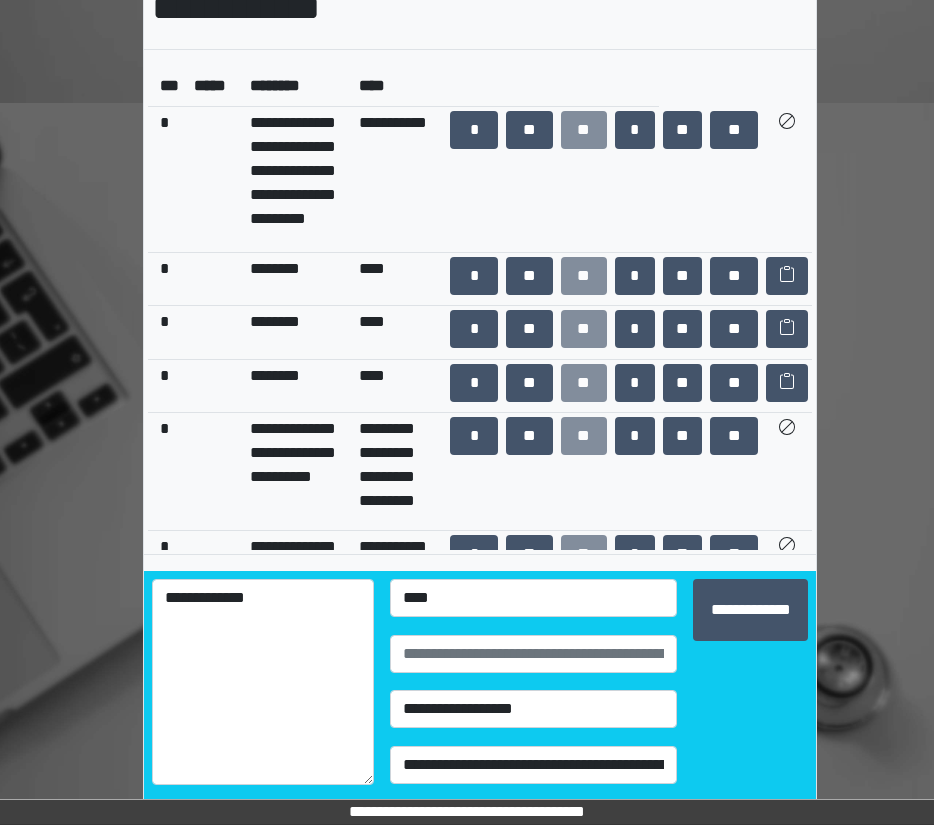 scroll, scrollTop: 1240, scrollLeft: 0, axis: vertical 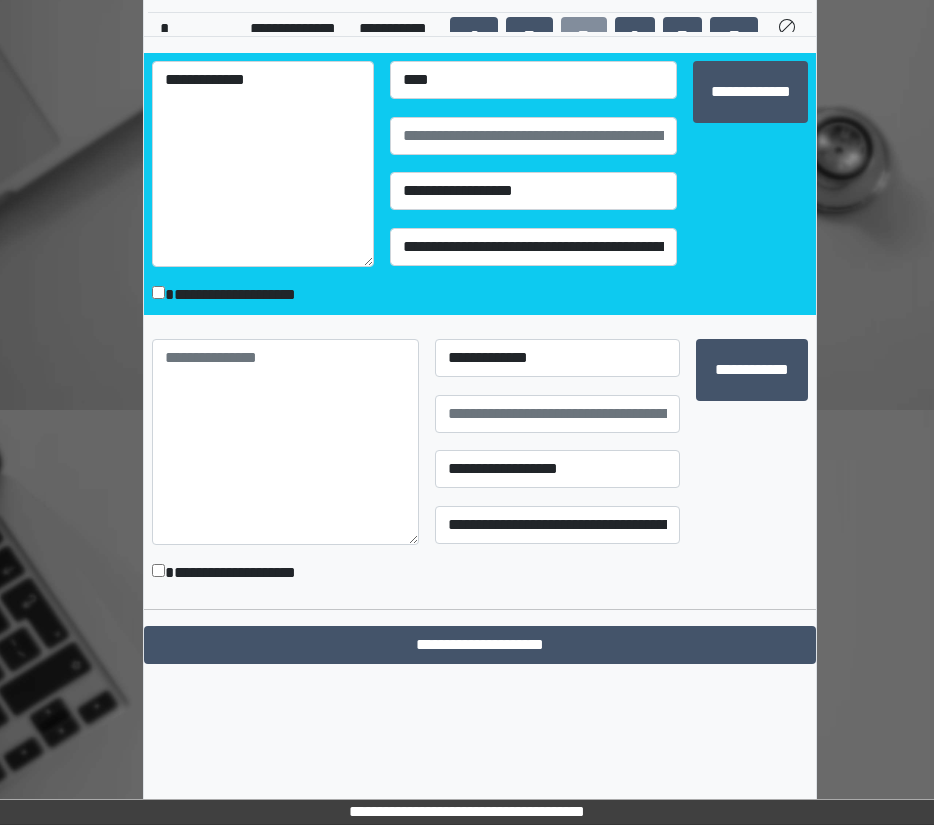 click on "**********" at bounding box center [251, 295] 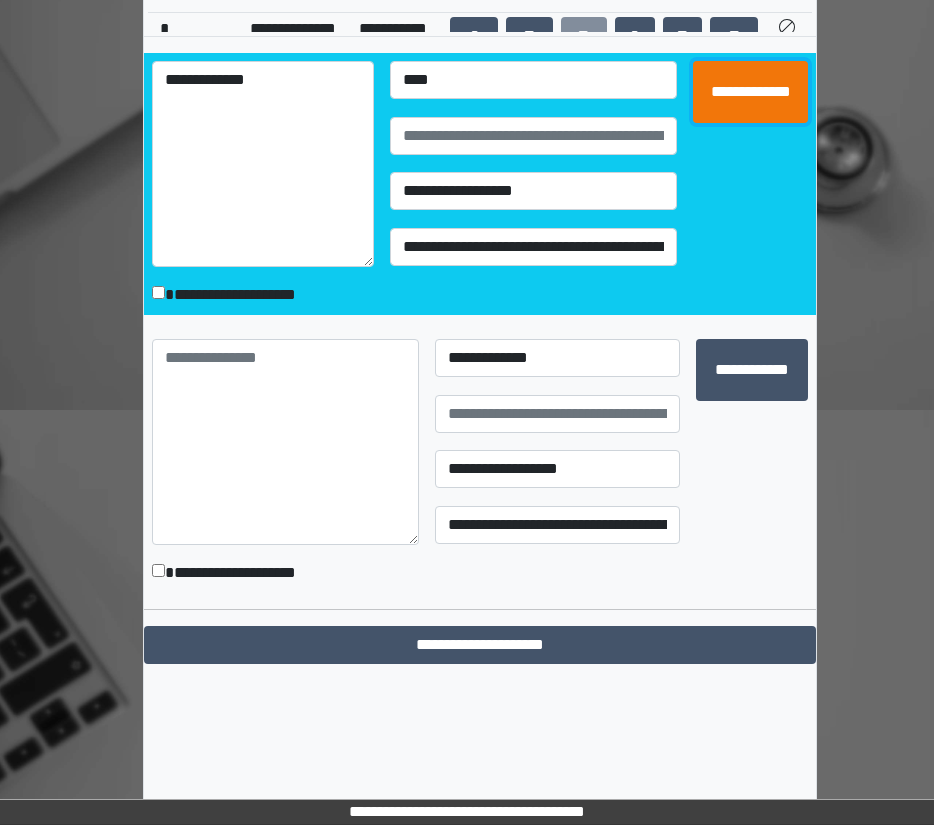 click on "**********" at bounding box center (750, 92) 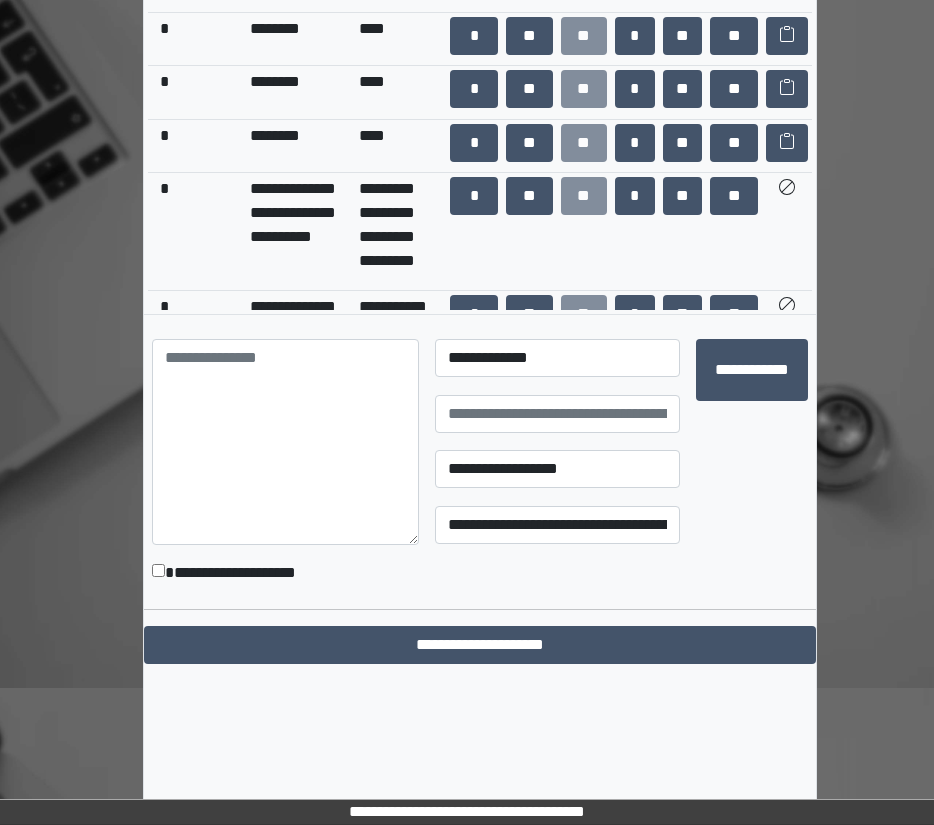 scroll, scrollTop: 241, scrollLeft: 0, axis: vertical 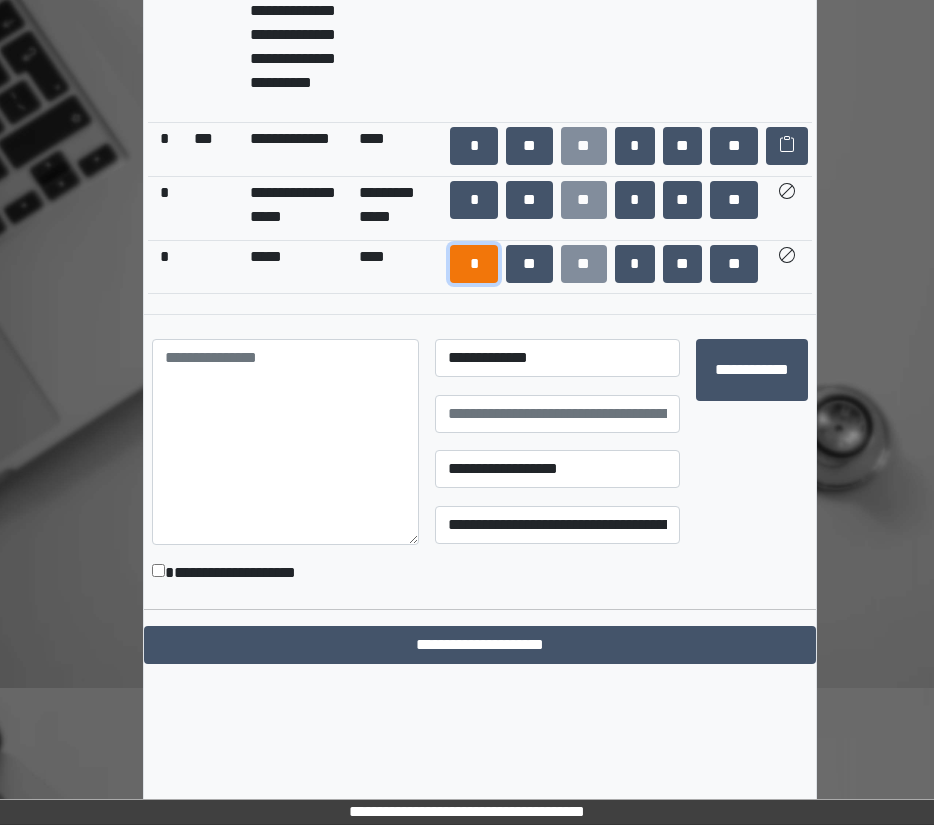 click on "*" at bounding box center [474, 264] 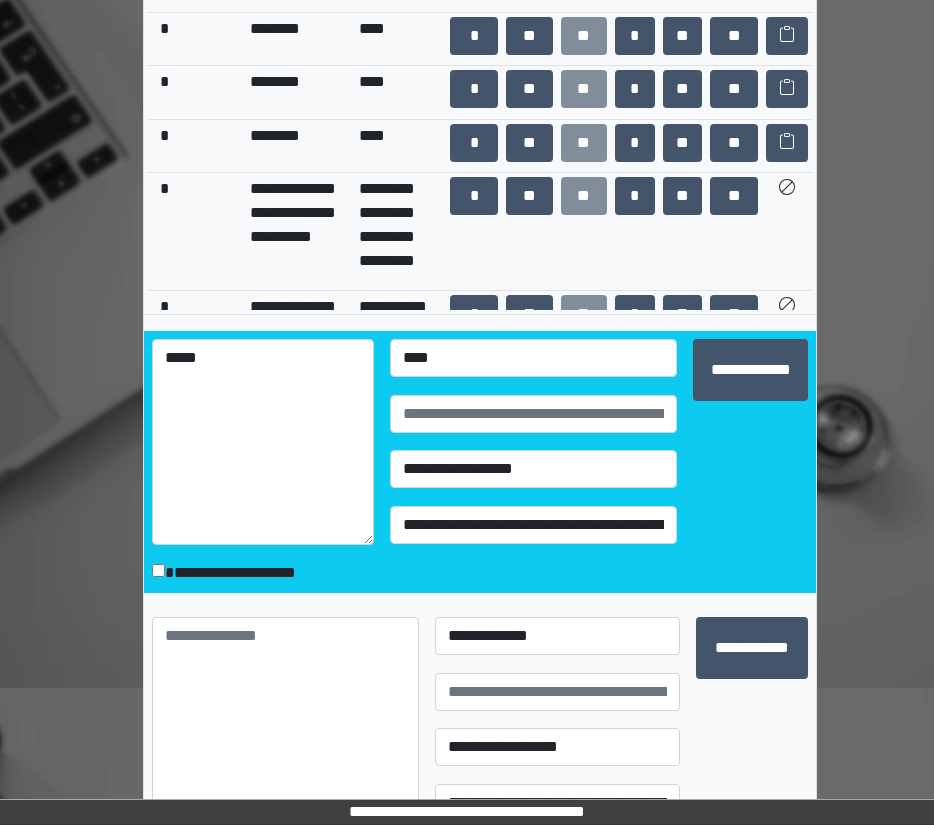 click on "**********" at bounding box center [251, 573] 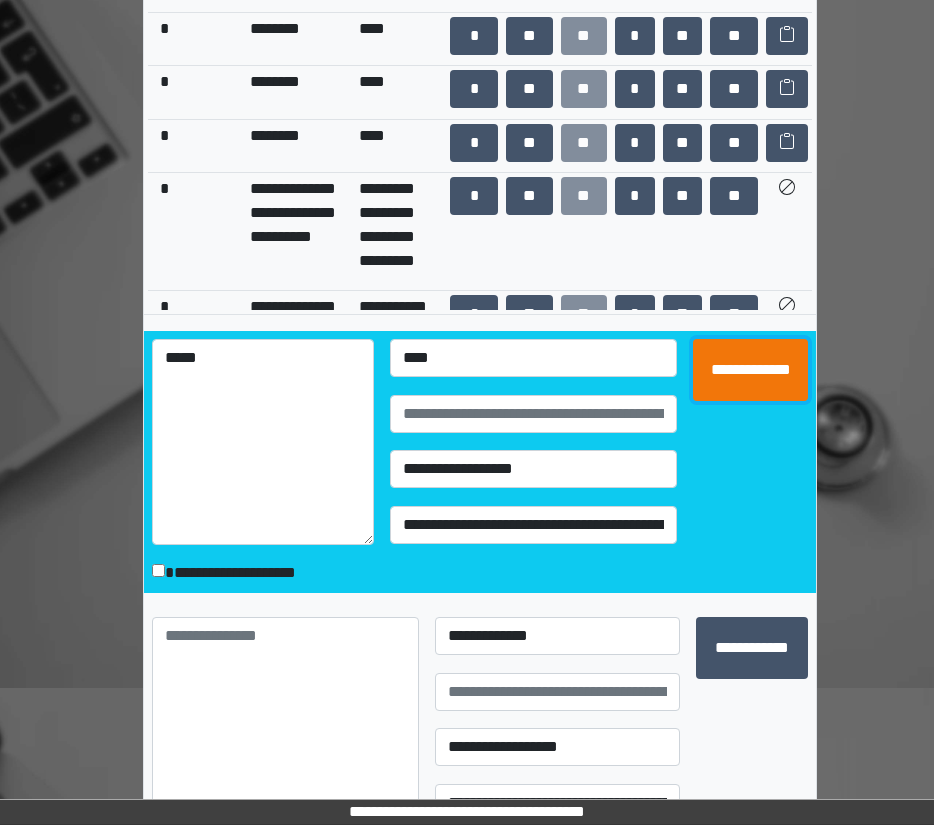 click on "**********" at bounding box center [750, 370] 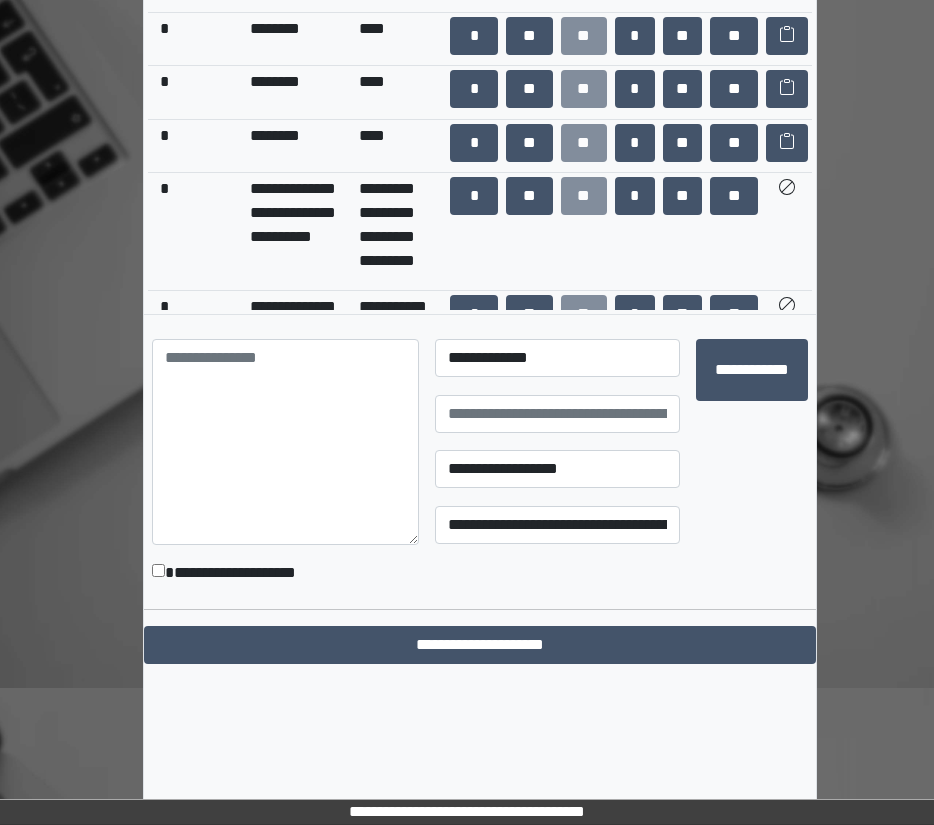 scroll, scrollTop: 391, scrollLeft: 0, axis: vertical 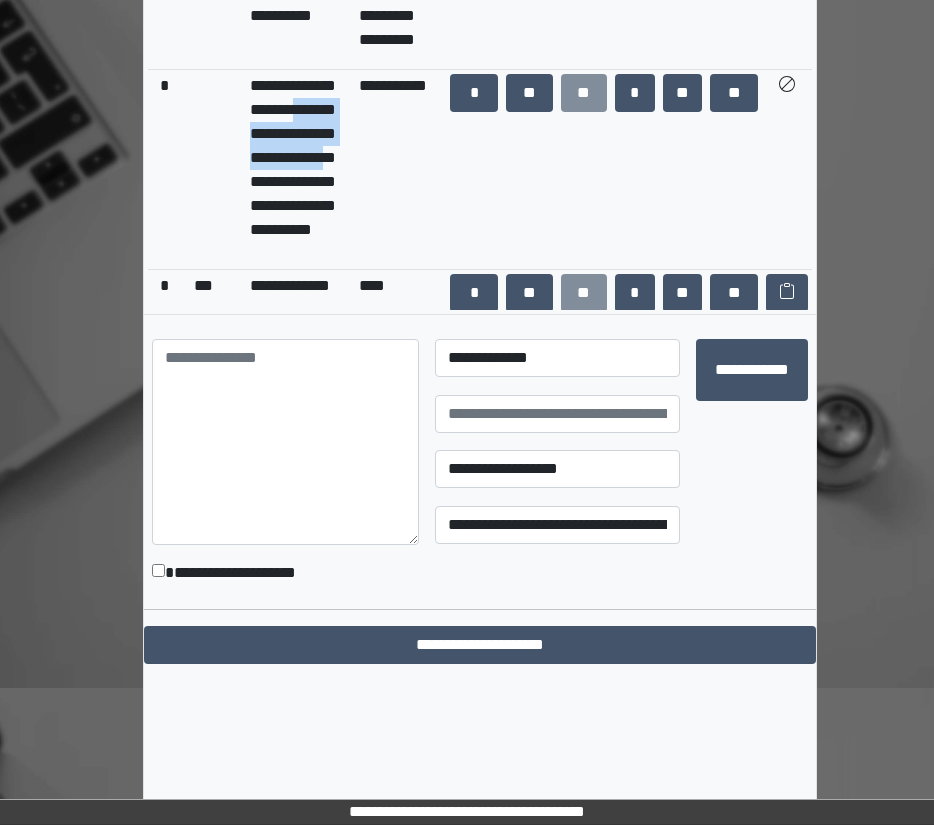 drag, startPoint x: 278, startPoint y: 110, endPoint x: 294, endPoint y: 182, distance: 73.756355 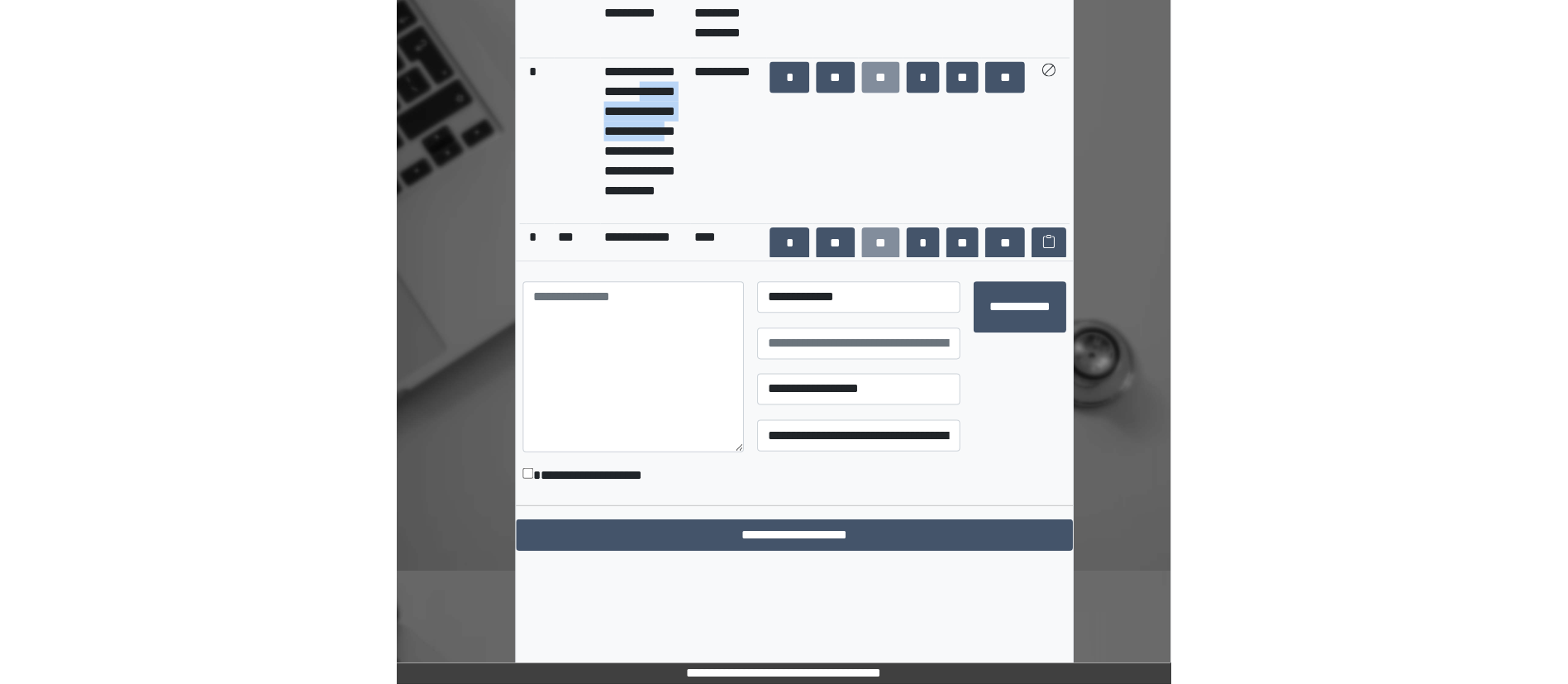scroll, scrollTop: 199, scrollLeft: 0, axis: vertical 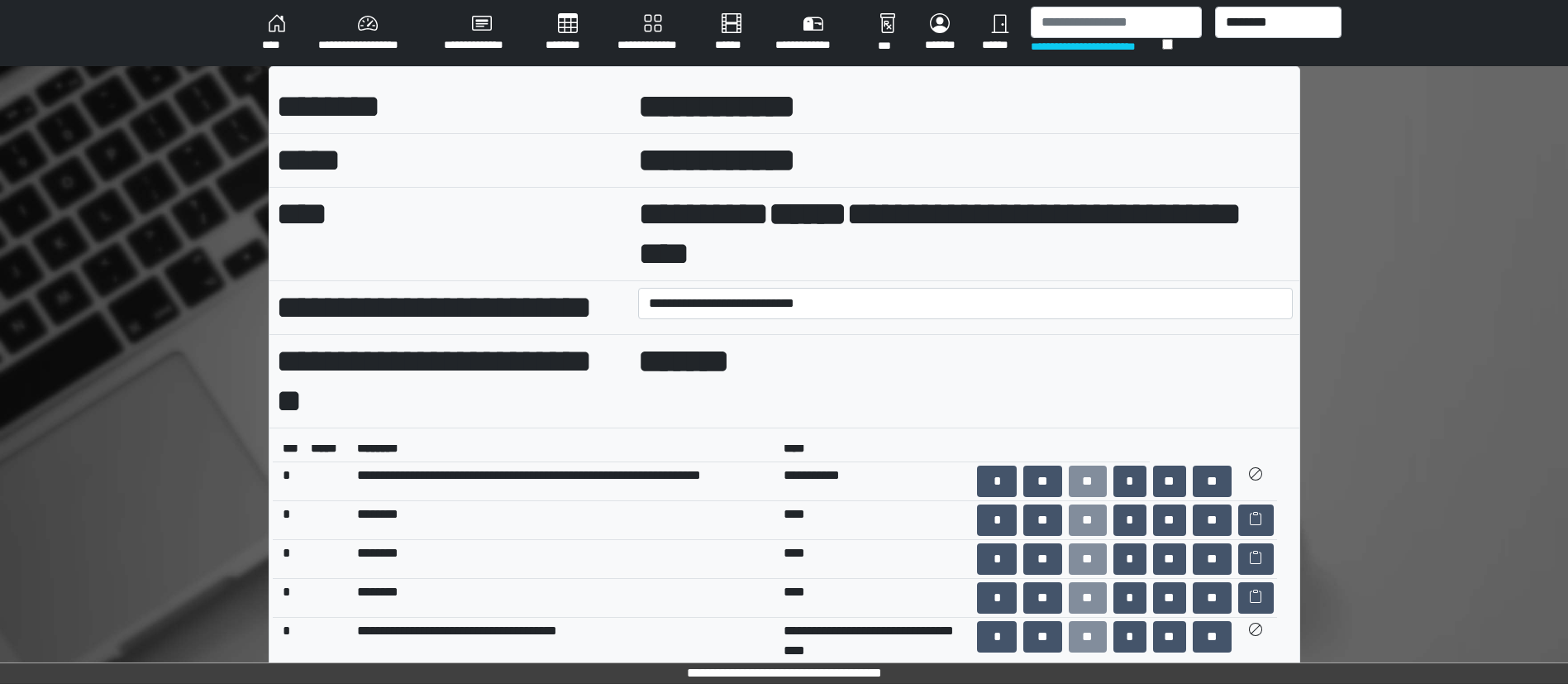 click on "**********" at bounding box center [653, 33] 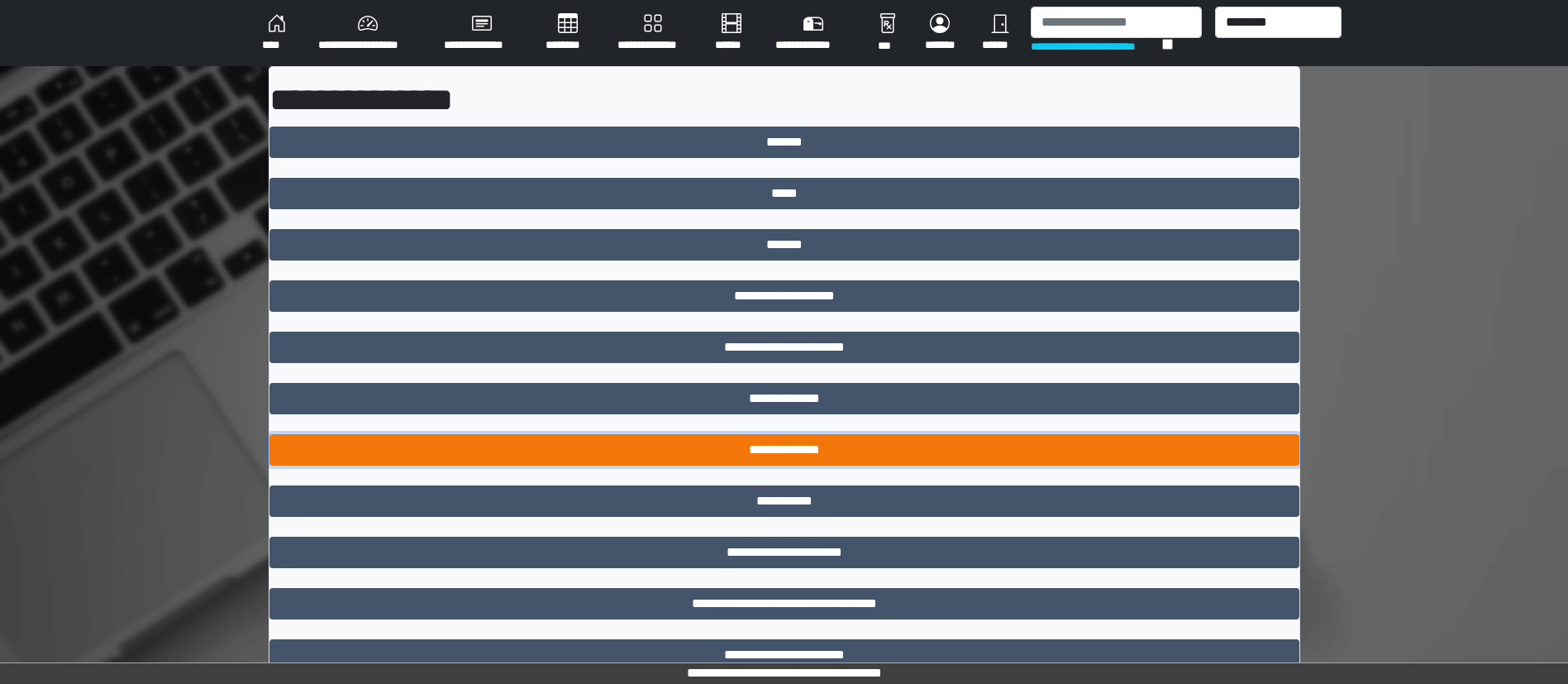 click on "**********" at bounding box center (784, 450) 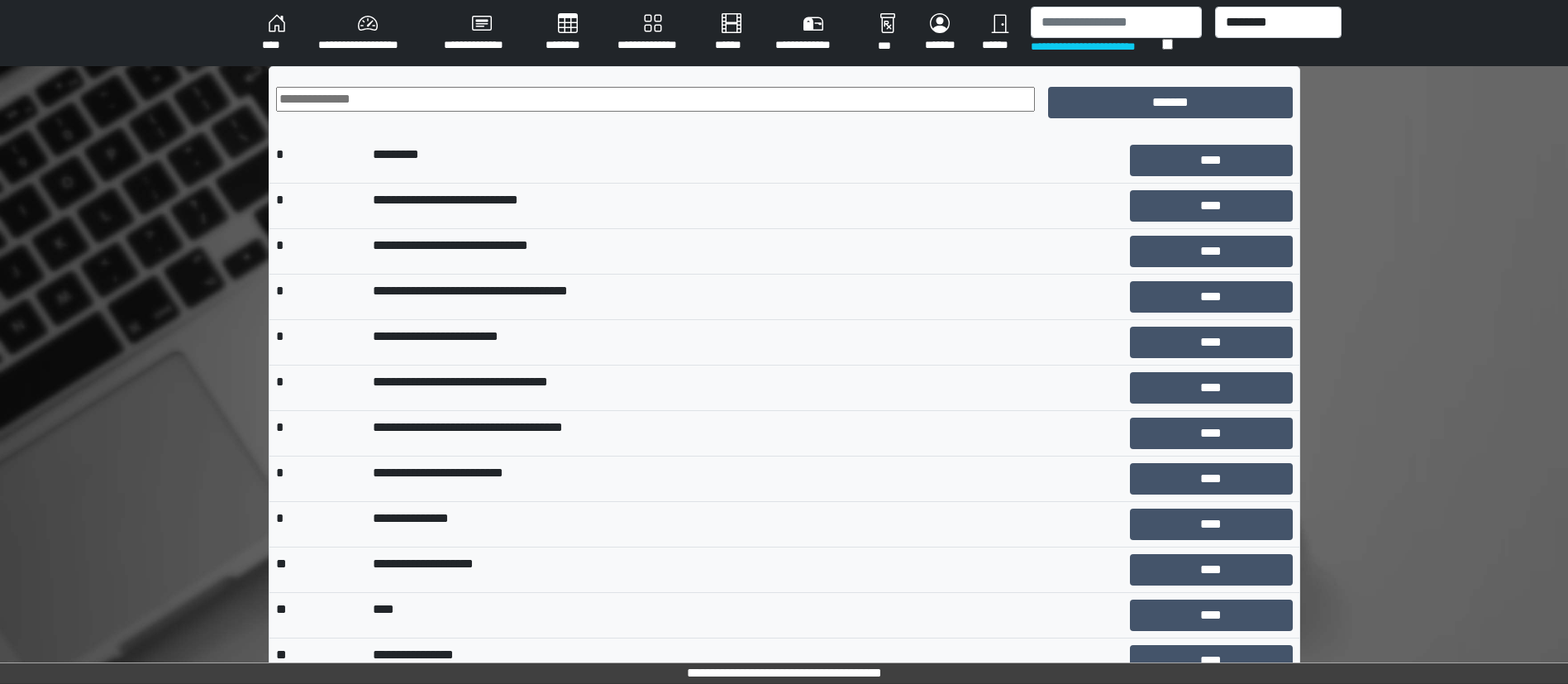 click at bounding box center [655, 99] 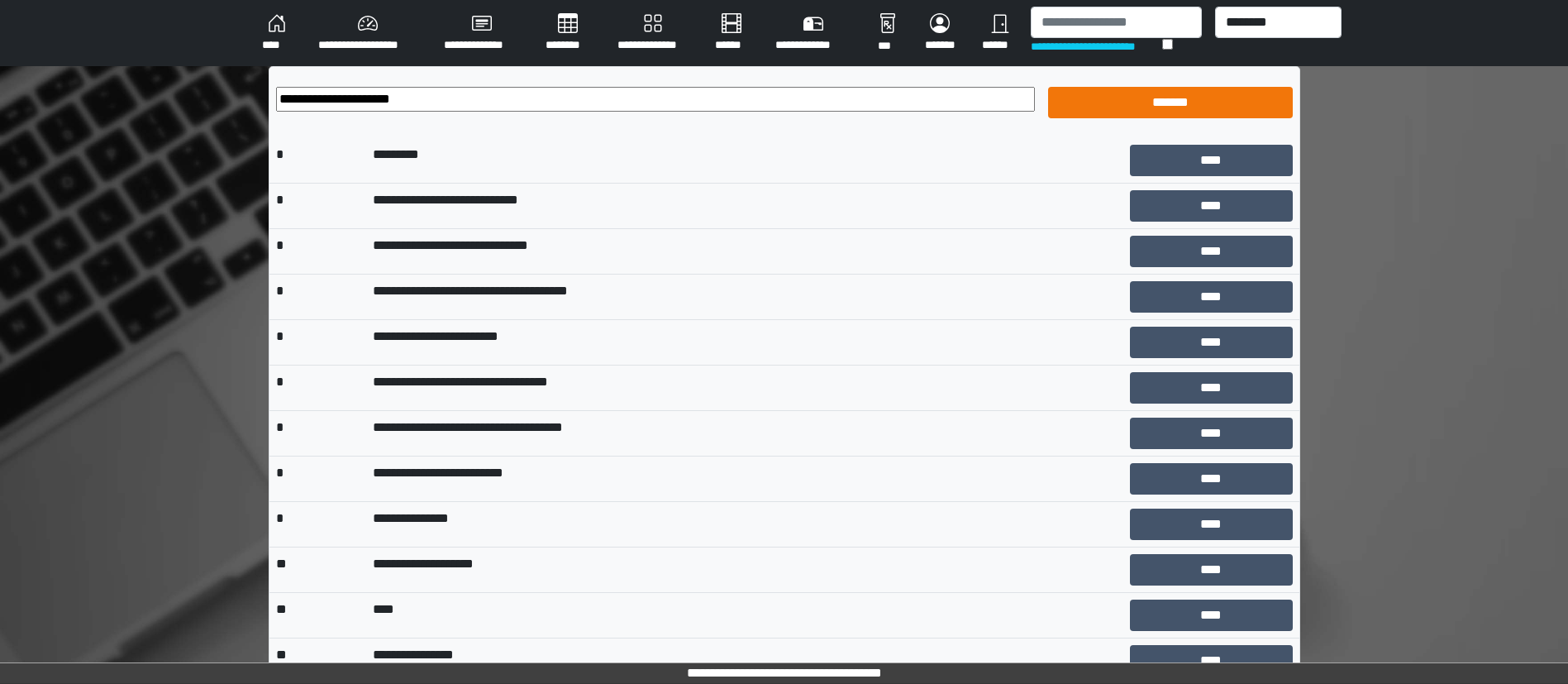 type on "**********" 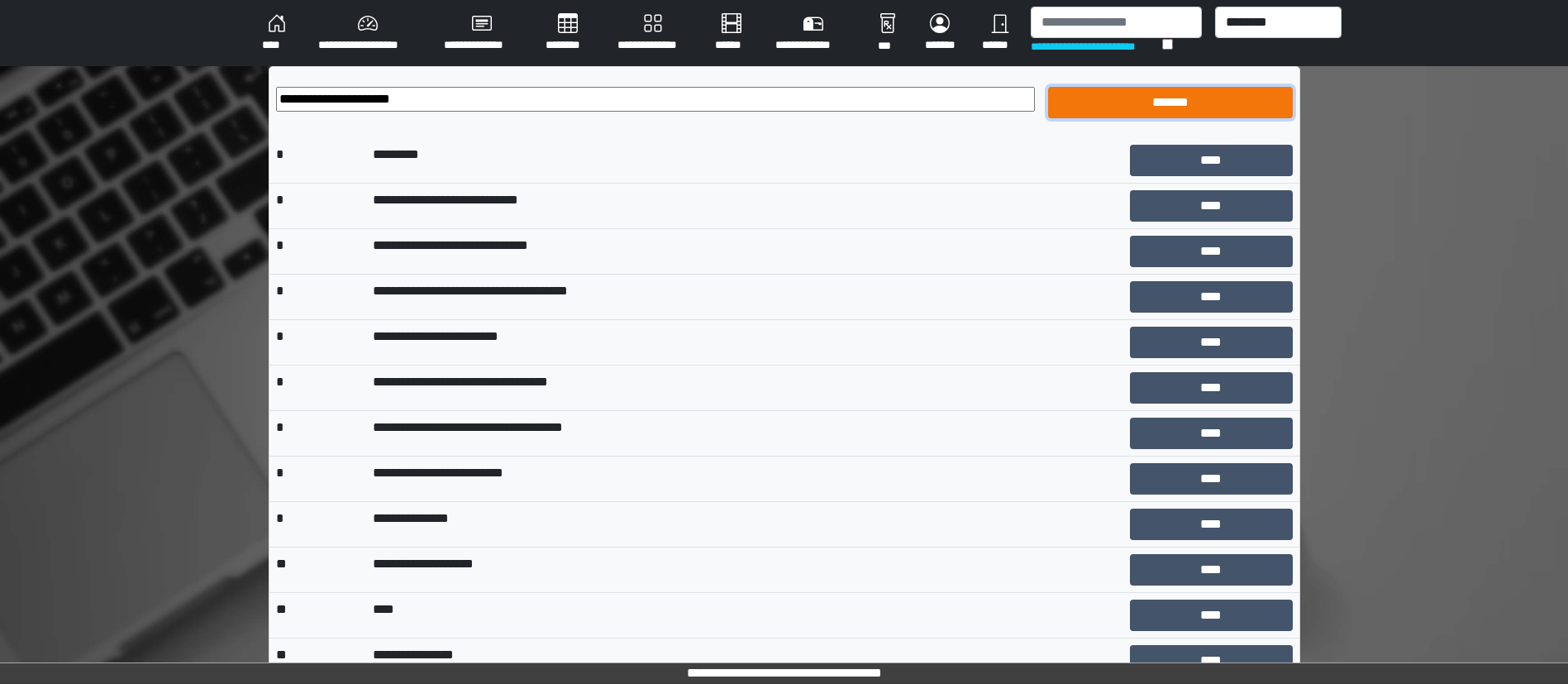 click on "*******" at bounding box center (1170, 103) 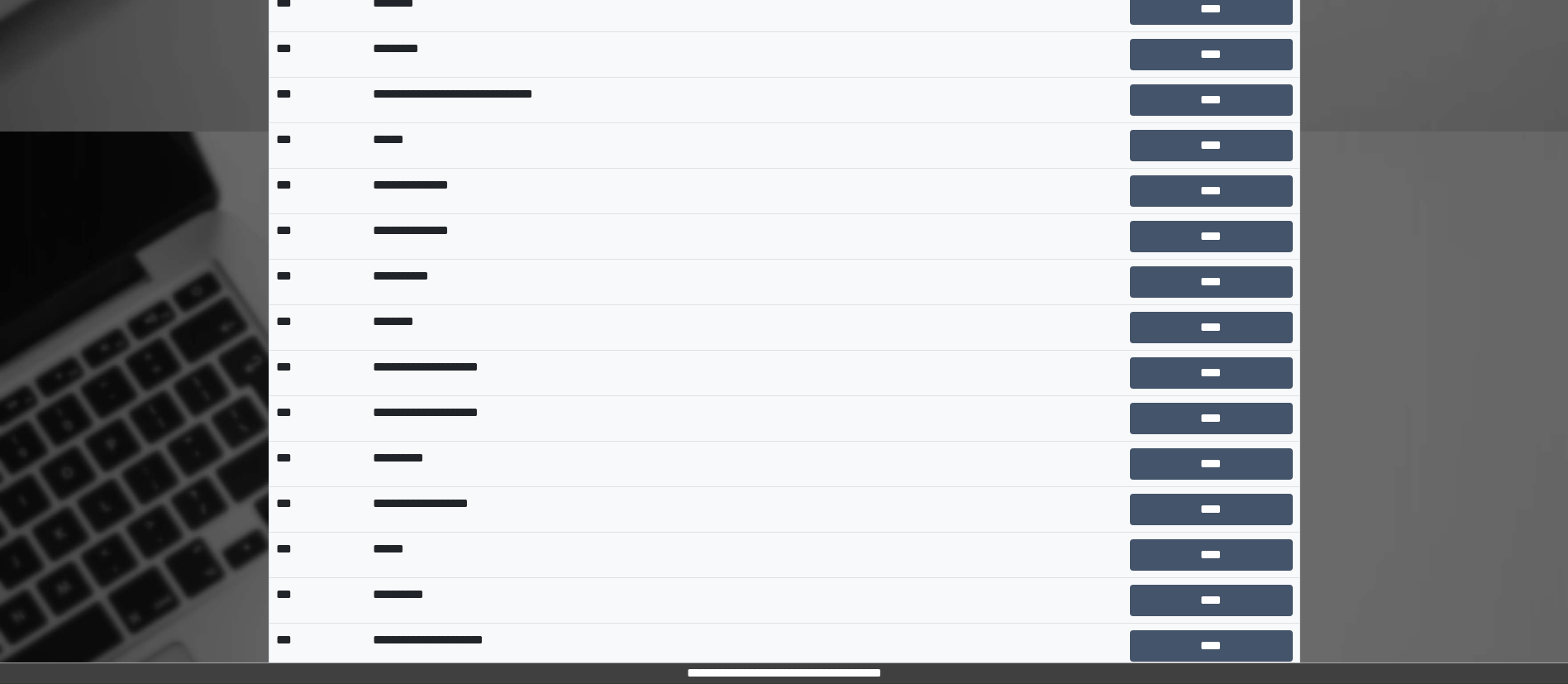 scroll, scrollTop: 5729, scrollLeft: 0, axis: vertical 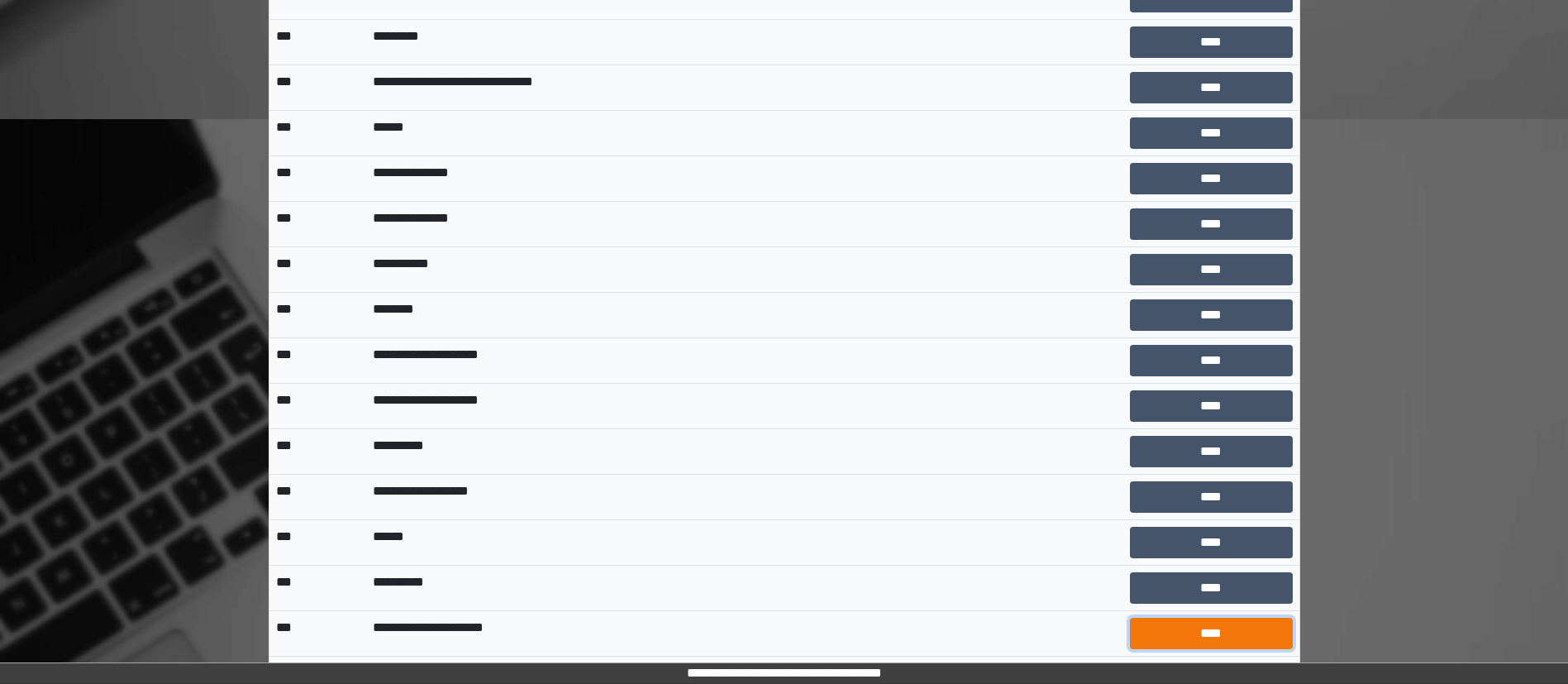 click on "****" at bounding box center (1211, 634) 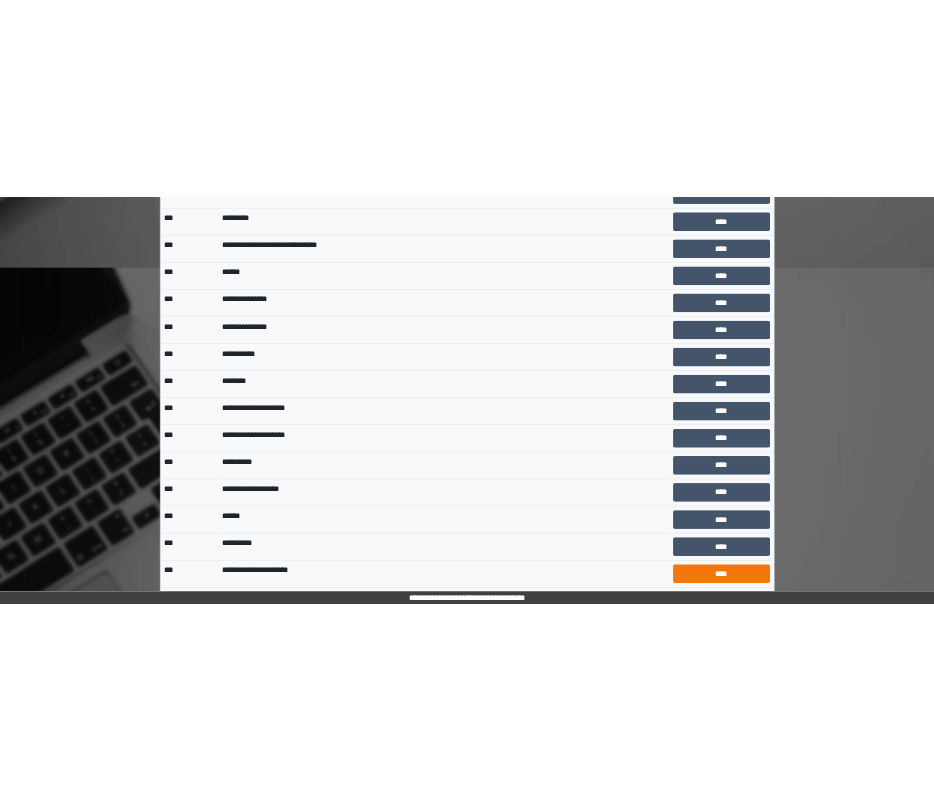 scroll, scrollTop: 0, scrollLeft: 0, axis: both 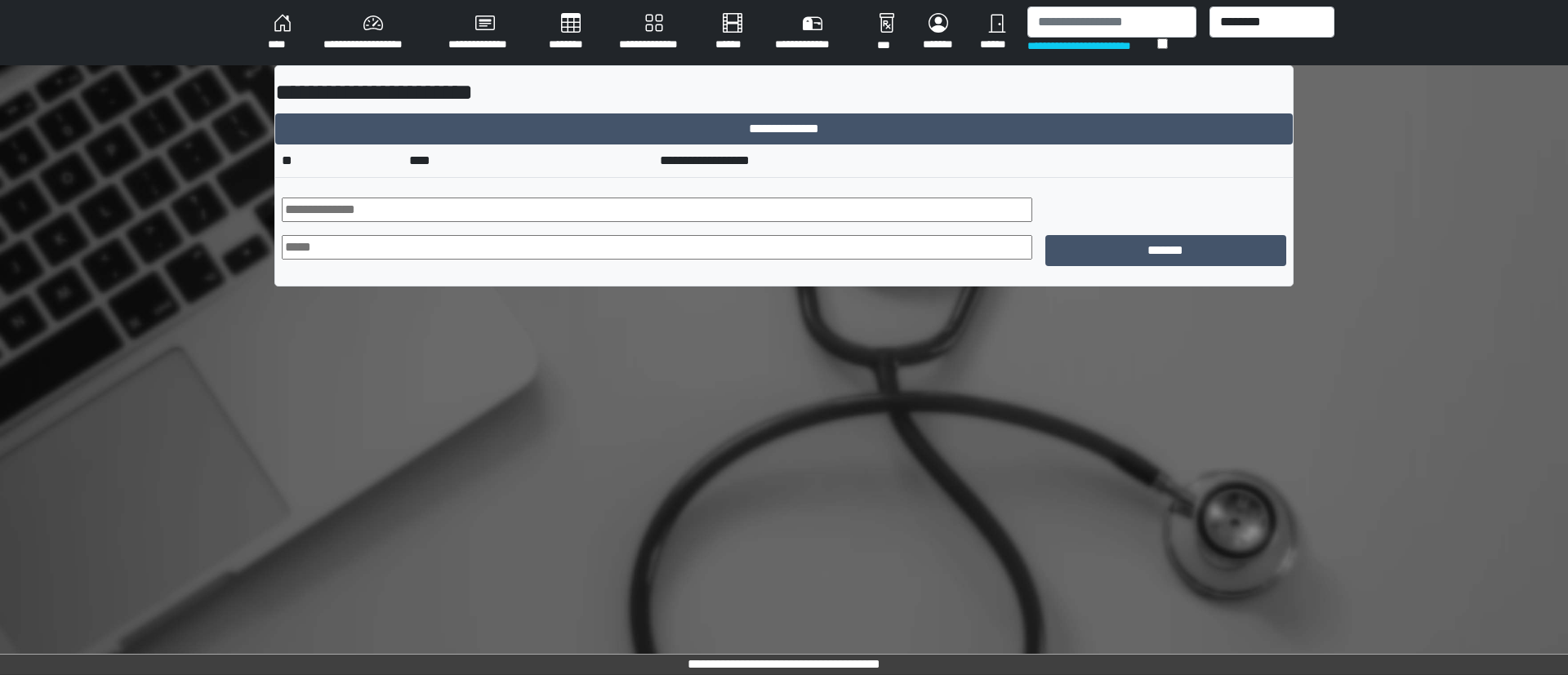 click at bounding box center (657, 210) 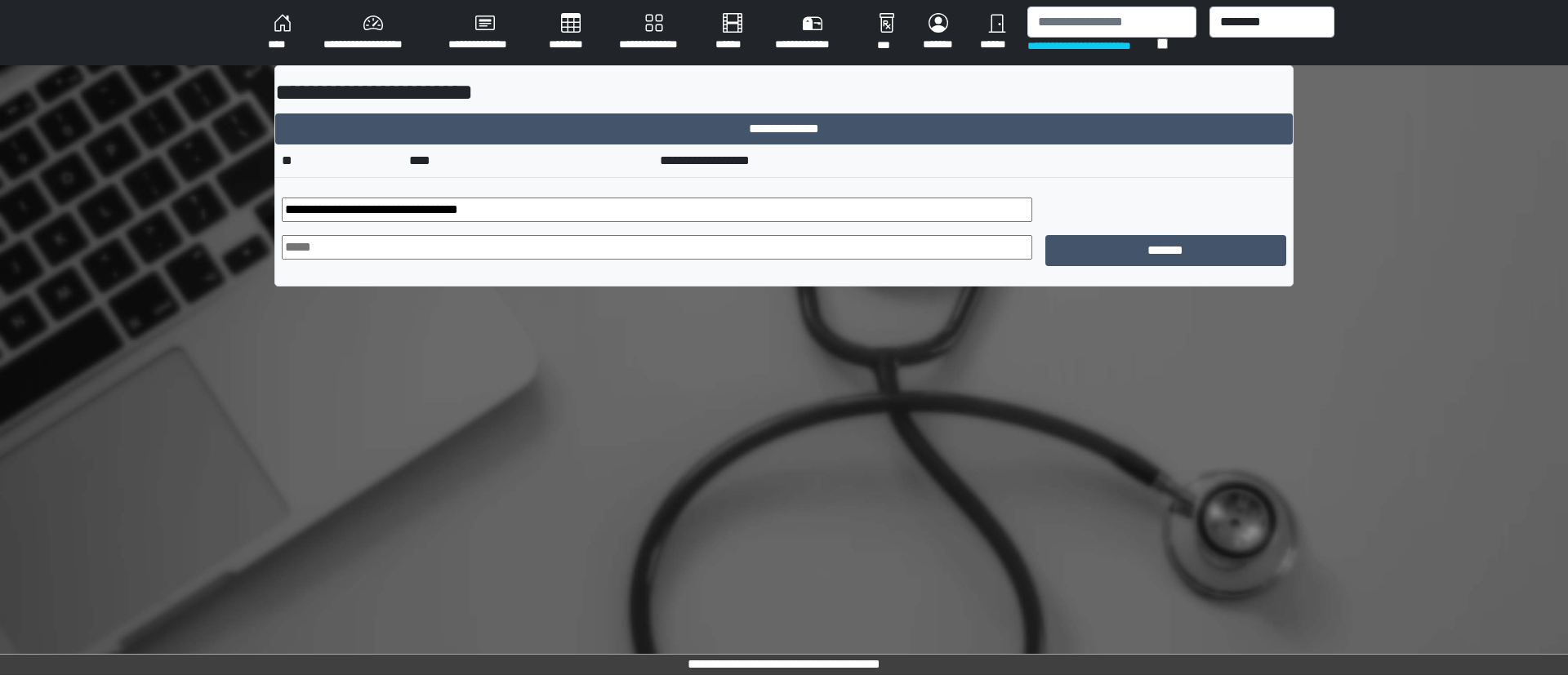 drag, startPoint x: 577, startPoint y: 212, endPoint x: 328, endPoint y: 212, distance: 249 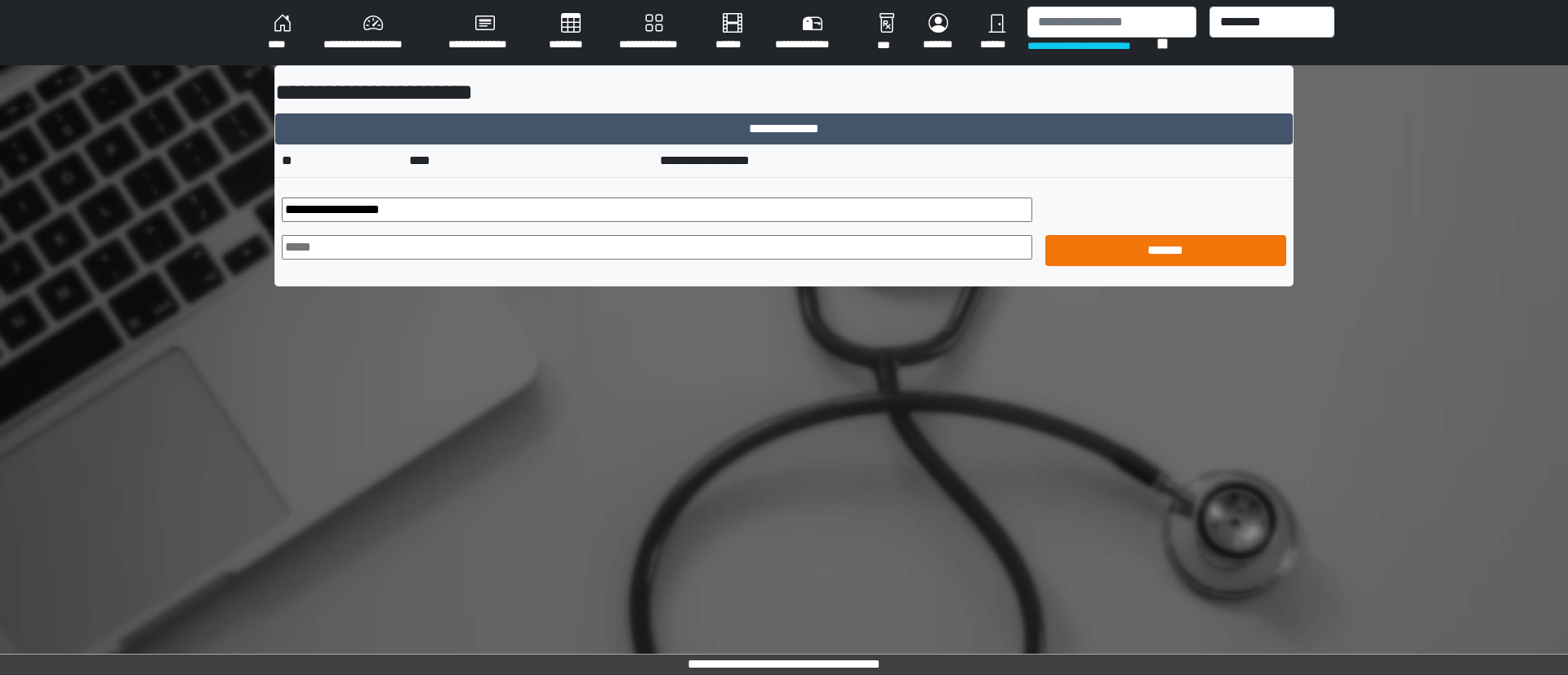 type on "**********" 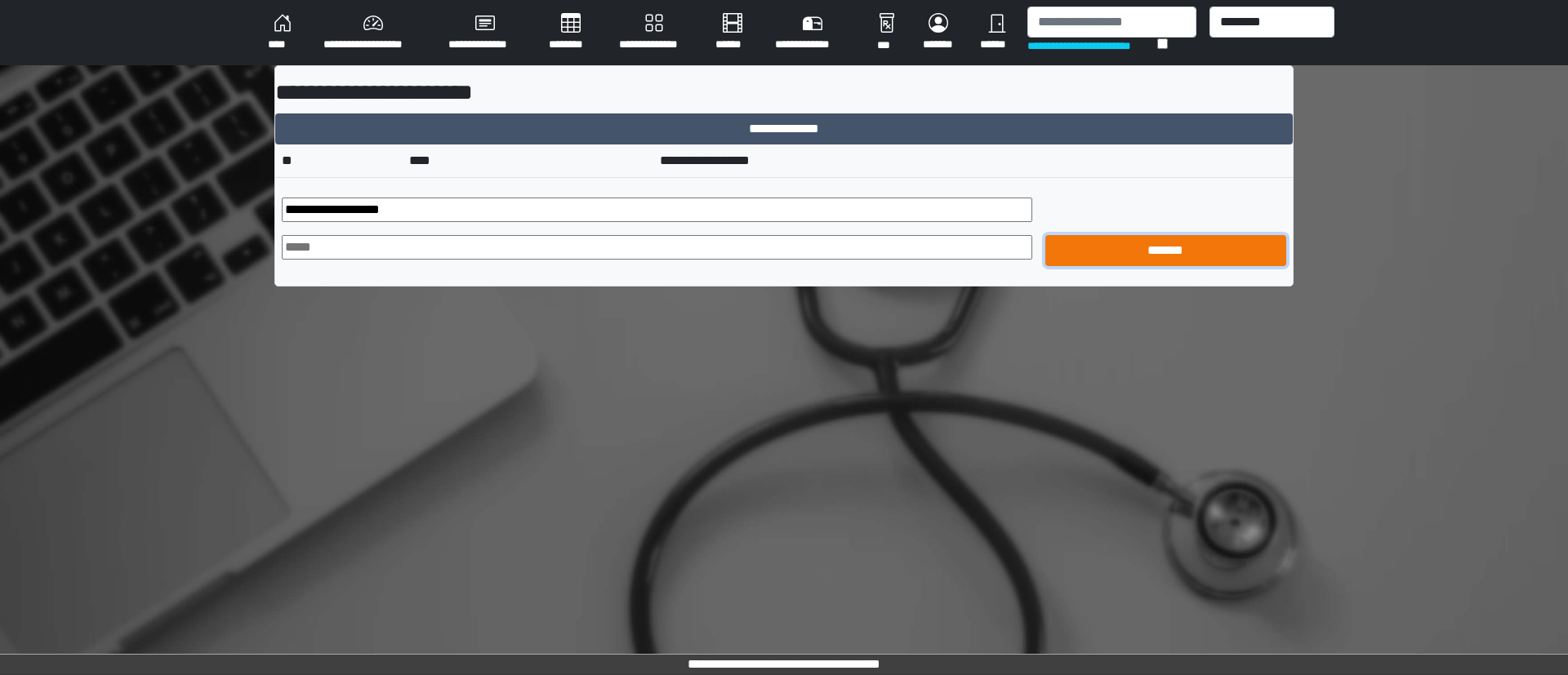 click on "*******" at bounding box center [1166, 251] 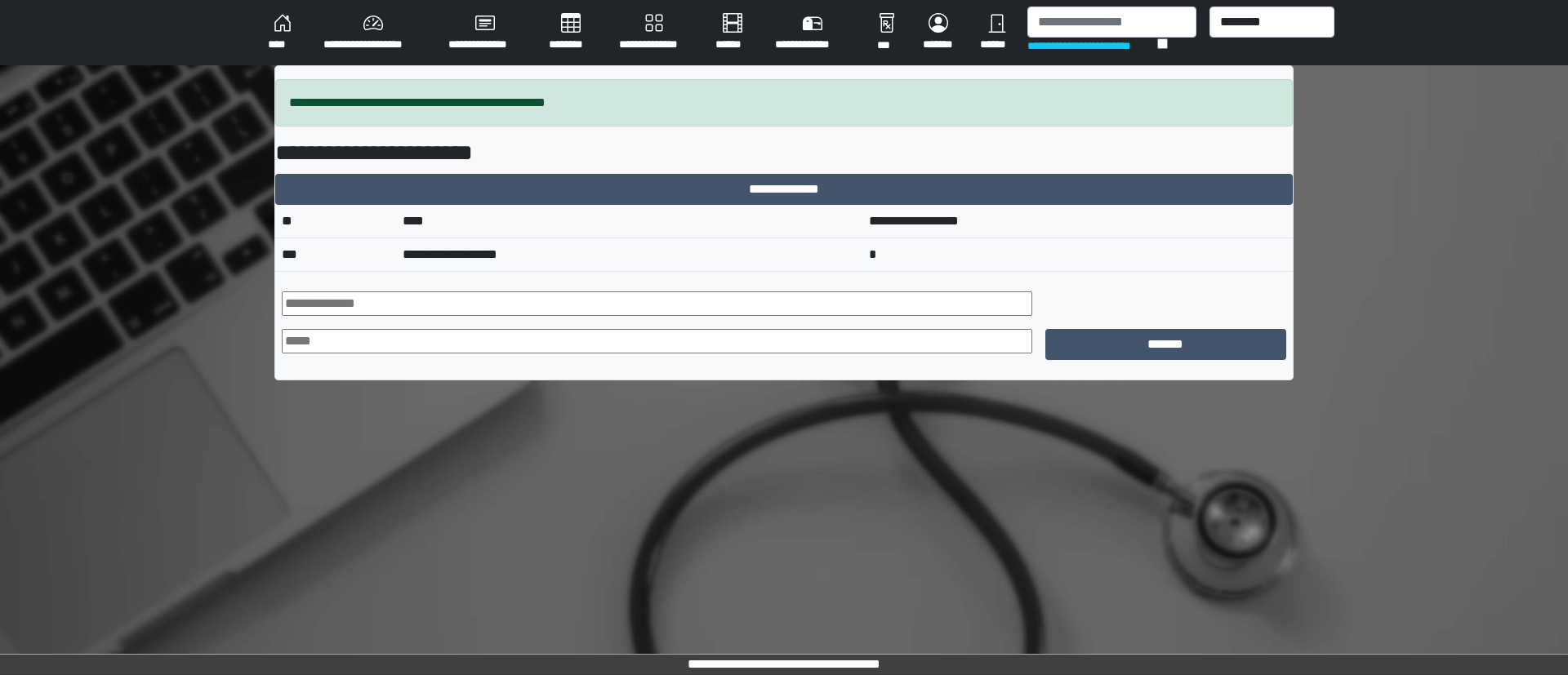 click at bounding box center (657, 304) 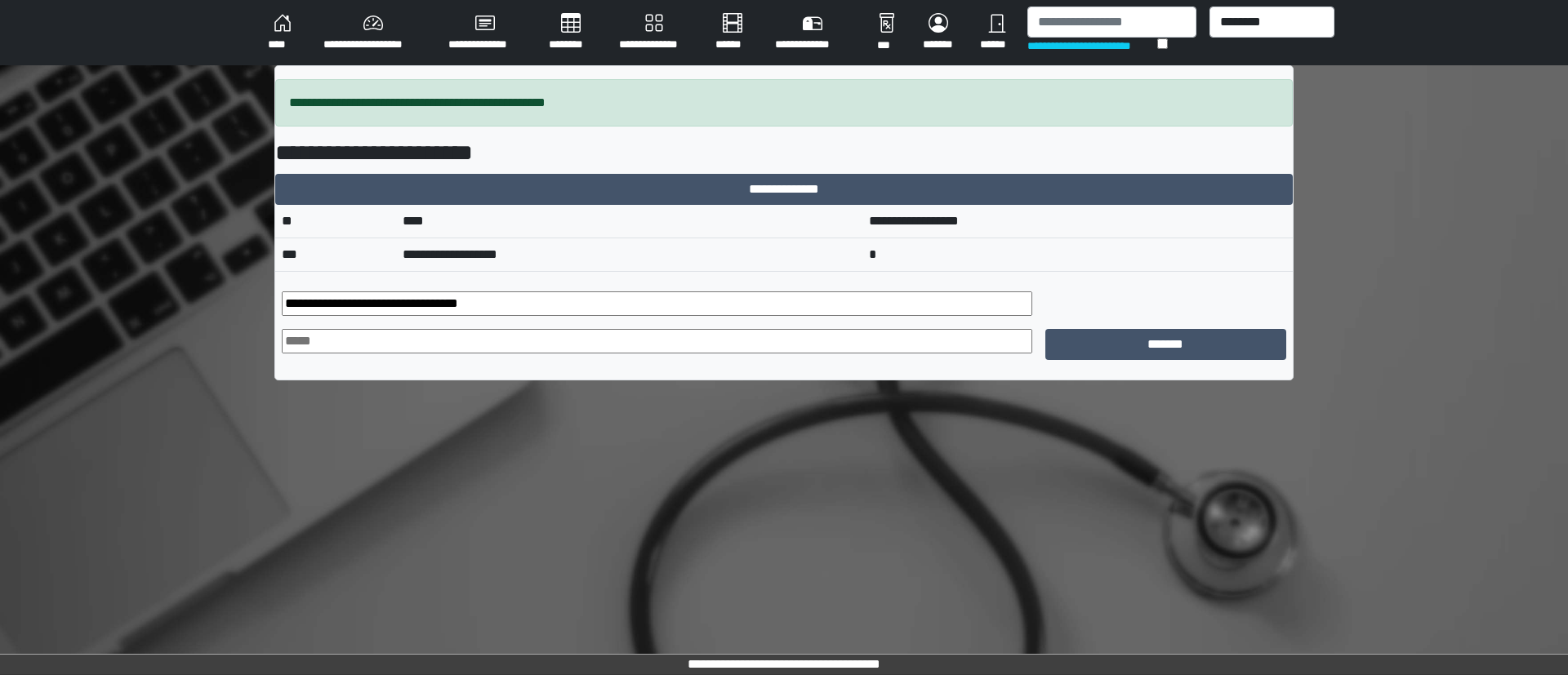 drag, startPoint x: 330, startPoint y: 299, endPoint x: 198, endPoint y: 284, distance: 132.84954 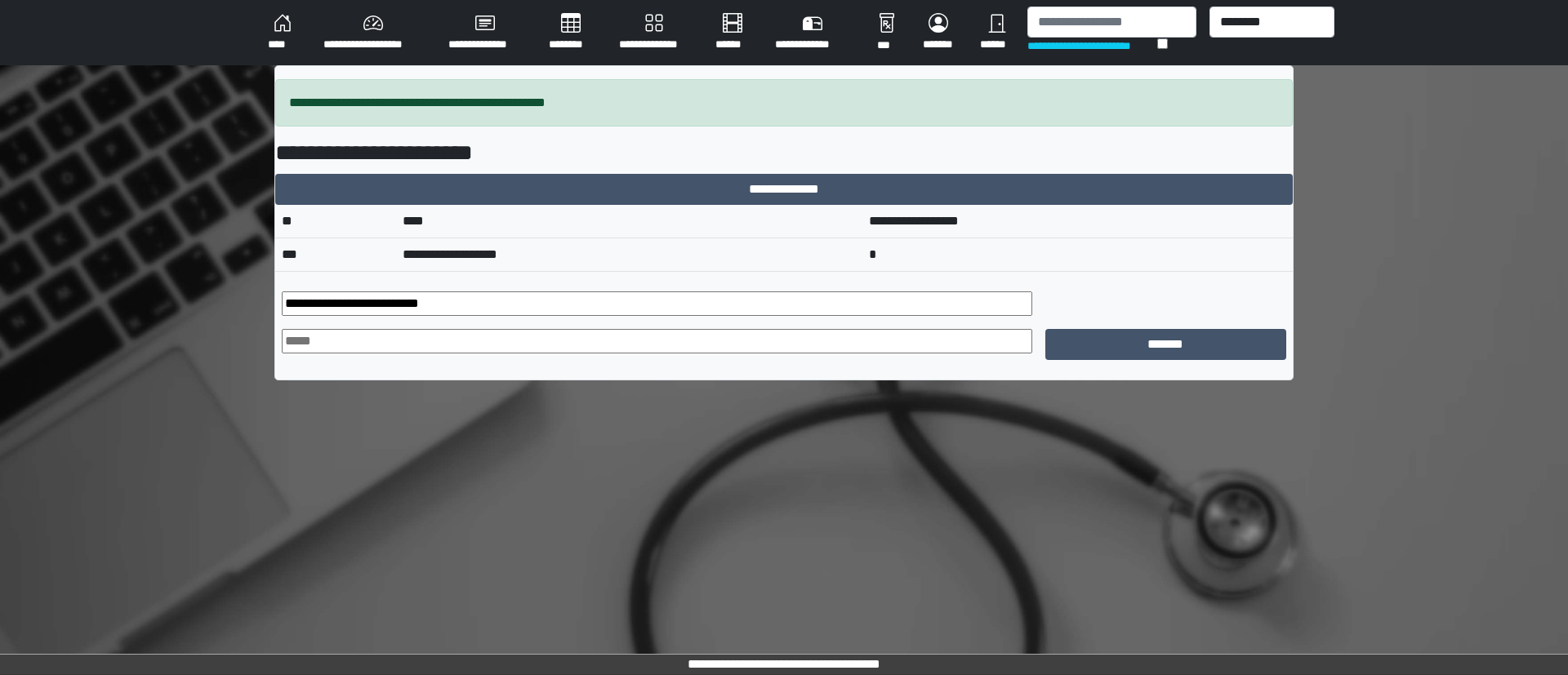 drag, startPoint x: 331, startPoint y: 307, endPoint x: 550, endPoint y: 338, distance: 221.18318 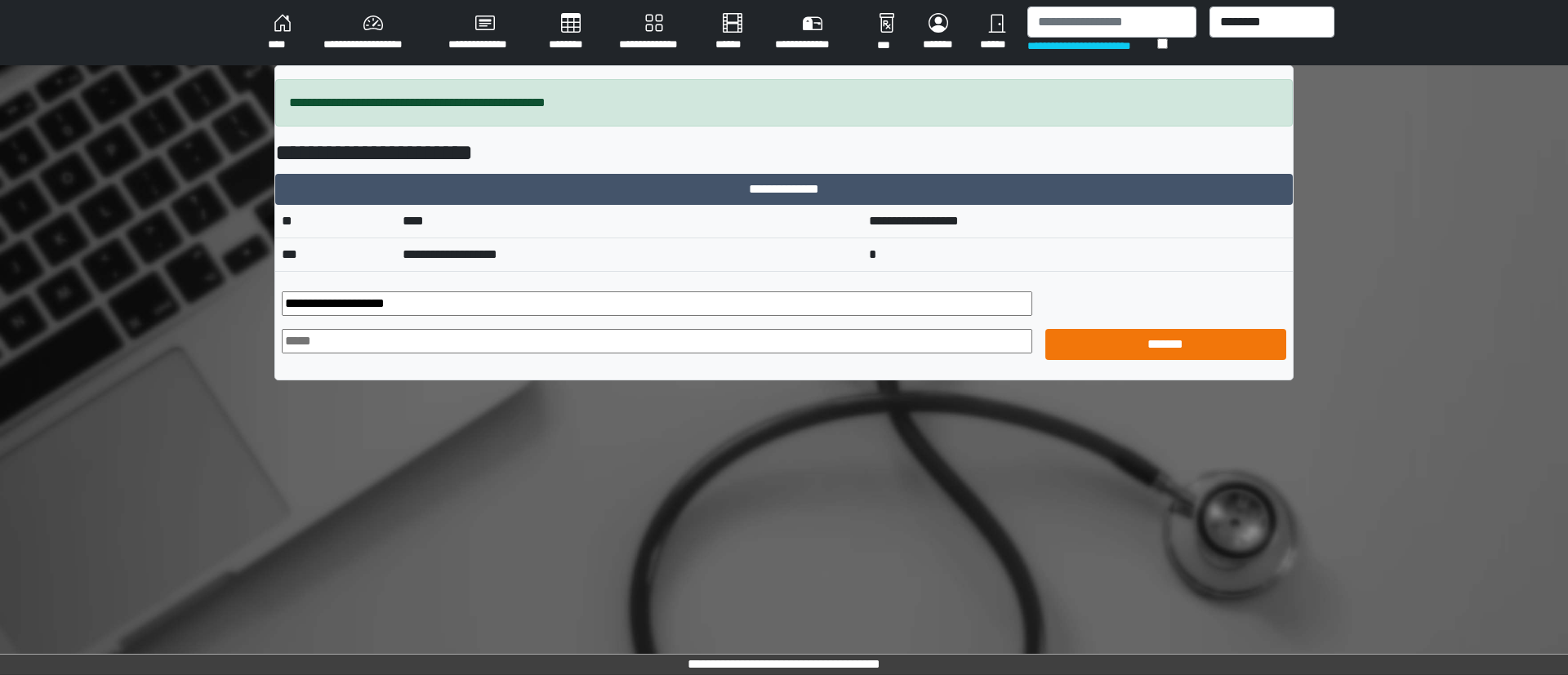 type on "**********" 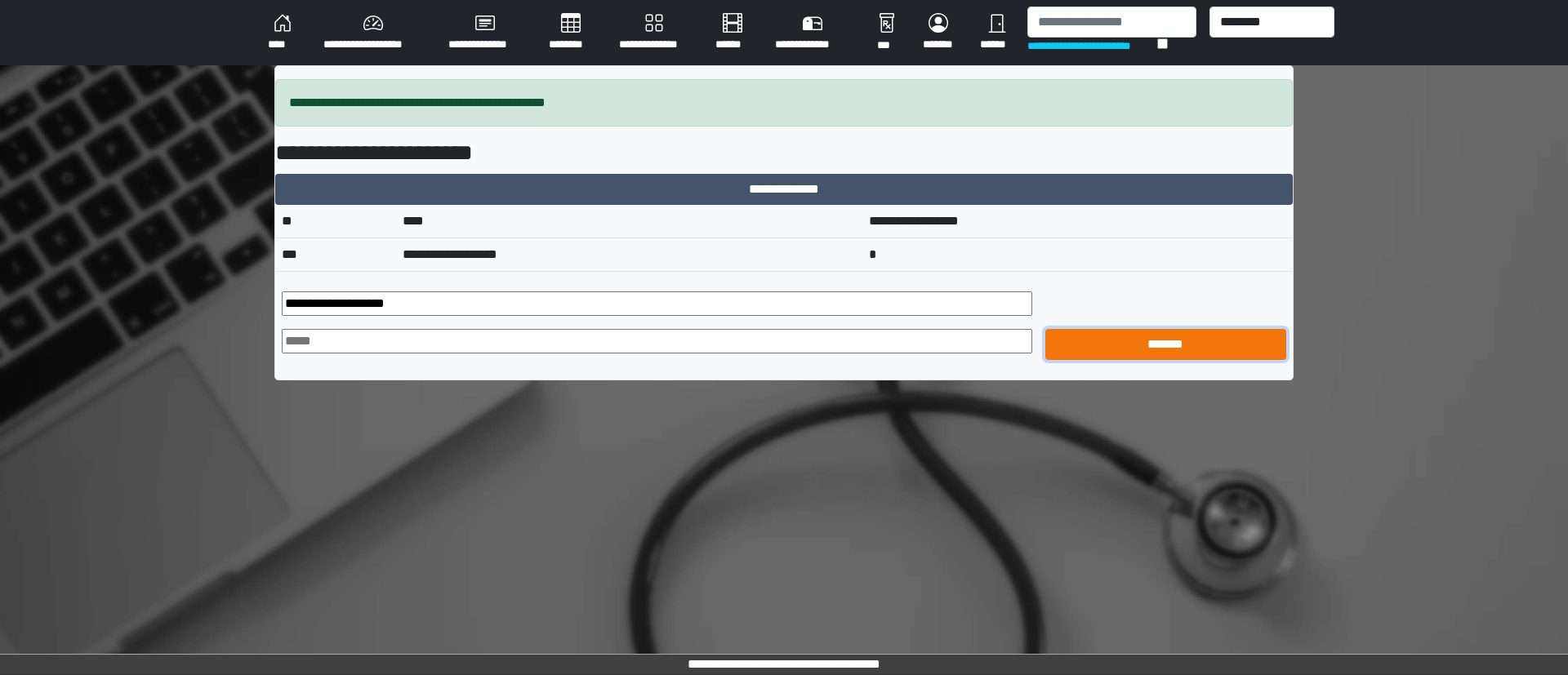 click on "*******" at bounding box center [1166, 344] 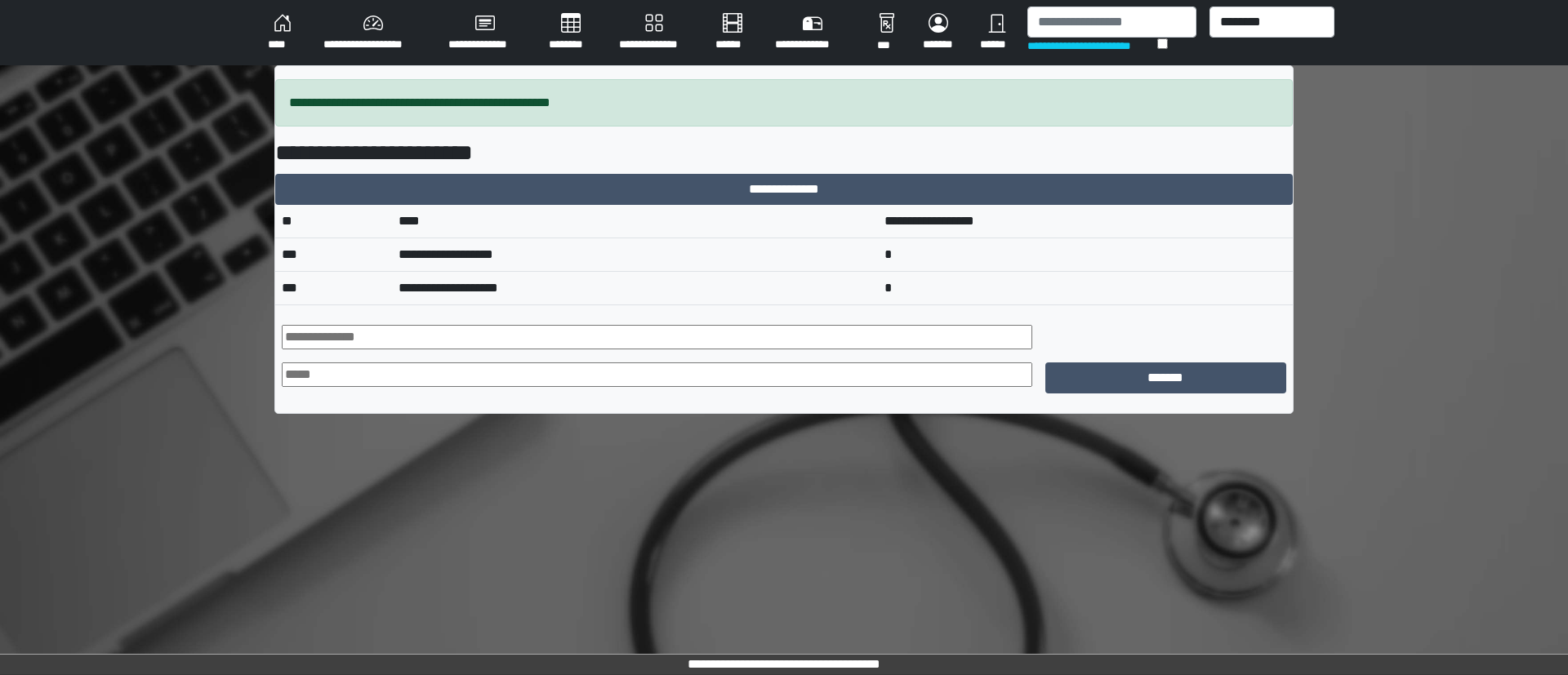 click at bounding box center (657, 337) 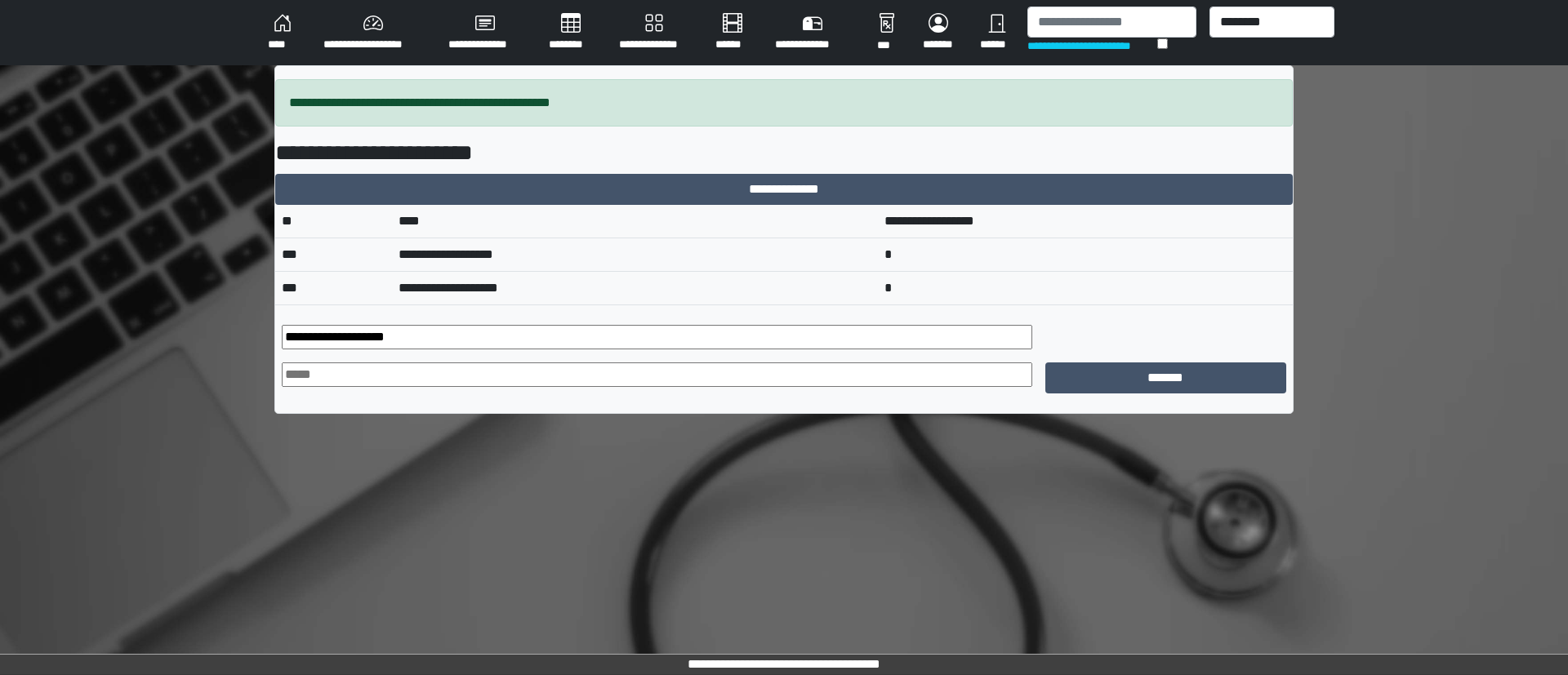 drag, startPoint x: 292, startPoint y: 339, endPoint x: 220, endPoint y: 327, distance: 72.99315 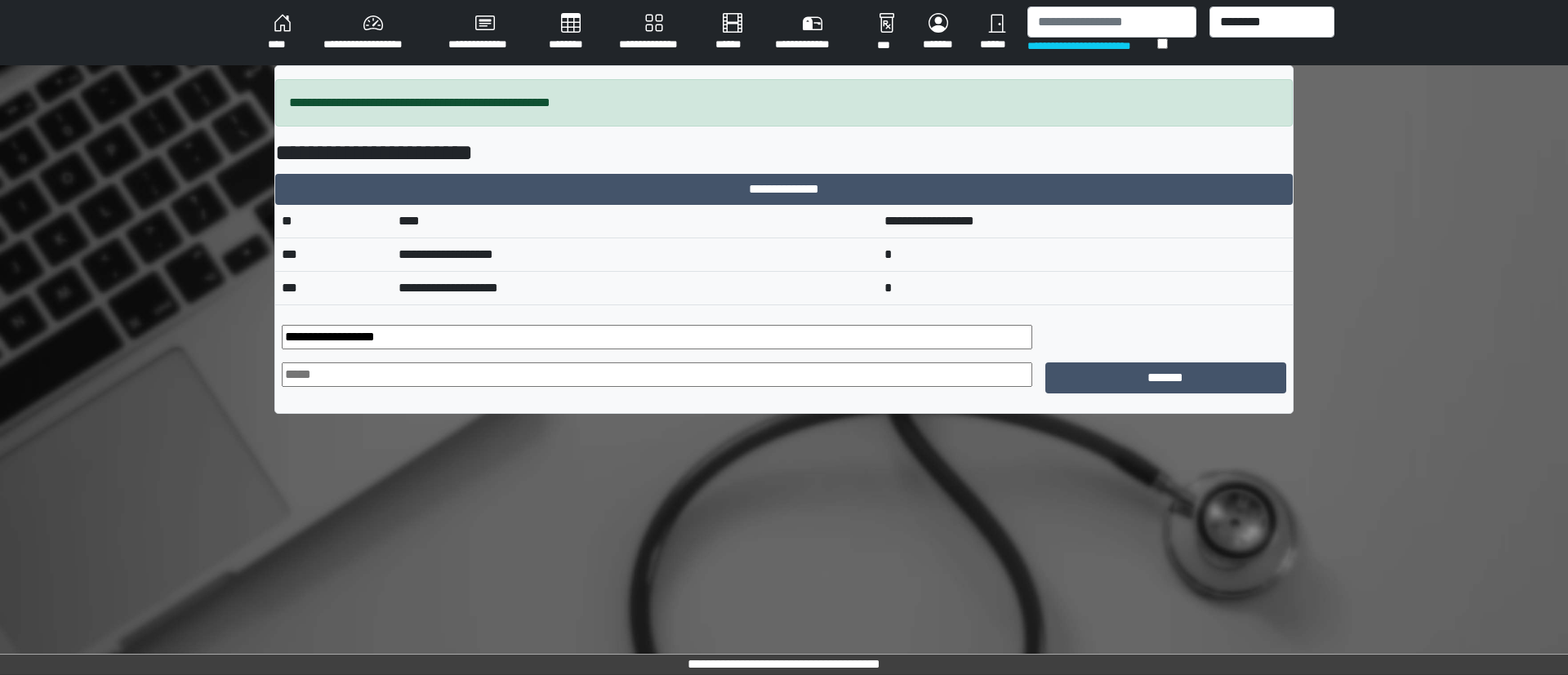 drag, startPoint x: 408, startPoint y: 340, endPoint x: 336, endPoint y: 344, distance: 72.11103 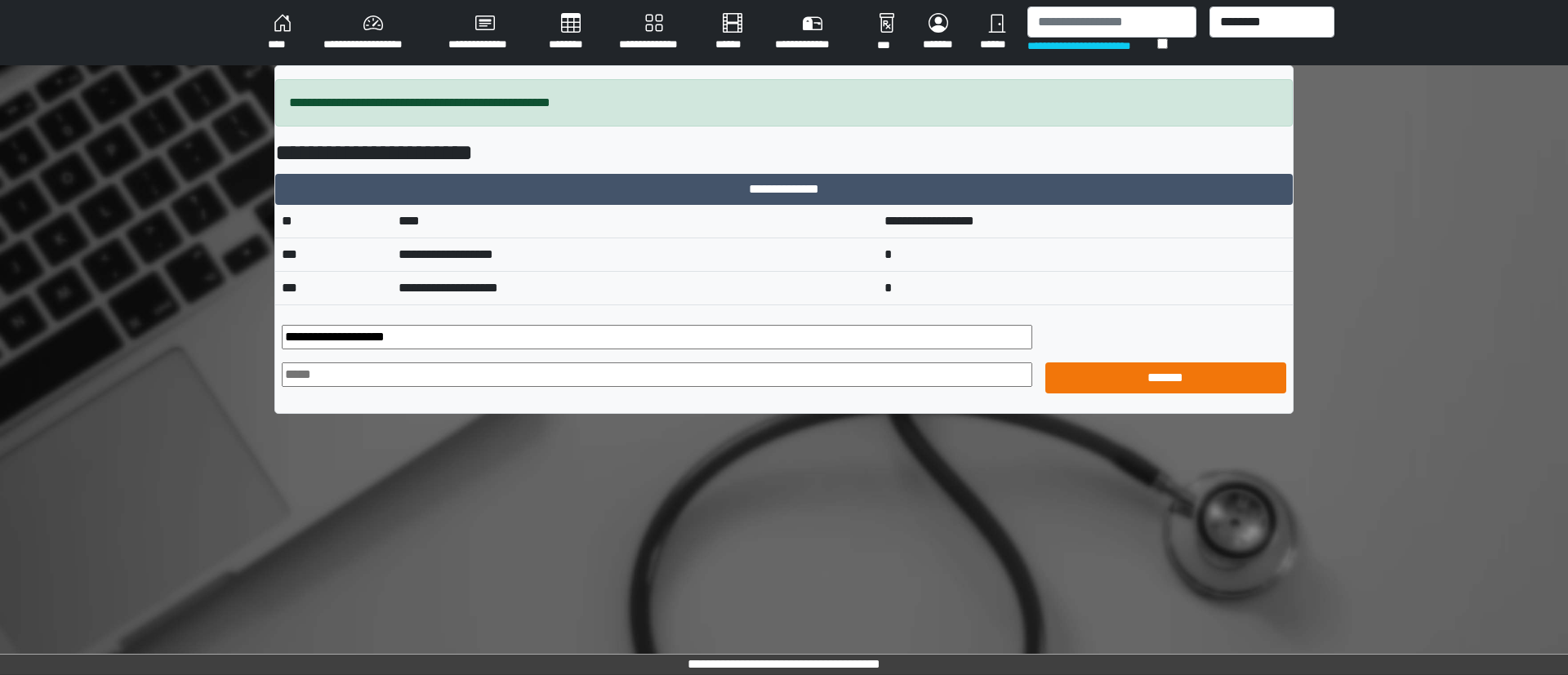 type on "**********" 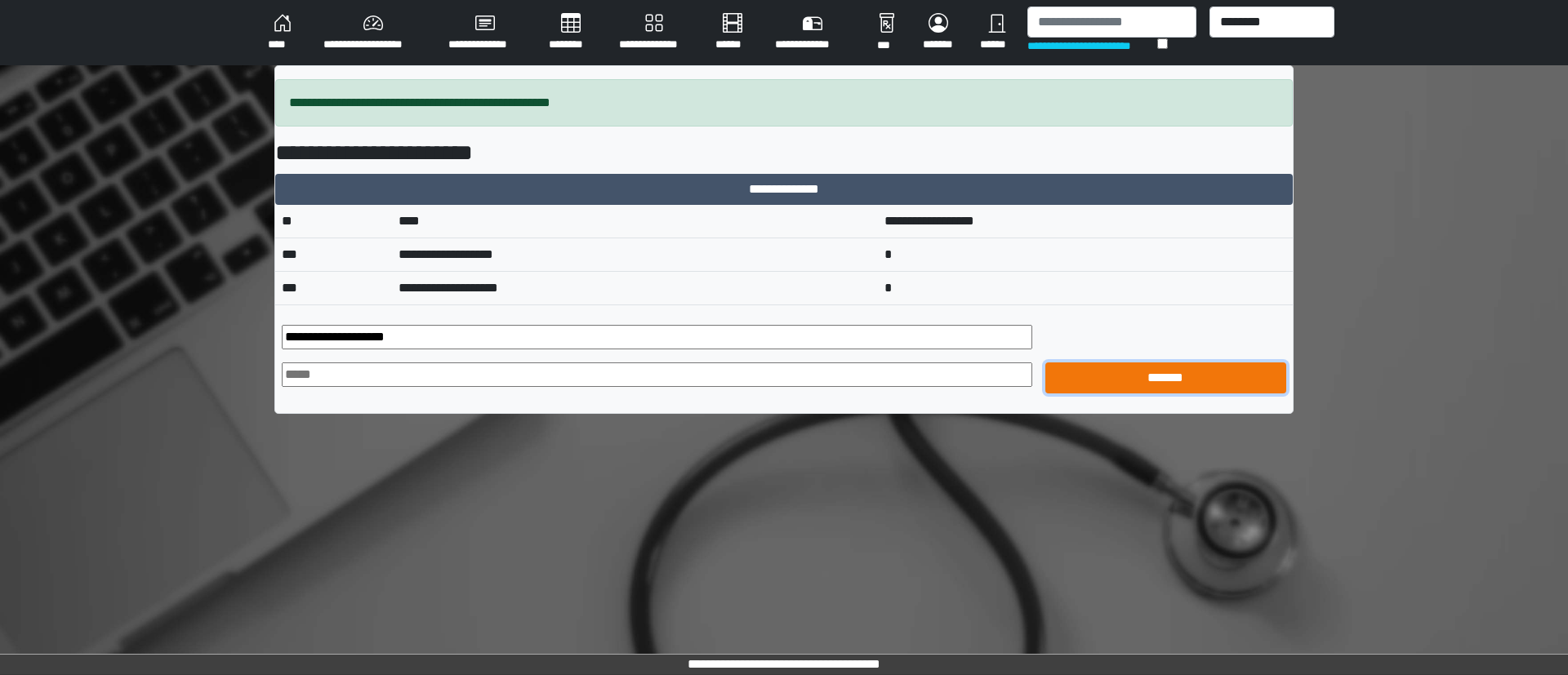 click on "*******" at bounding box center [1166, 378] 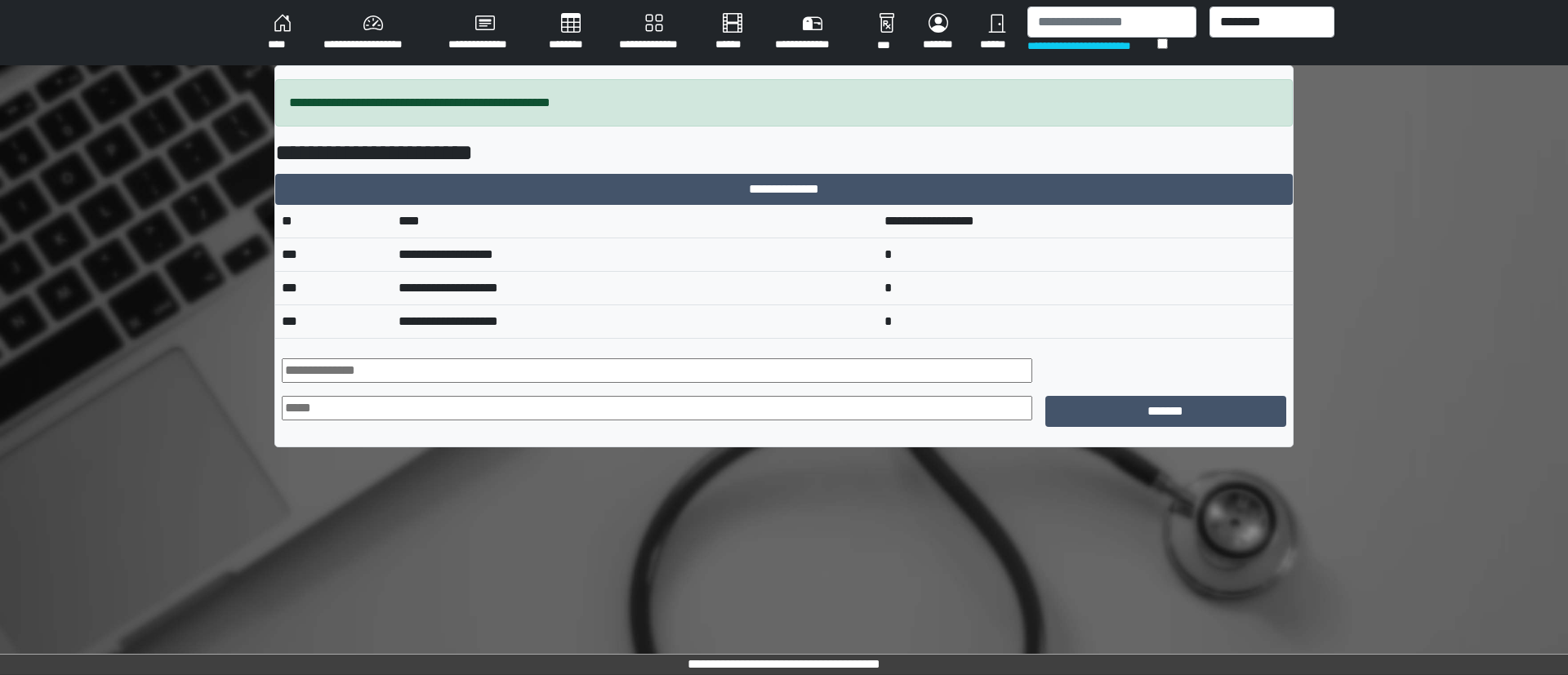 click at bounding box center [657, 371] 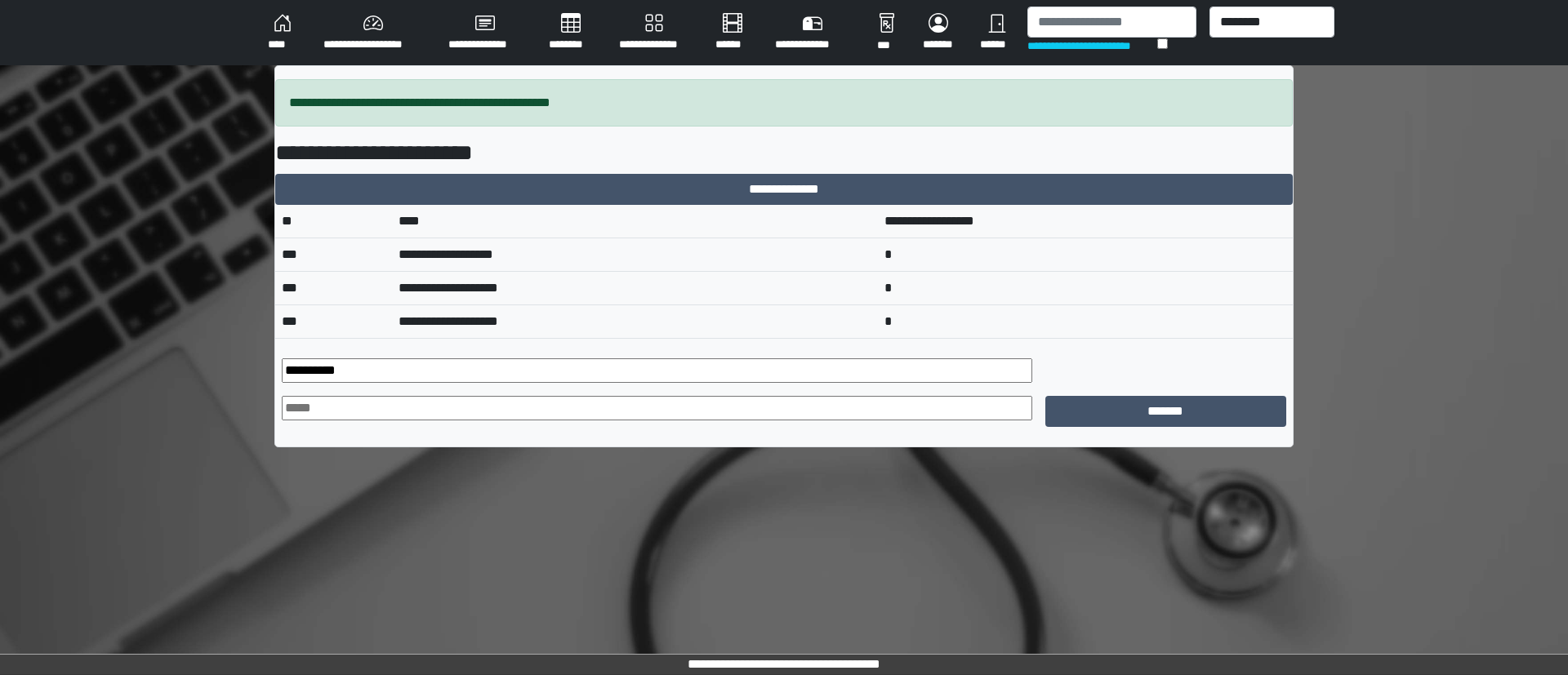 drag, startPoint x: 305, startPoint y: 377, endPoint x: 168, endPoint y: 375, distance: 137.0146 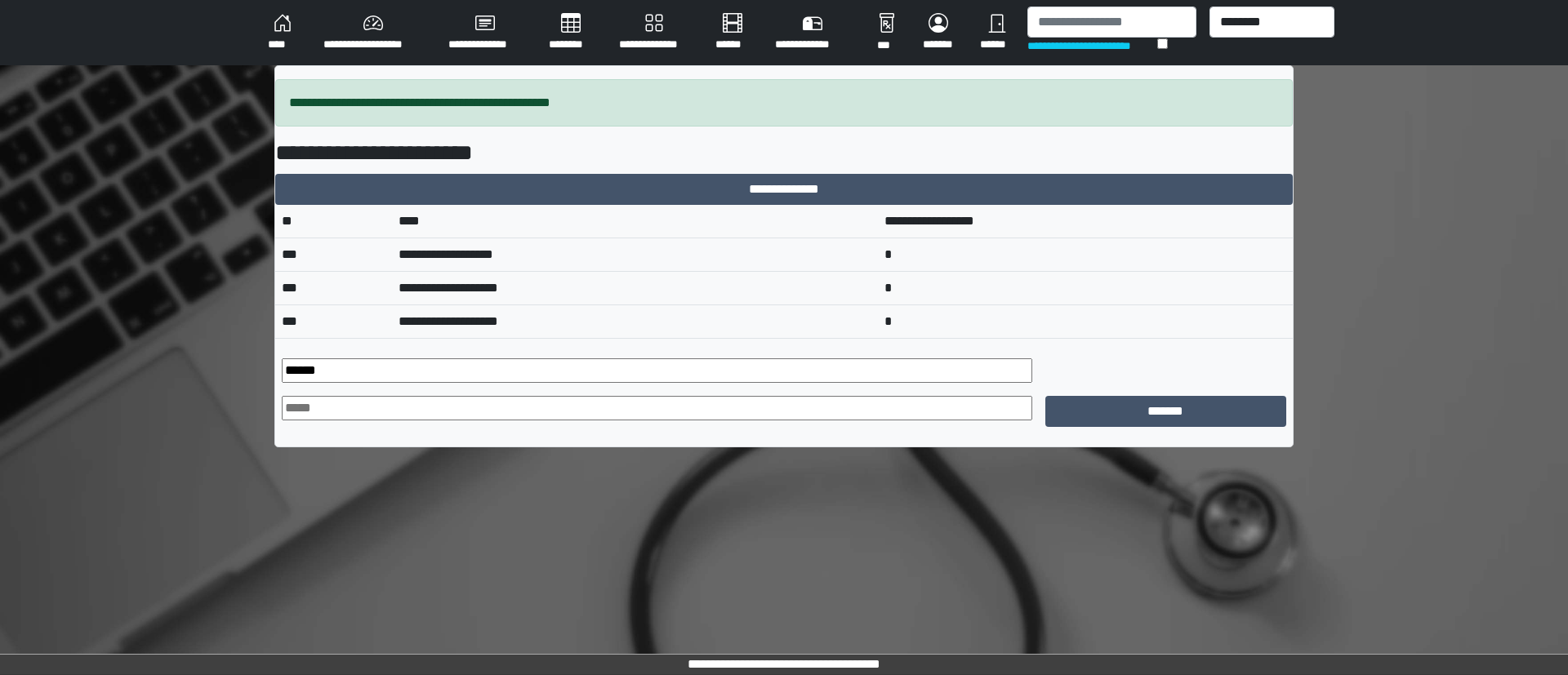 click on "******" at bounding box center (657, 371) 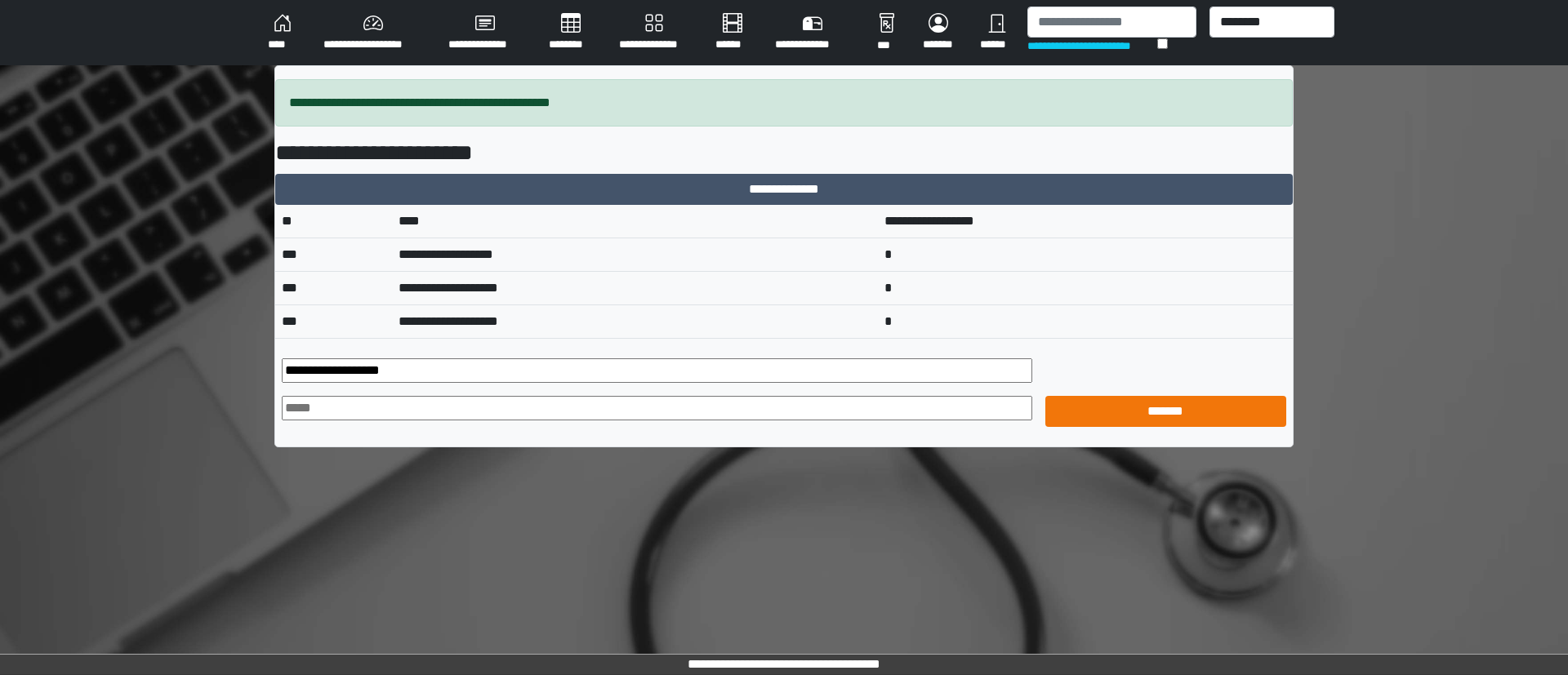 type on "**********" 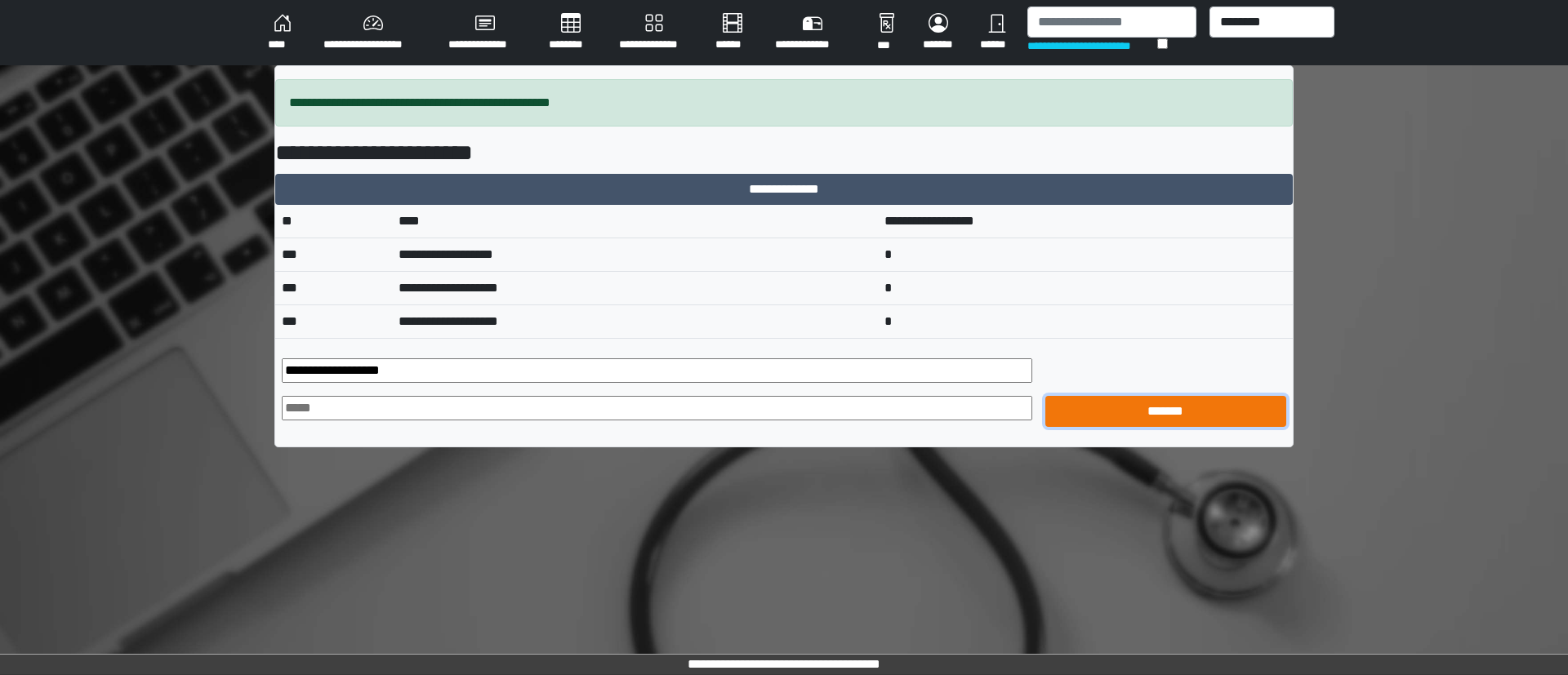 click on "*******" at bounding box center [1166, 411] 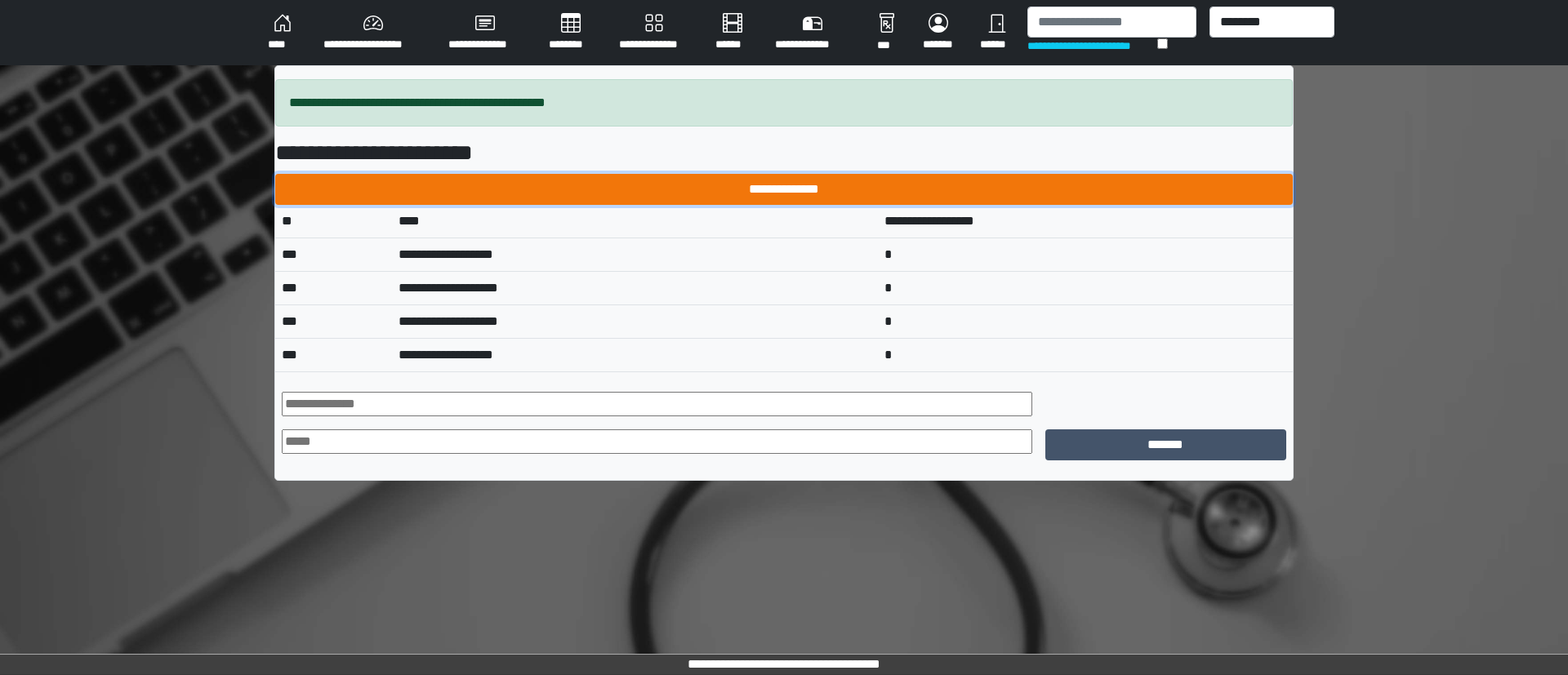 click on "**********" at bounding box center [784, 189] 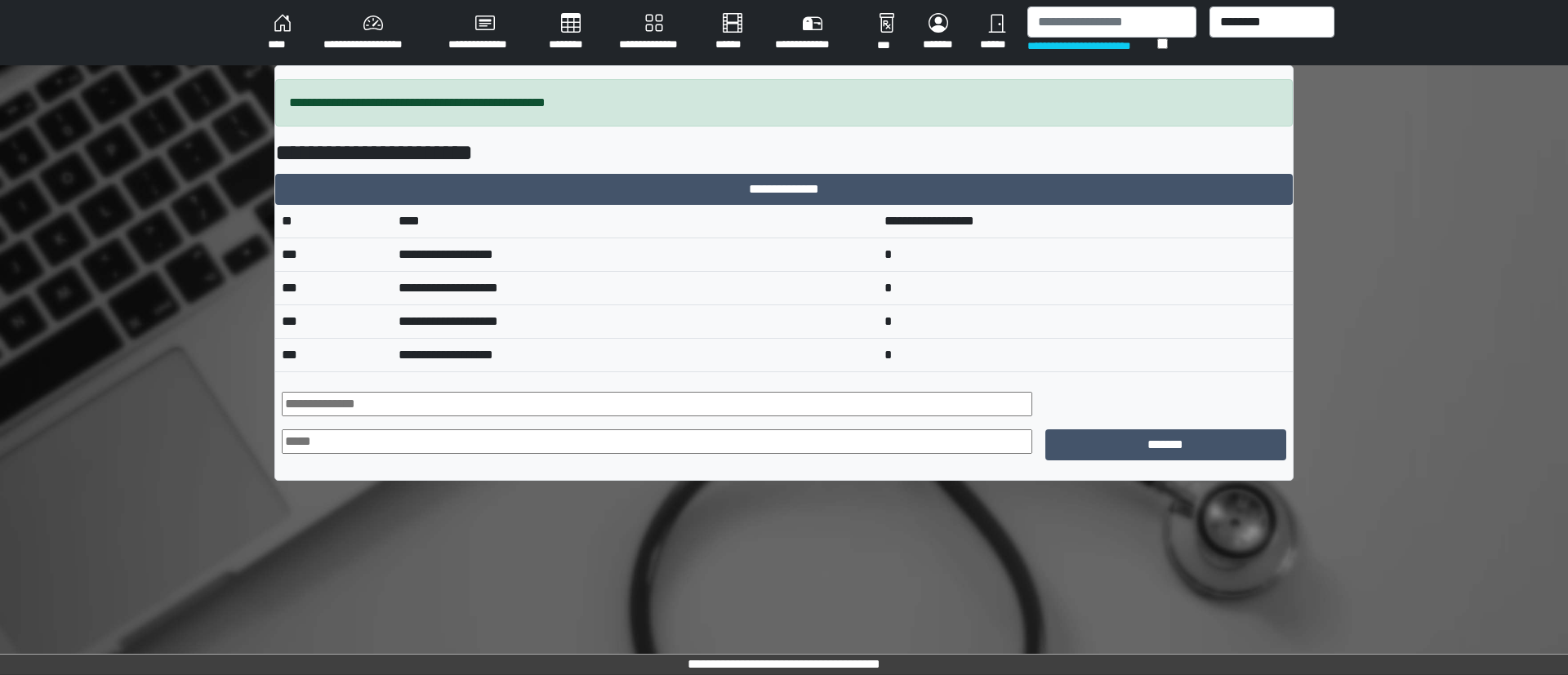 click on "**********" at bounding box center [654, 33] 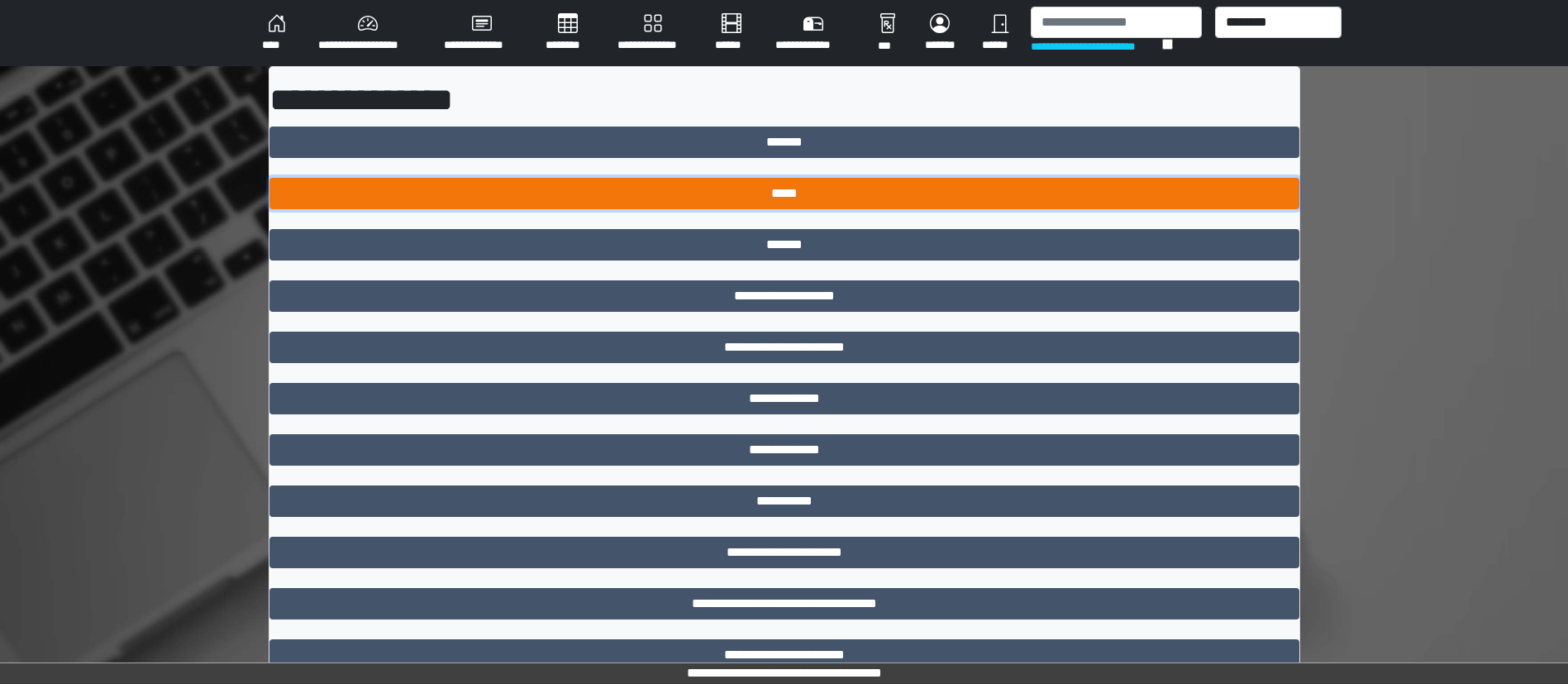 click on "*****" at bounding box center (784, 194) 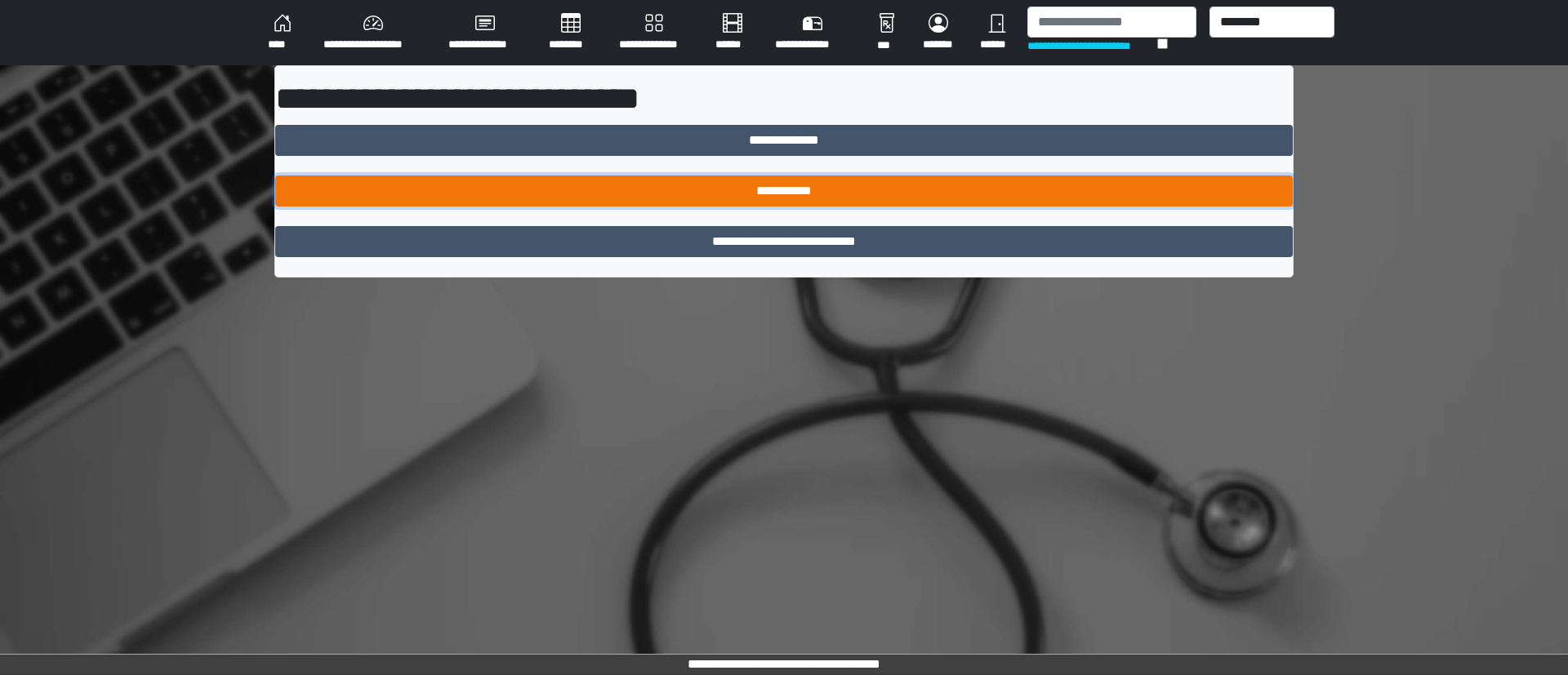 click on "**********" at bounding box center [784, 191] 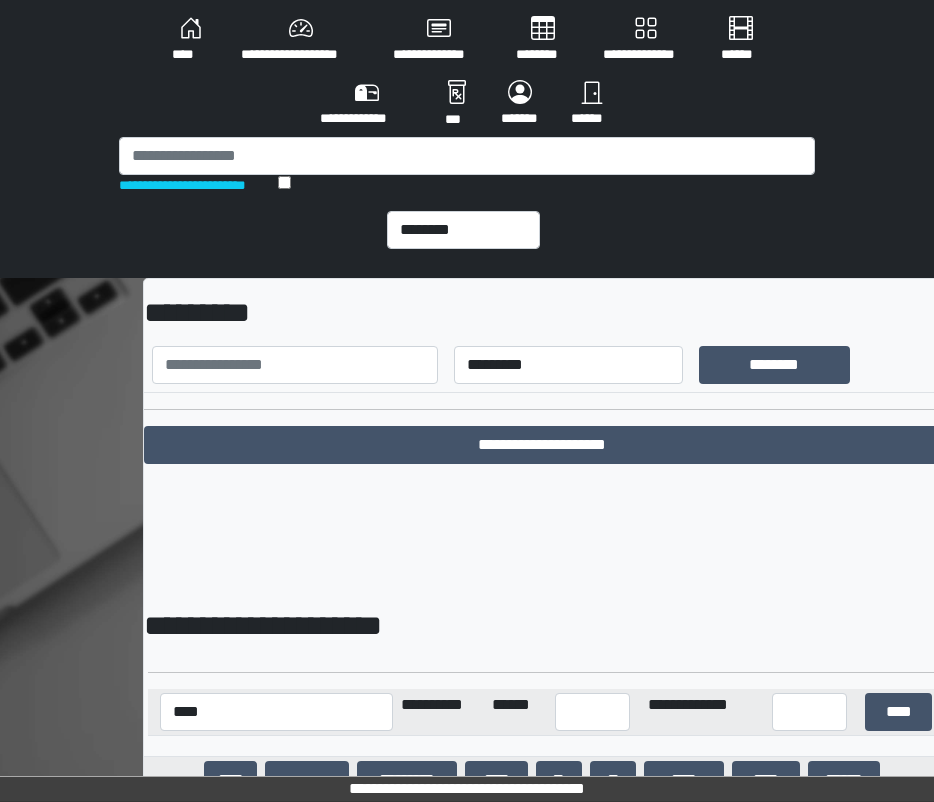 click on "**********" at bounding box center [542, 23088] 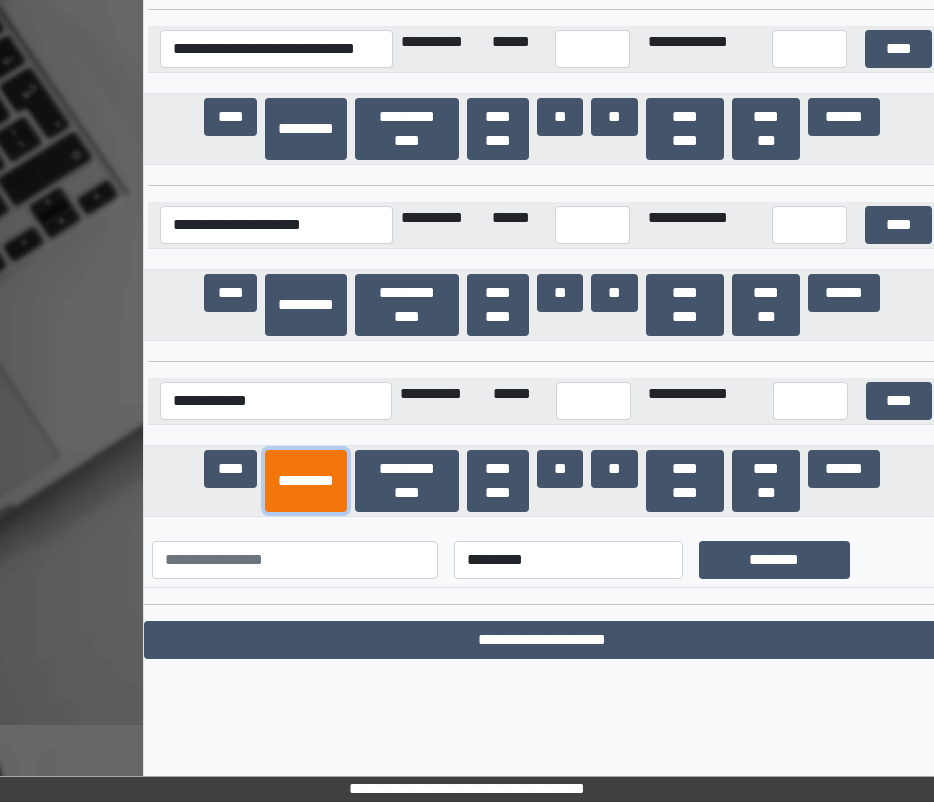 click on "*********" at bounding box center [306, 481] 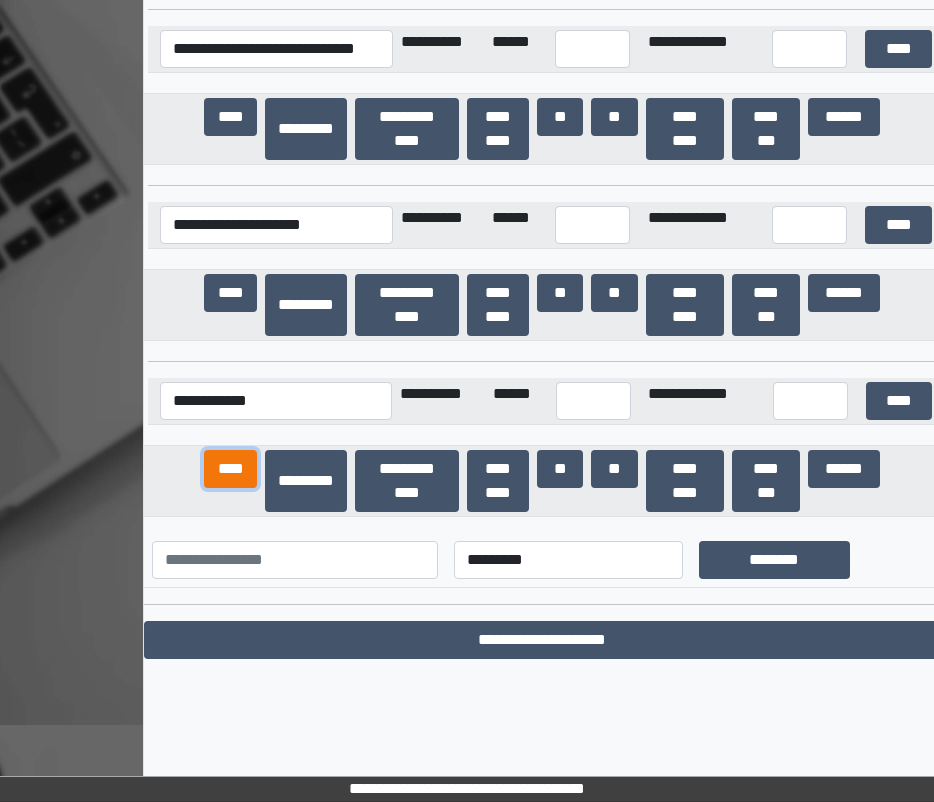 click on "****" at bounding box center (230, 469) 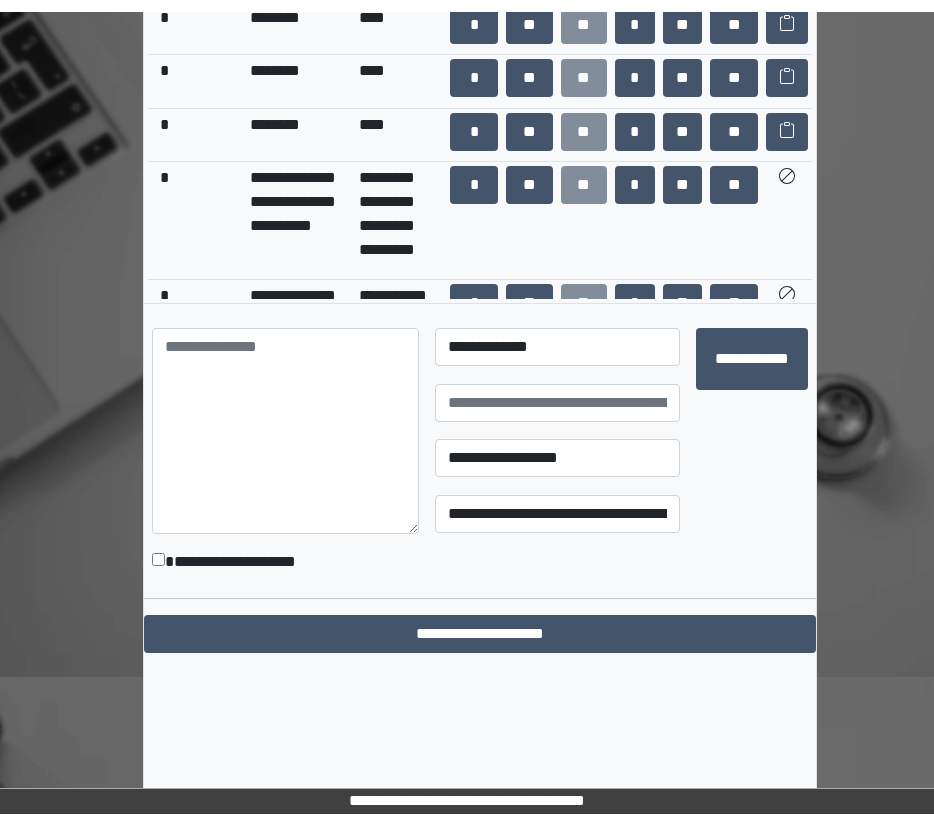scroll, scrollTop: 962, scrollLeft: 0, axis: vertical 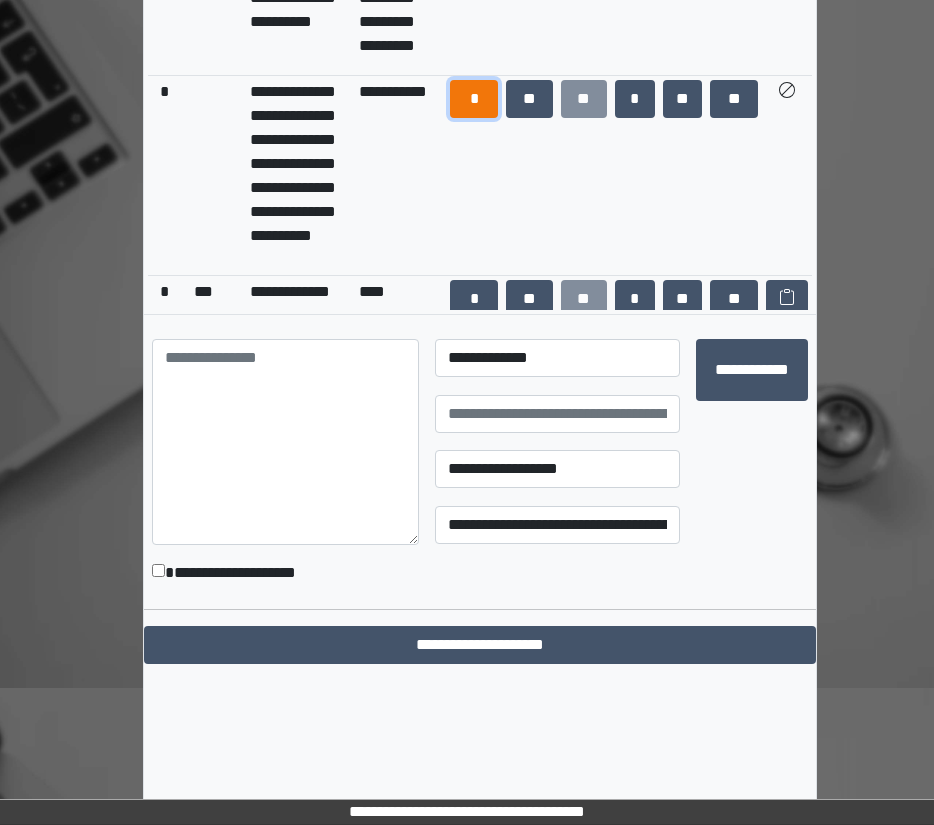 click on "*" at bounding box center [474, 99] 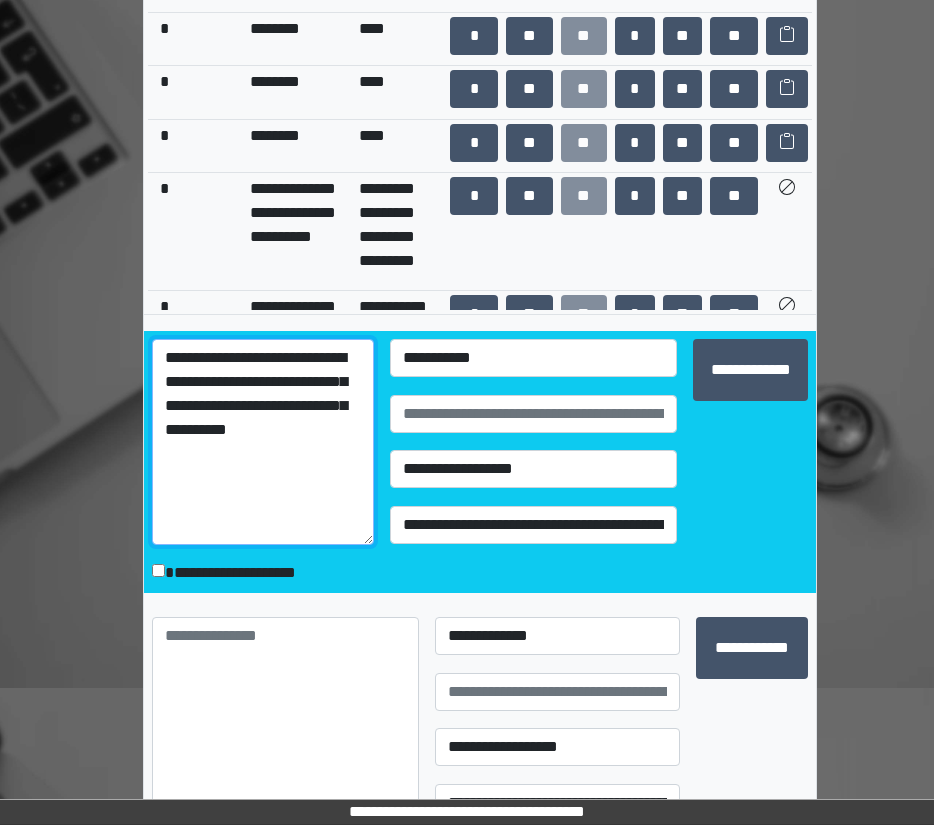drag, startPoint x: 325, startPoint y: 432, endPoint x: 125, endPoint y: 348, distance: 216.92395 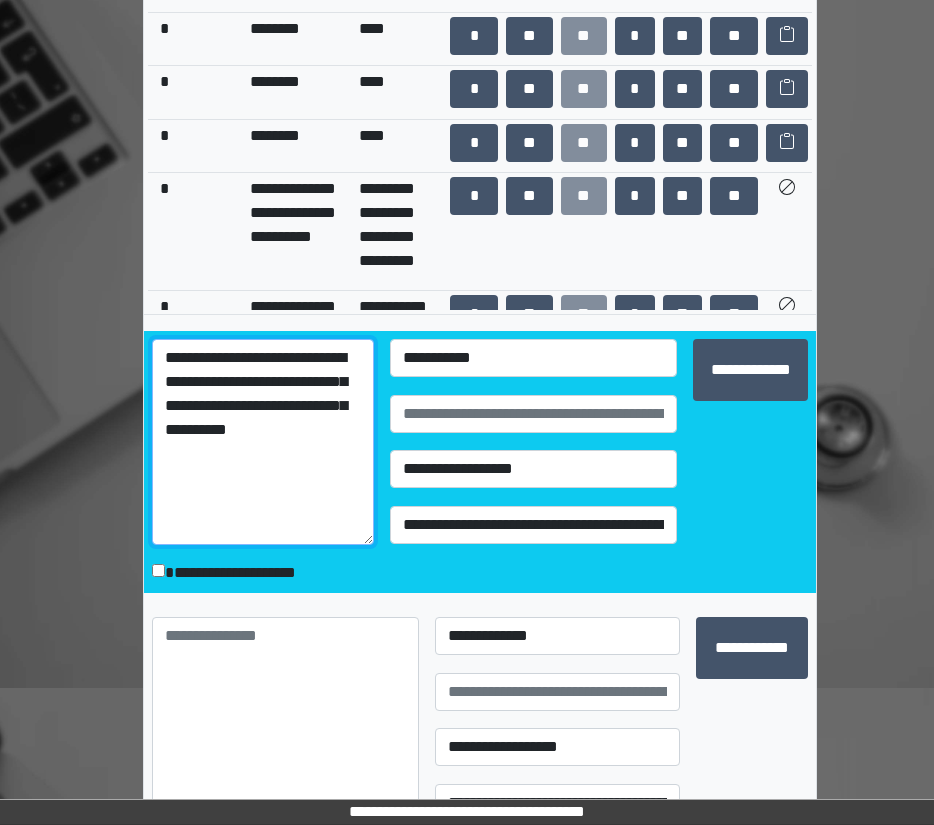 click on "**********" at bounding box center (263, 442) 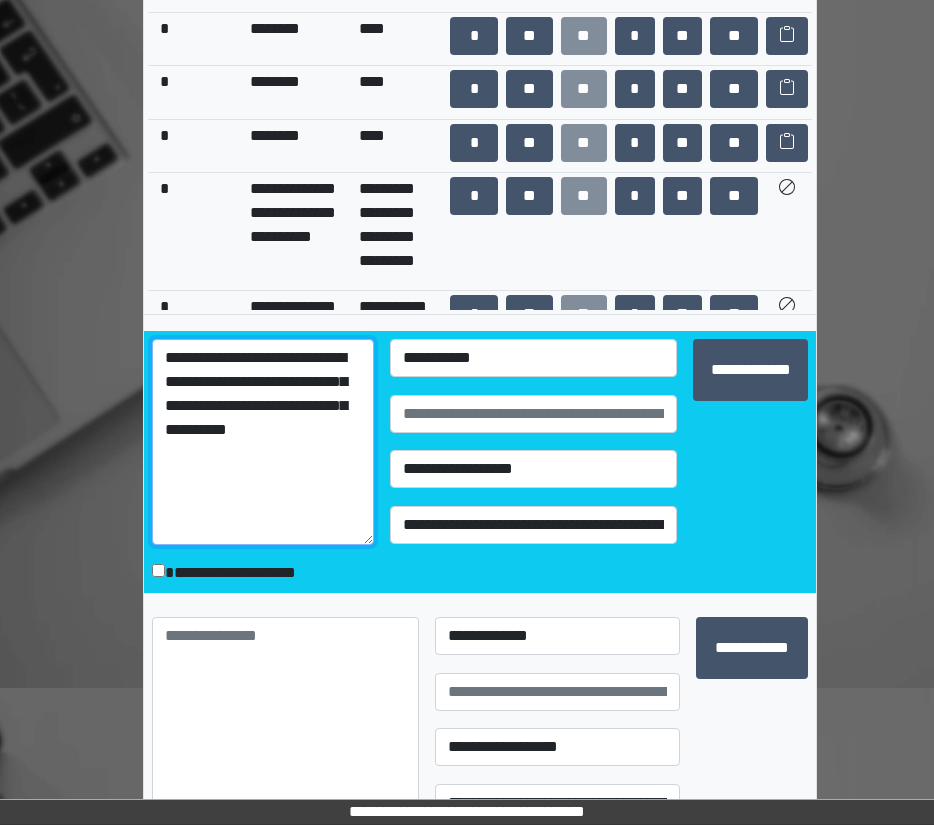drag, startPoint x: 261, startPoint y: 403, endPoint x: 73, endPoint y: 309, distance: 210.19038 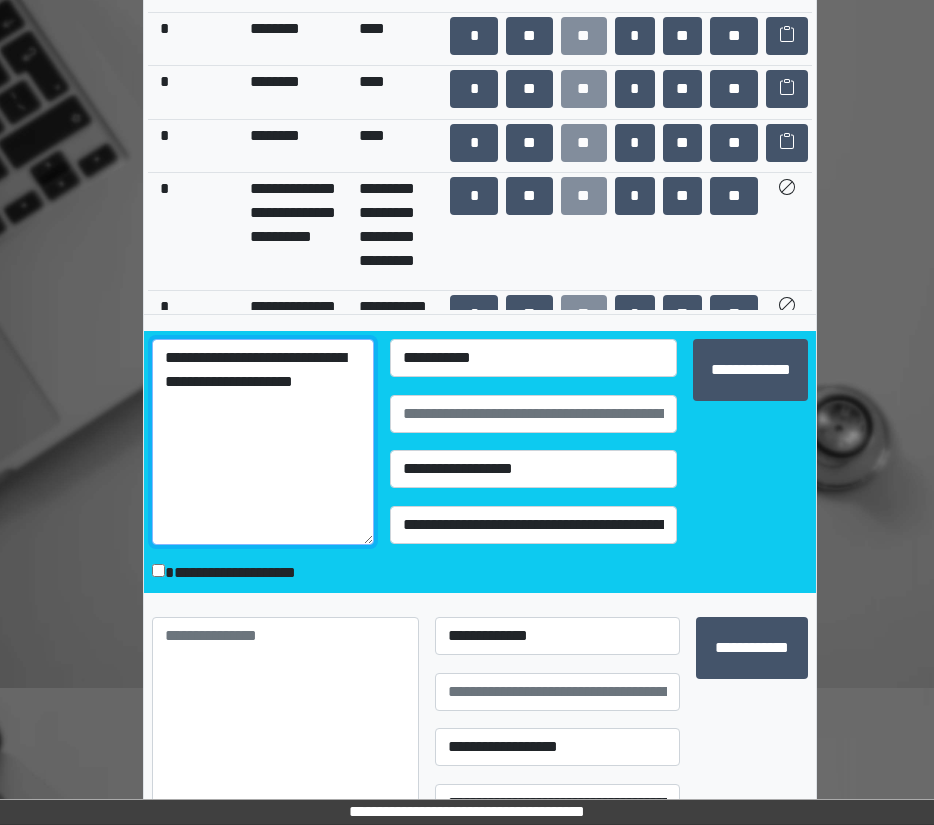 type on "**********" 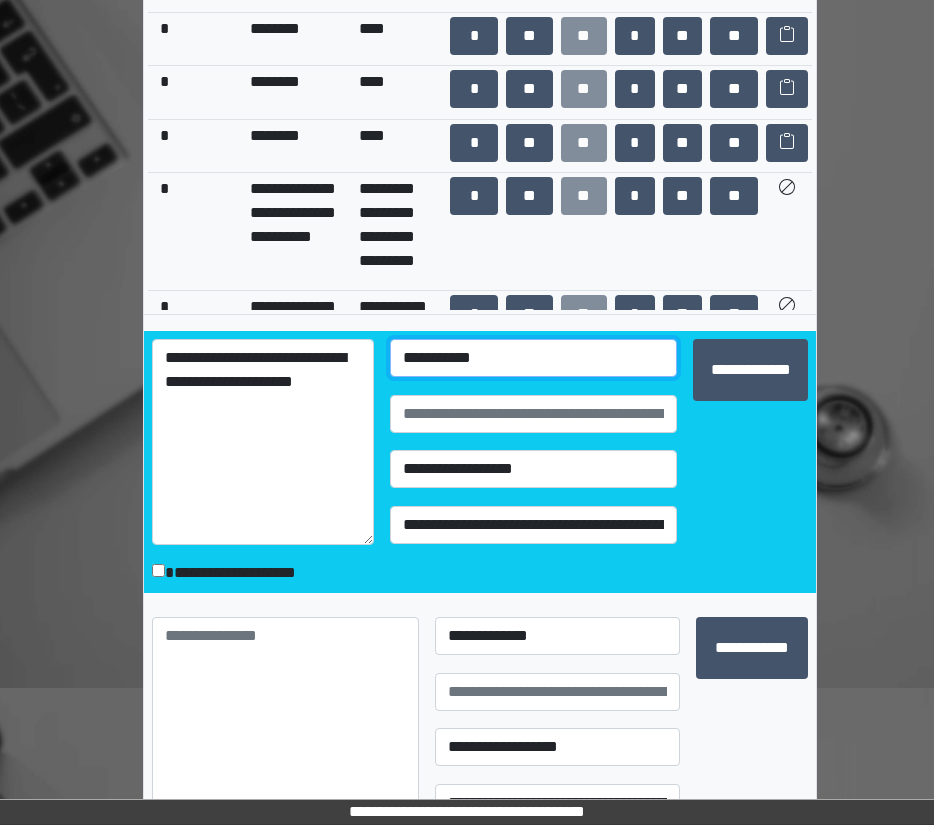 click on "**********" at bounding box center [533, 358] 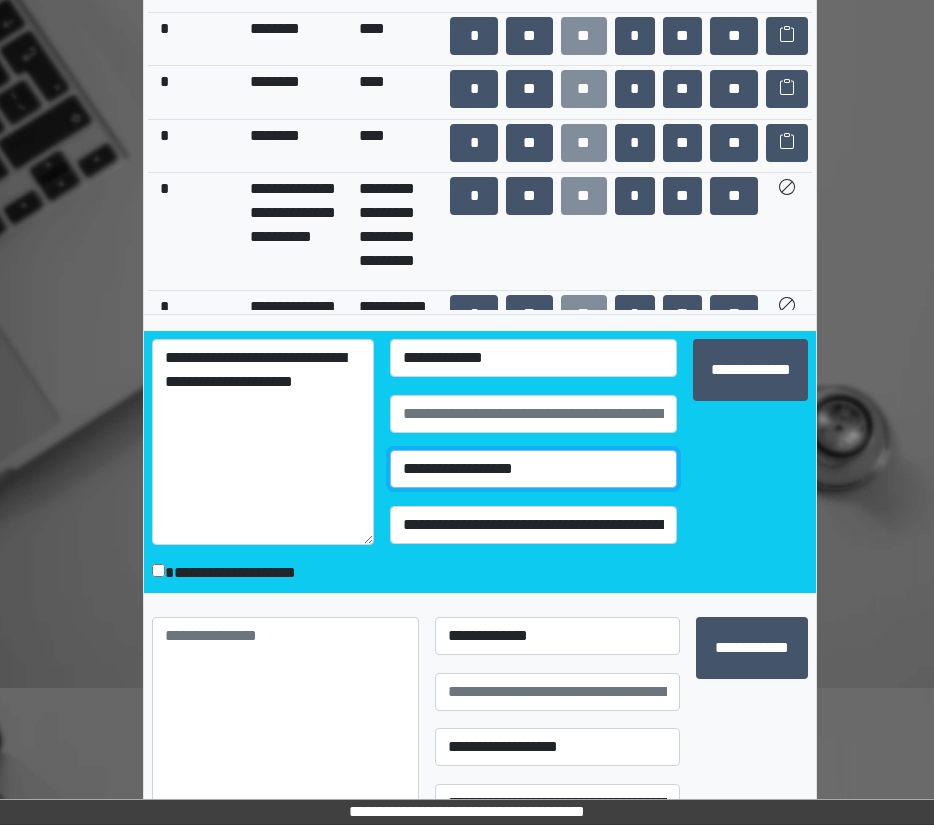 click on "**********" at bounding box center [533, 469] 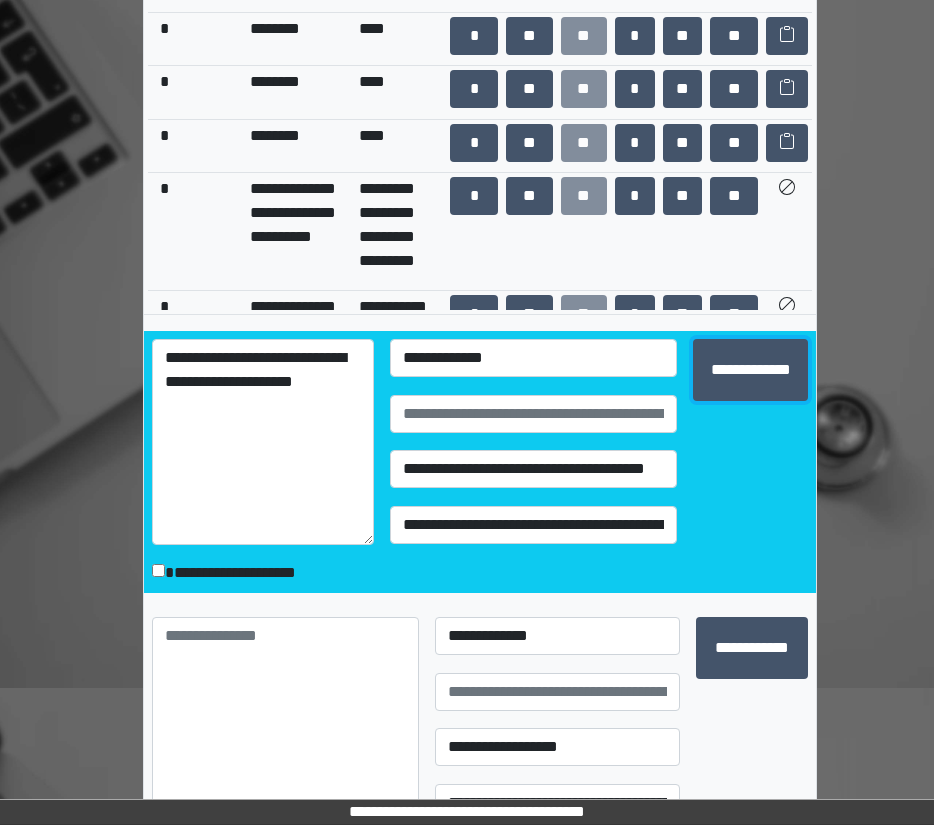 drag, startPoint x: 763, startPoint y: 370, endPoint x: 409, endPoint y: 402, distance: 355.4434 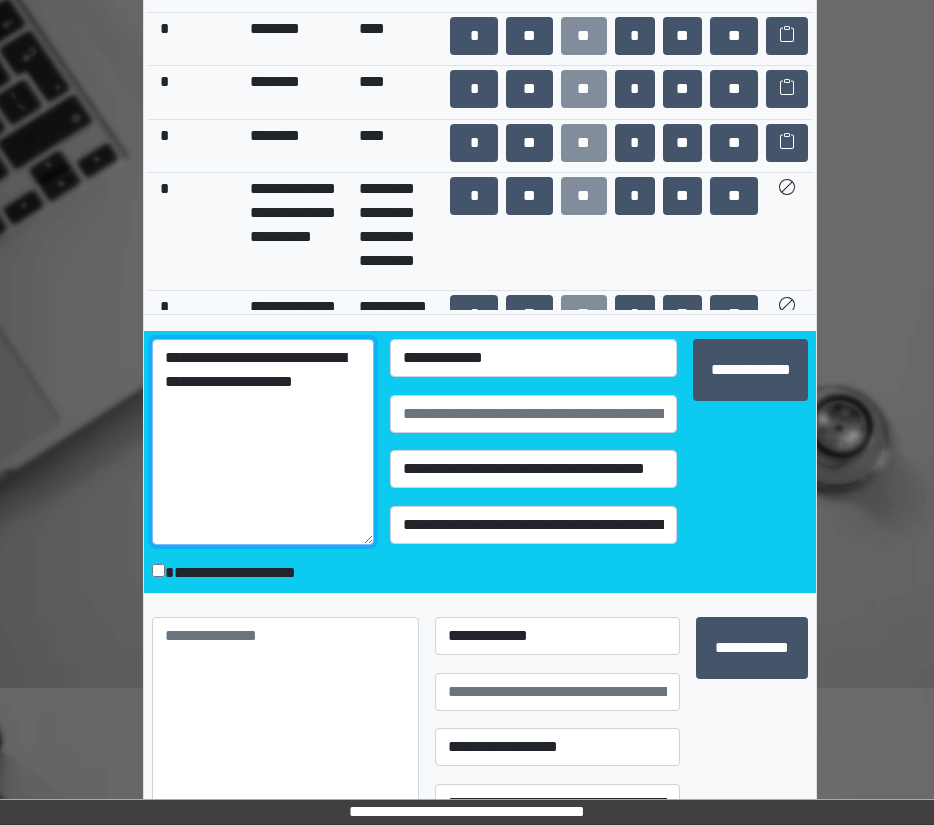 drag, startPoint x: 222, startPoint y: 407, endPoint x: 159, endPoint y: 382, distance: 67.77905 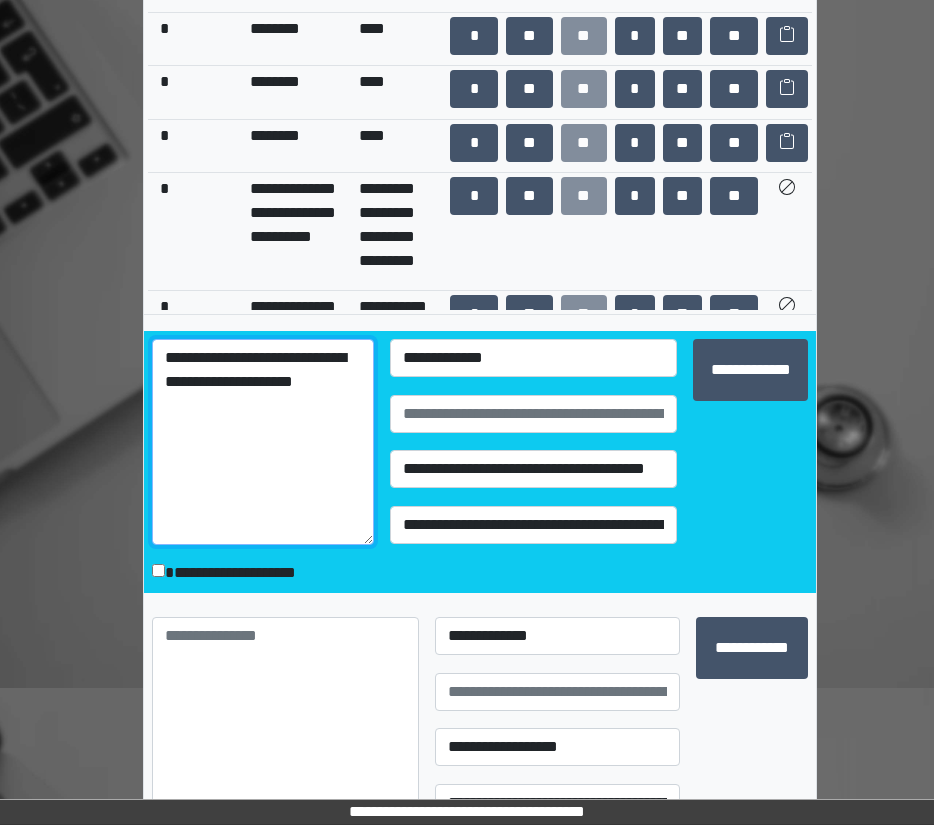 click on "**********" at bounding box center (263, 442) 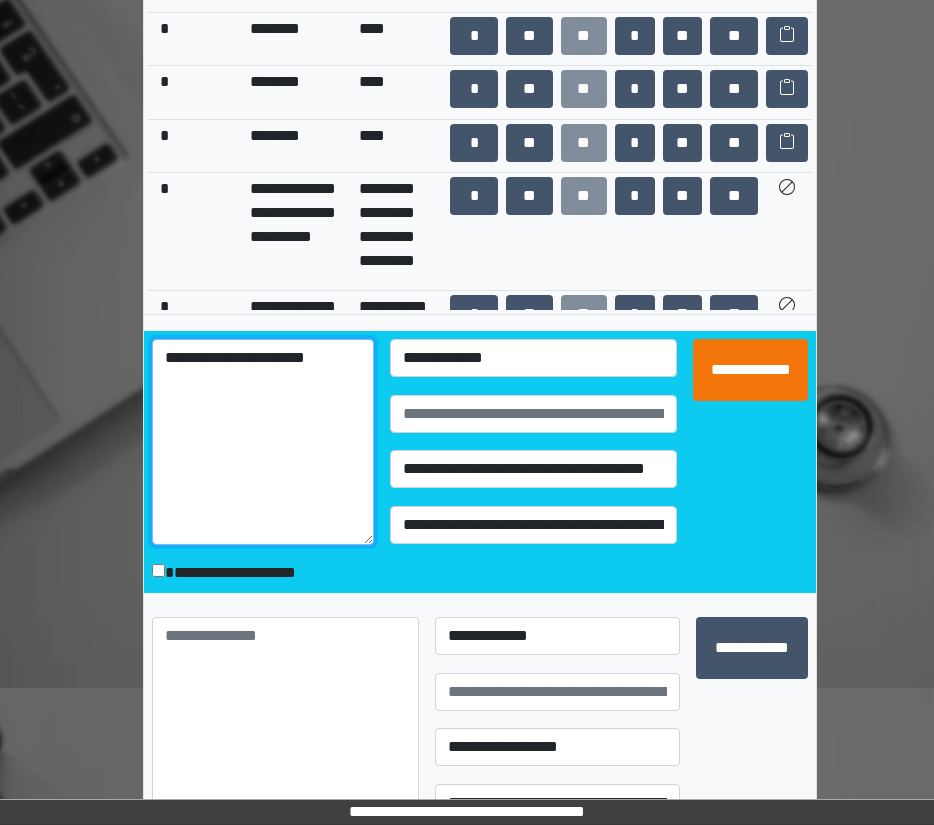 type on "**********" 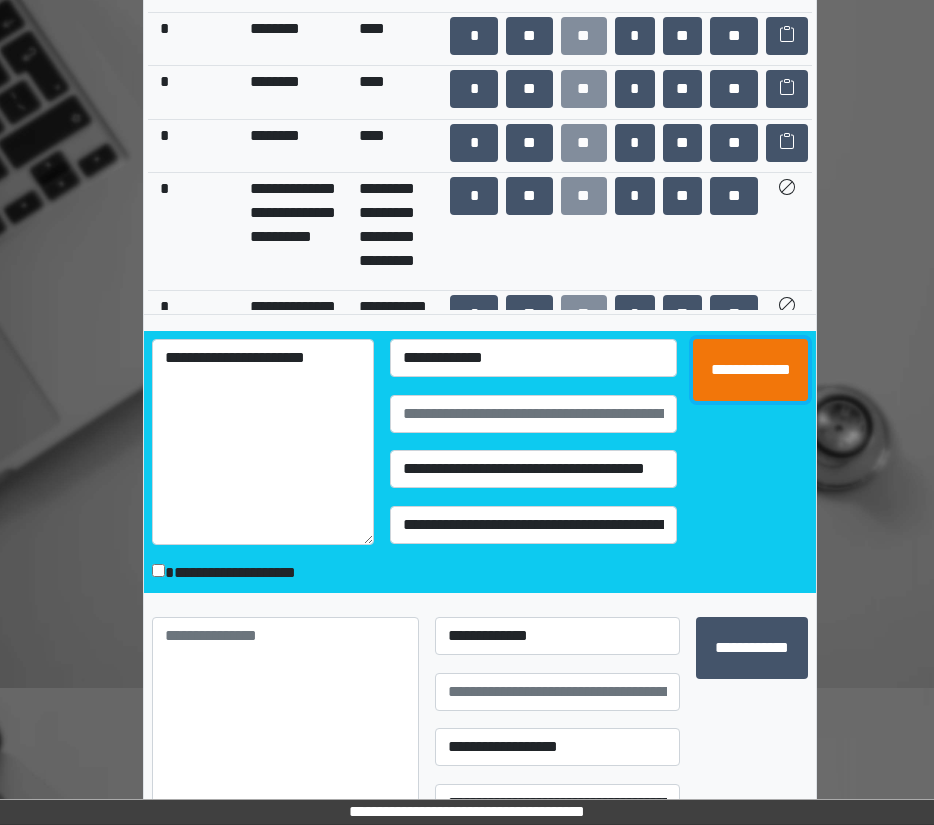 click on "**********" at bounding box center [750, 370] 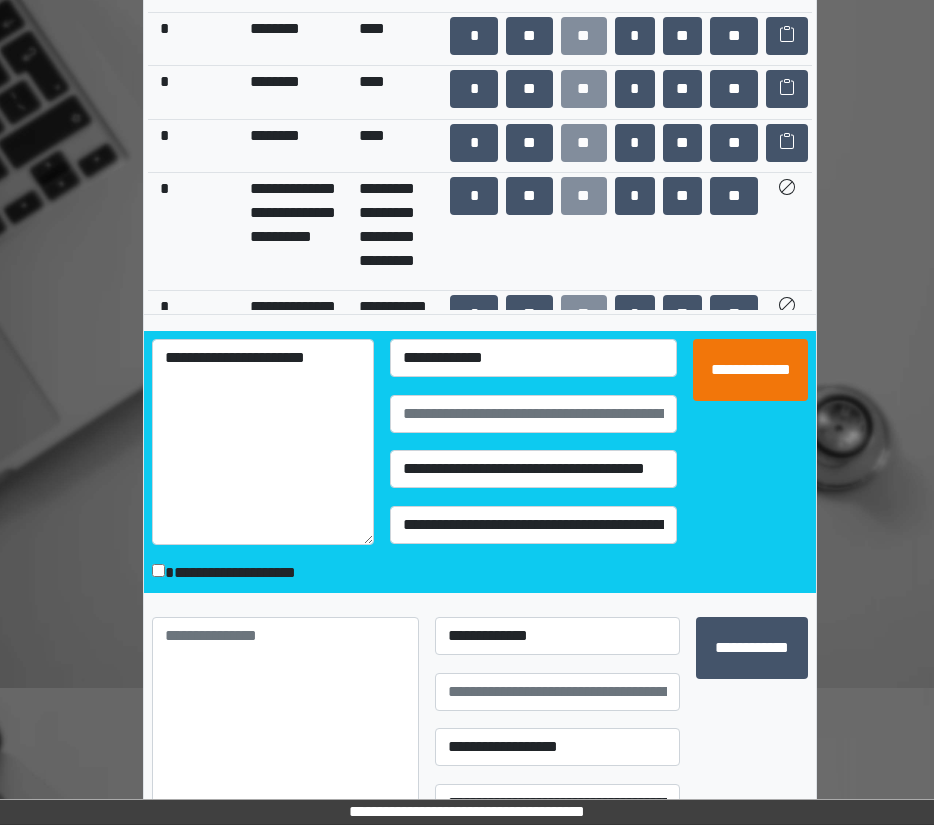 scroll, scrollTop: 919, scrollLeft: 0, axis: vertical 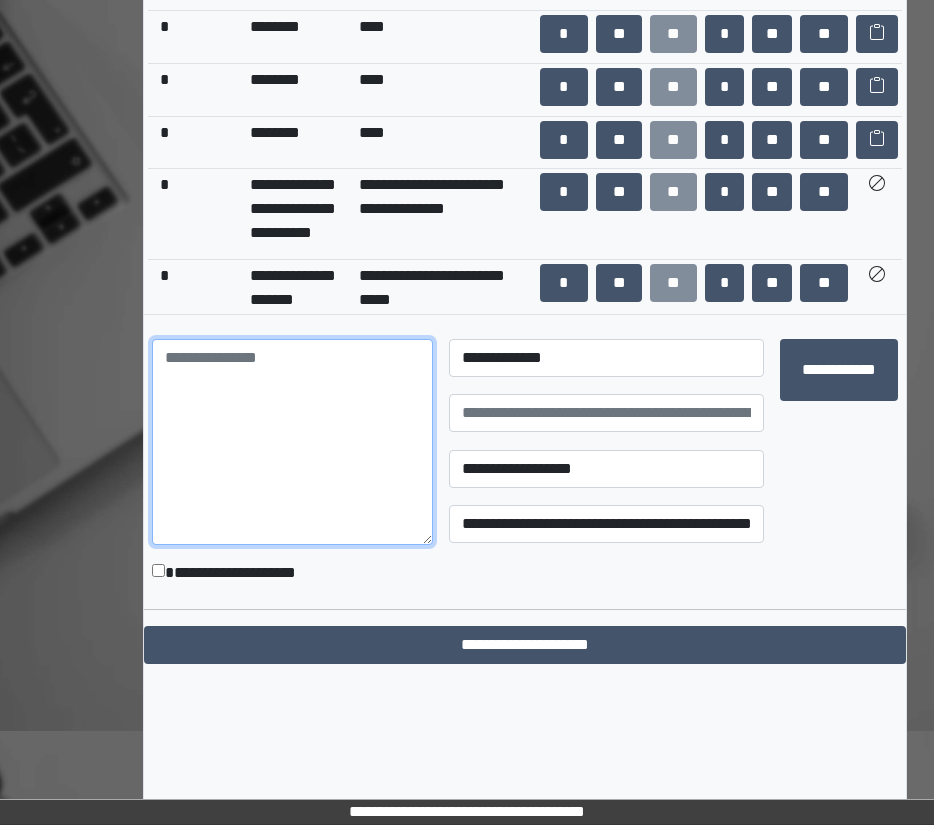 click at bounding box center [292, 442] 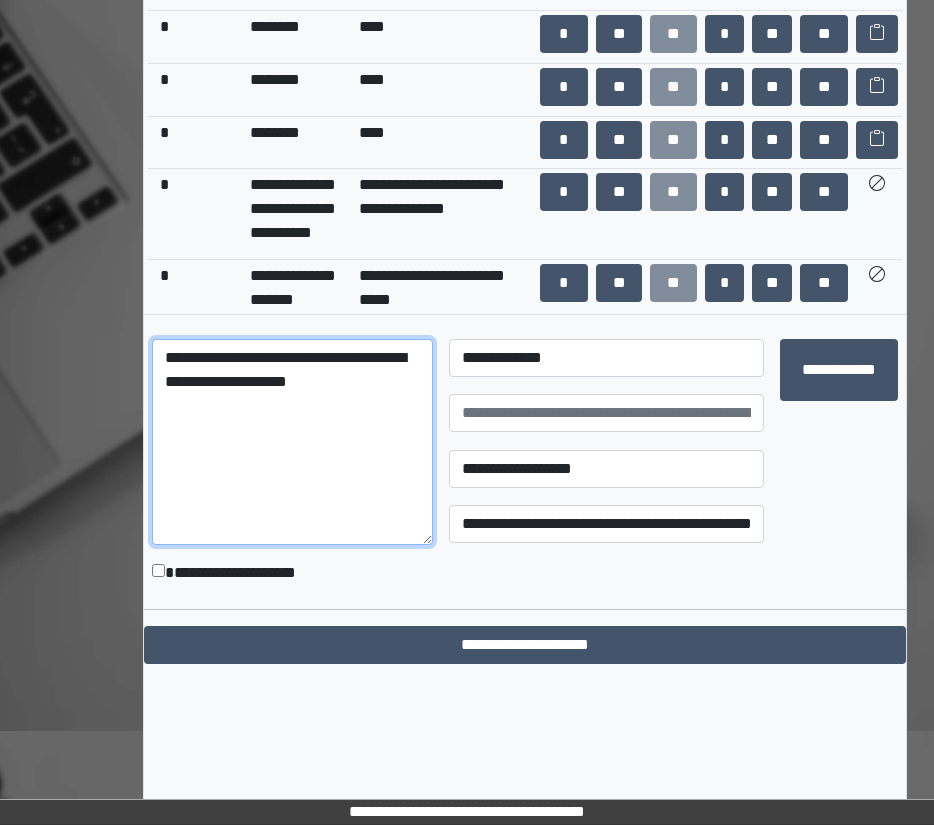 type on "**********" 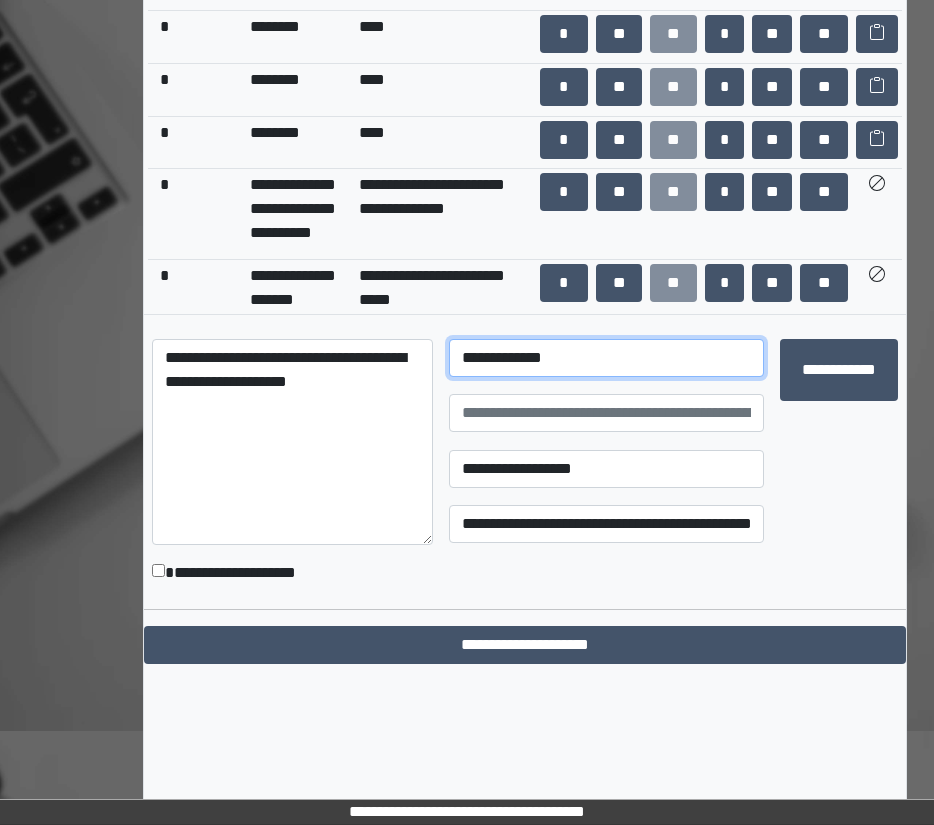 click on "**********" at bounding box center (606, 358) 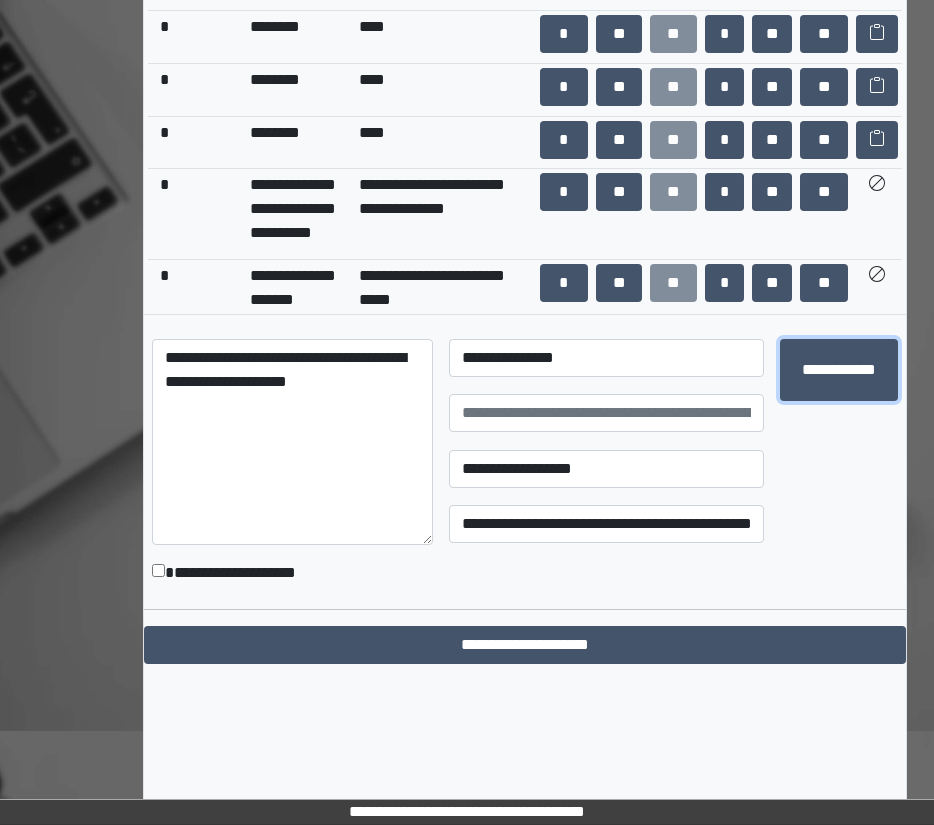 type 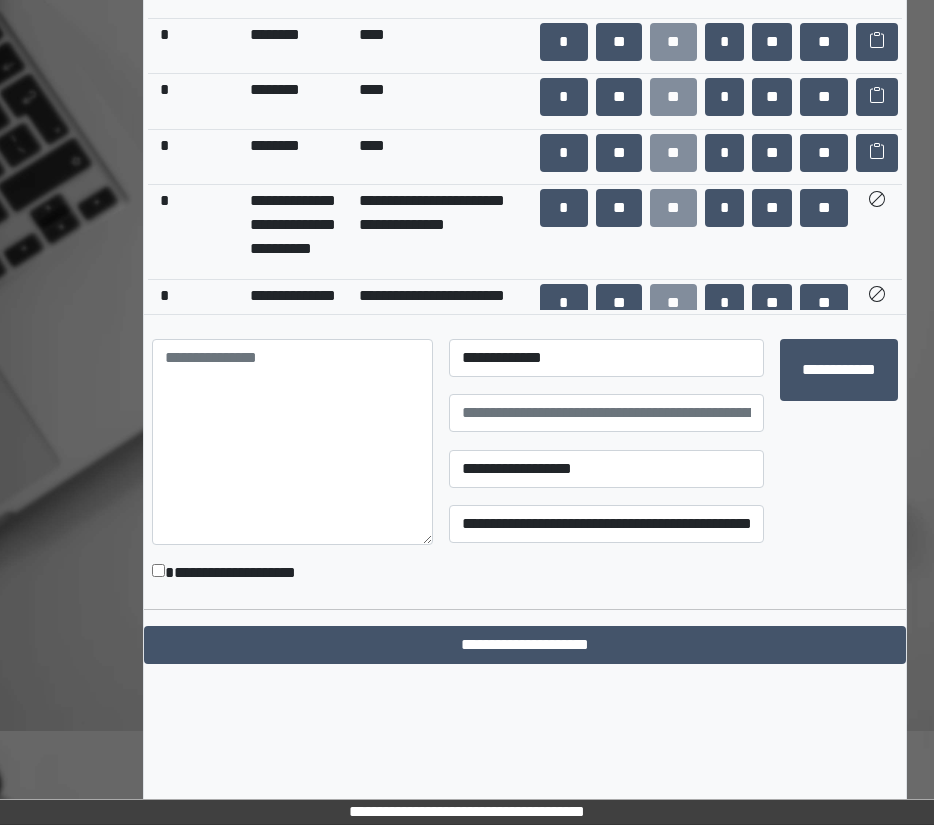 scroll, scrollTop: 376, scrollLeft: 0, axis: vertical 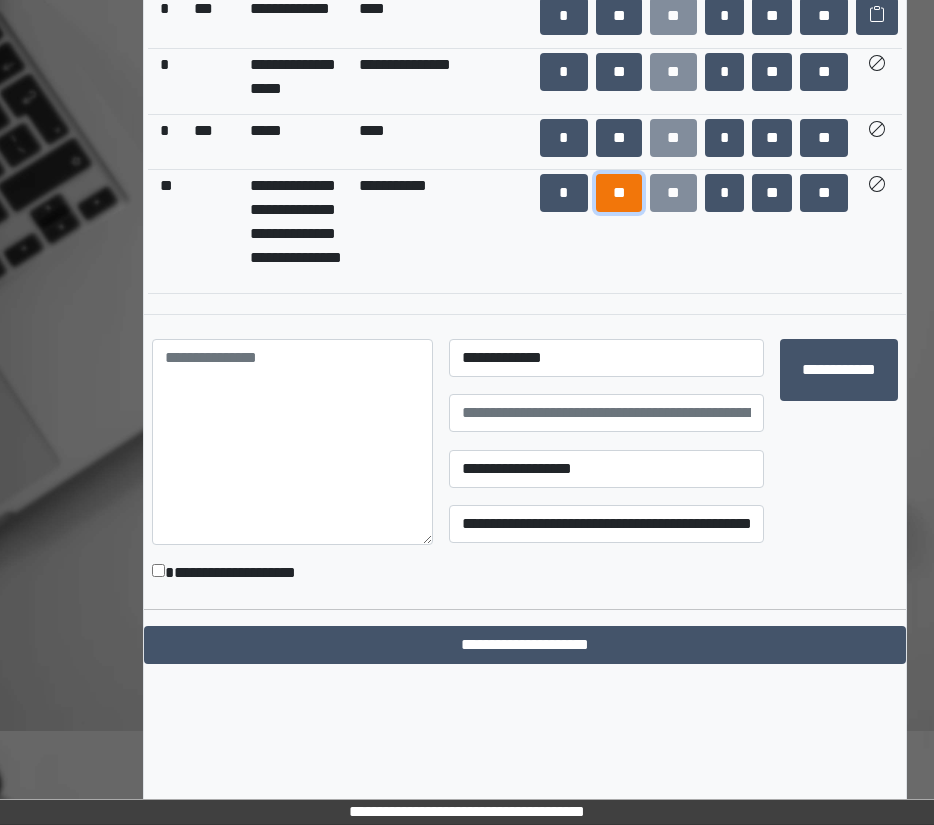 click on "**" at bounding box center (619, 193) 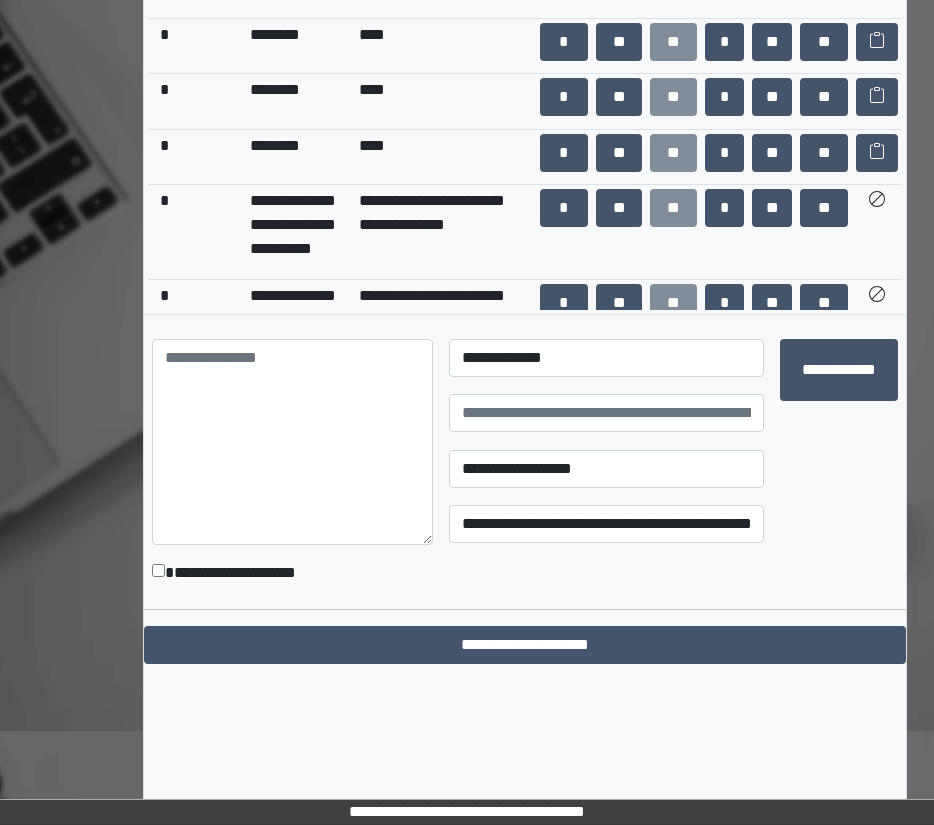 scroll, scrollTop: 376, scrollLeft: 0, axis: vertical 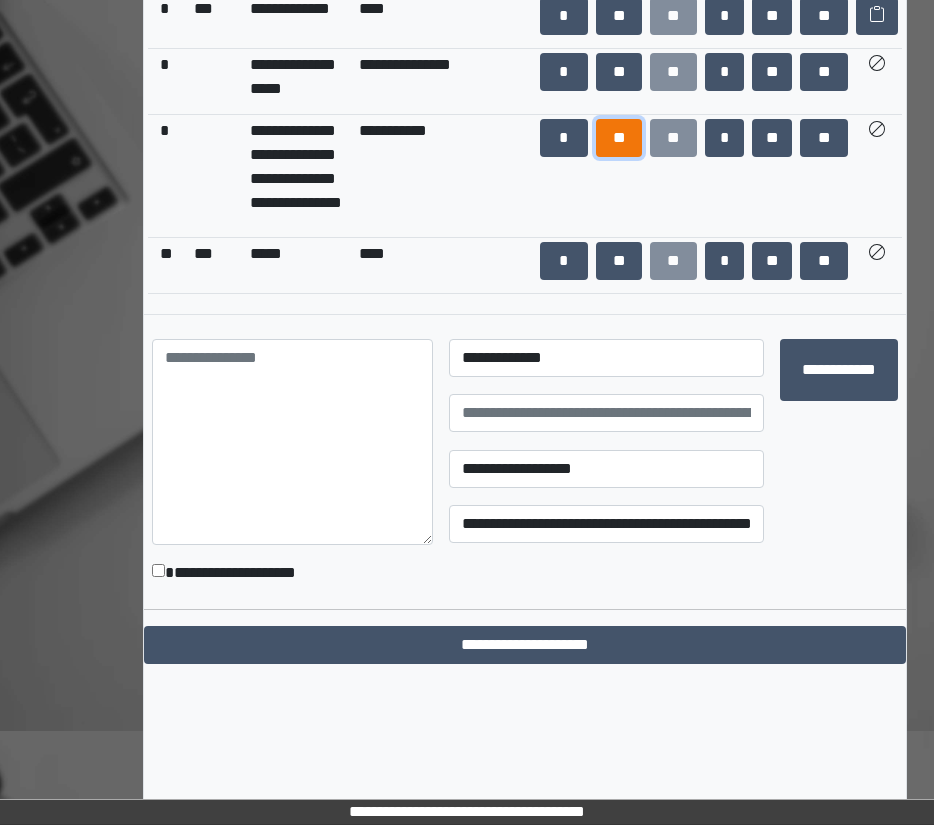 click on "**" at bounding box center (619, 138) 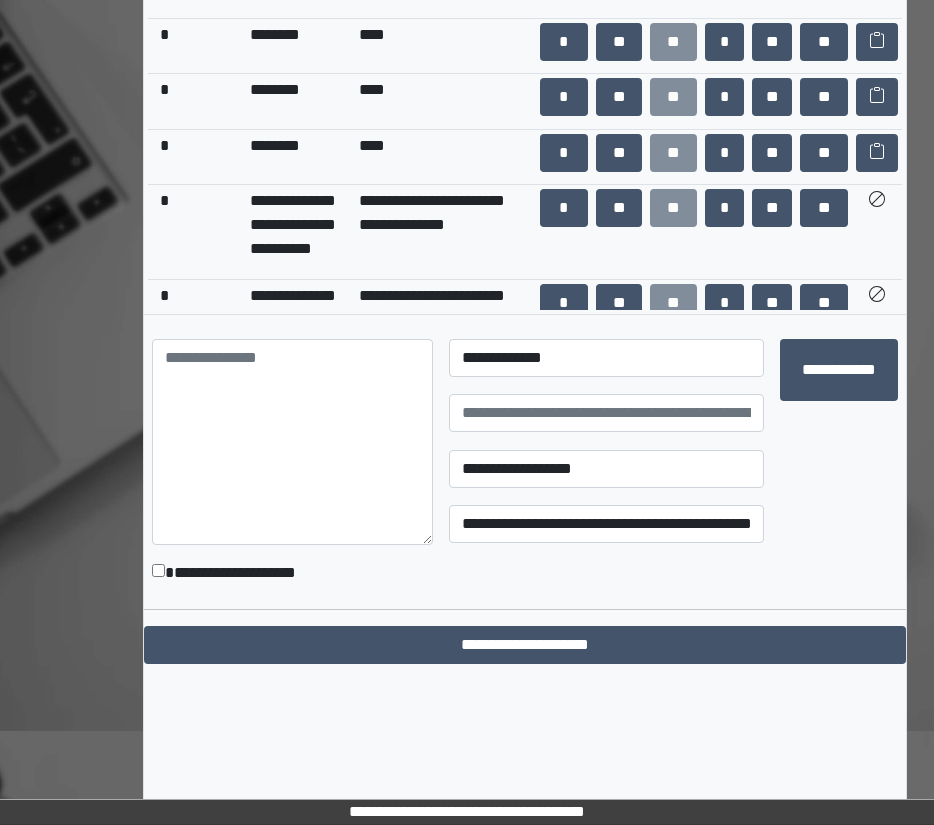 scroll, scrollTop: 376, scrollLeft: 0, axis: vertical 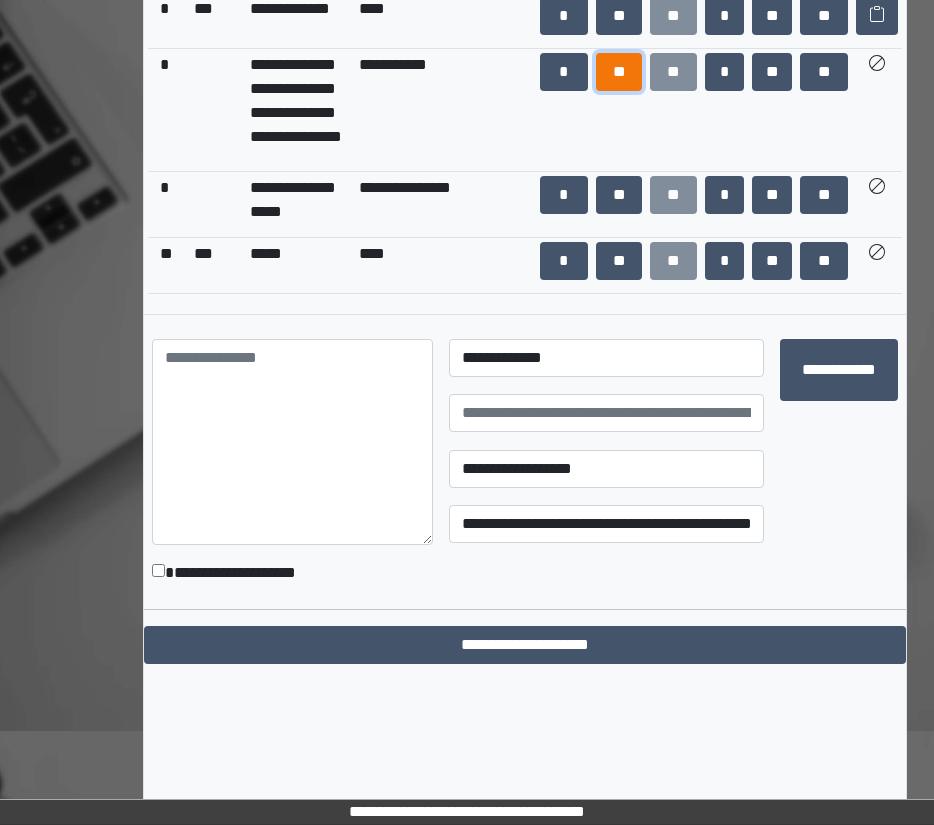 click on "**" at bounding box center [619, 72] 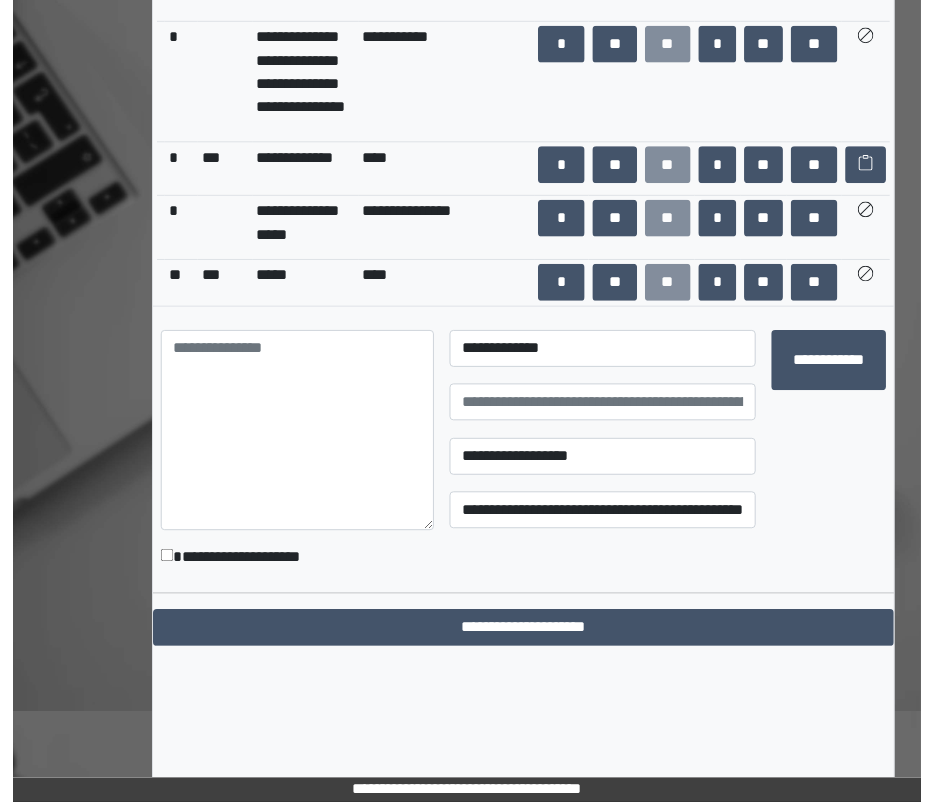 scroll, scrollTop: 376, scrollLeft: 0, axis: vertical 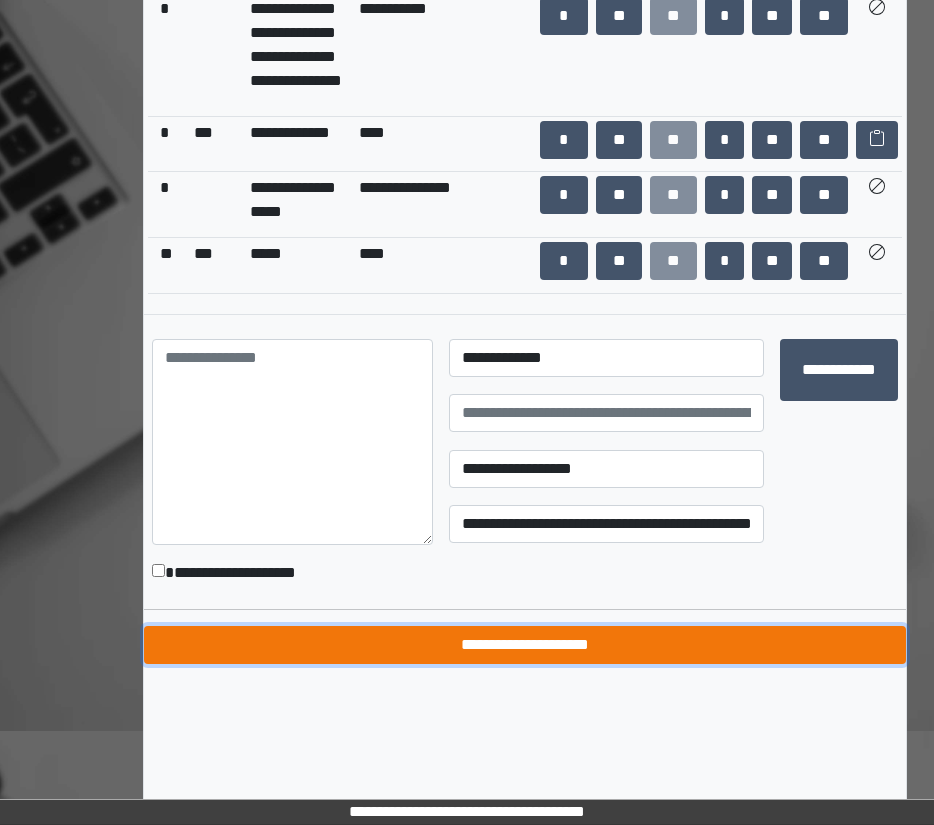 click on "**********" at bounding box center (525, 645) 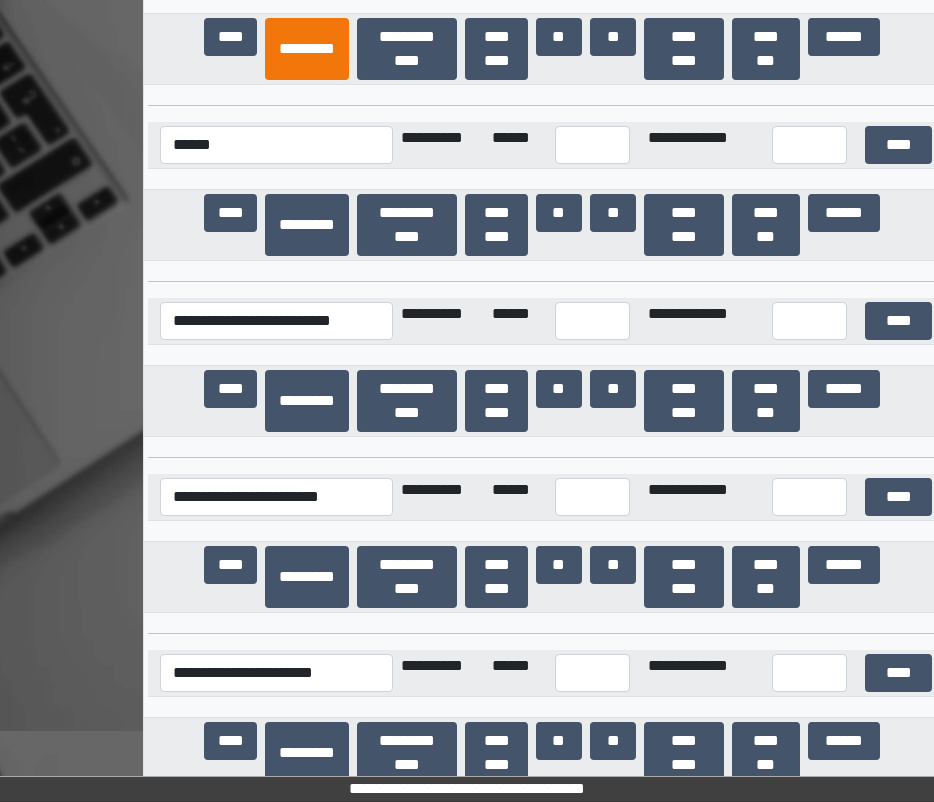 scroll, scrollTop: 18789, scrollLeft: 0, axis: vertical 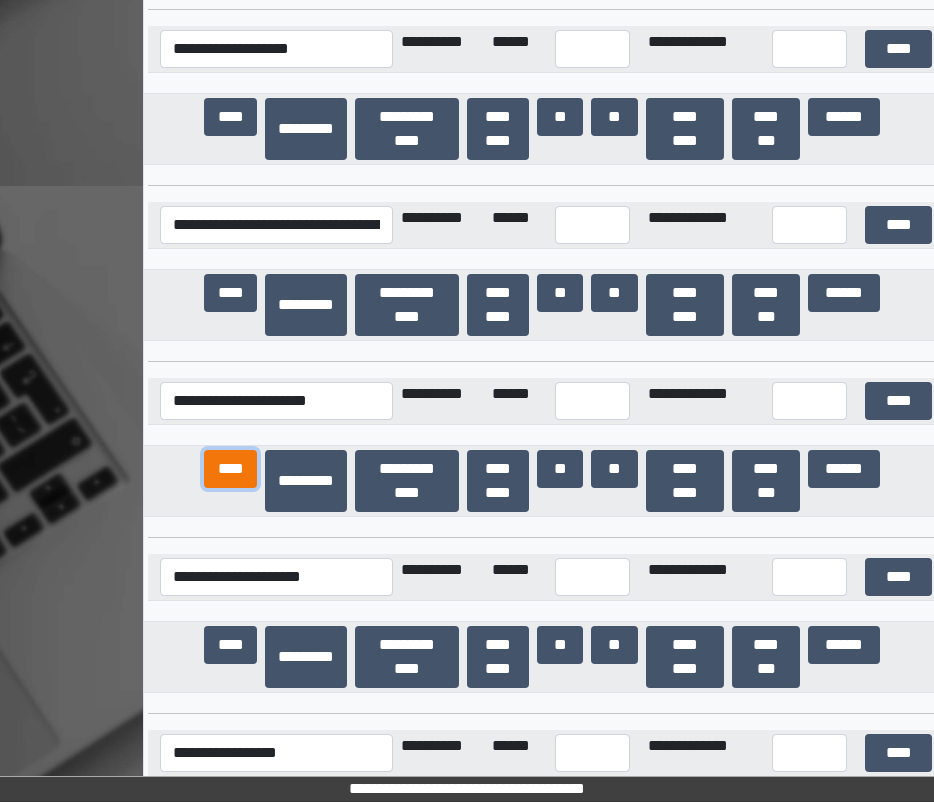 click on "****" at bounding box center (230, 469) 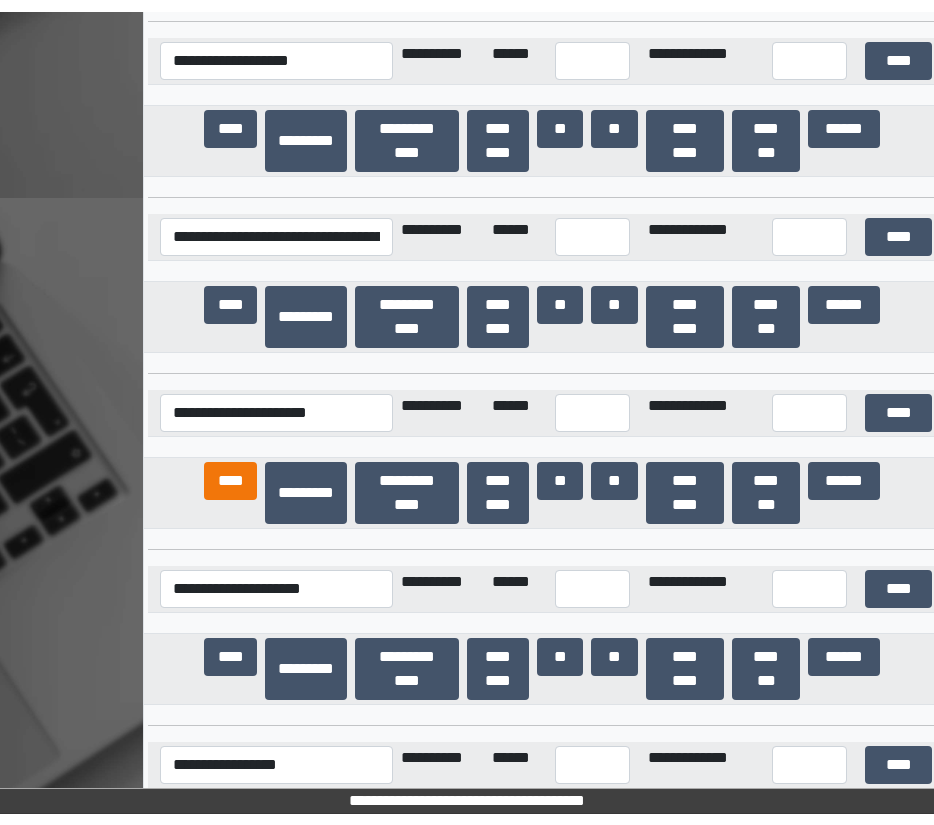 scroll, scrollTop: 919, scrollLeft: 0, axis: vertical 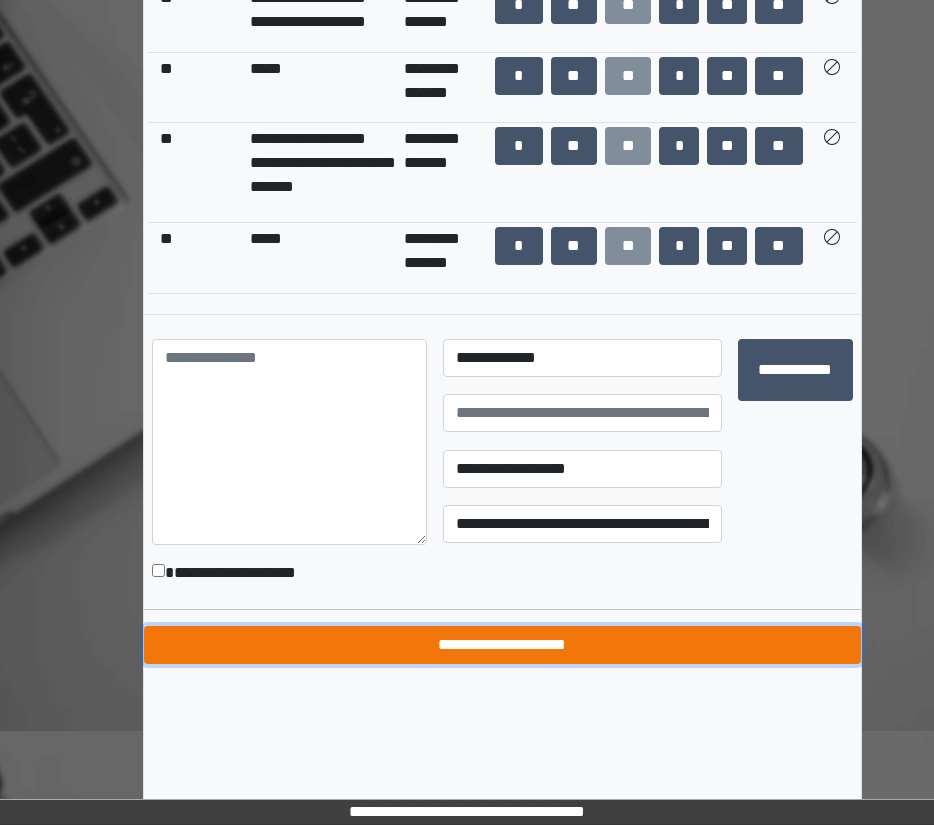 click on "**********" at bounding box center [502, 645] 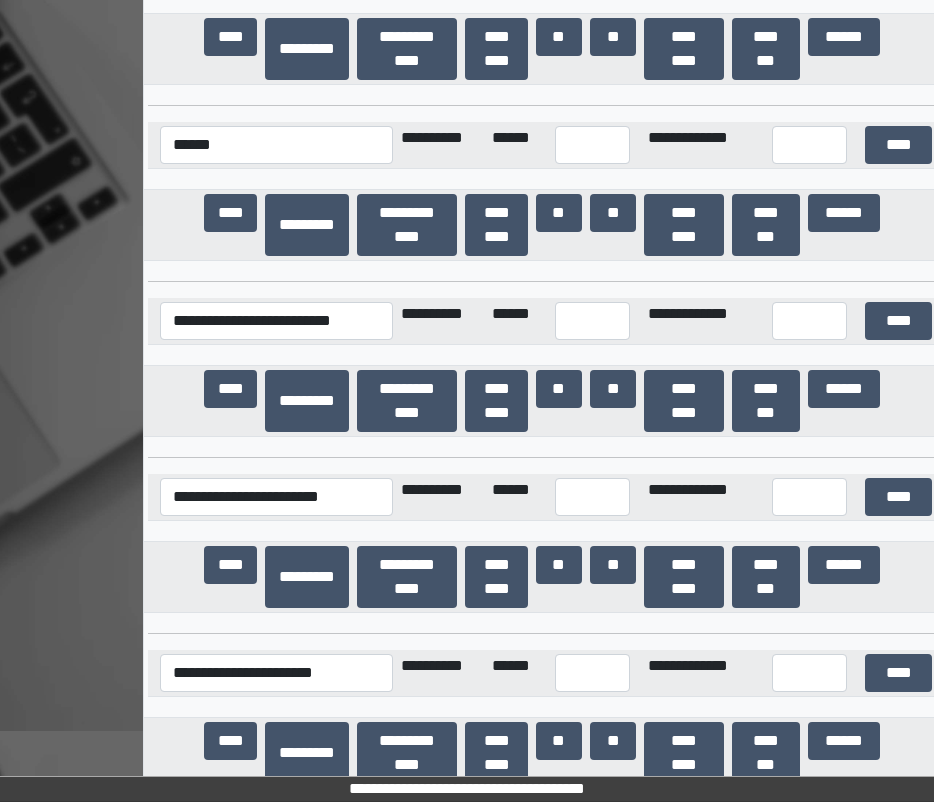 scroll, scrollTop: 24574, scrollLeft: 0, axis: vertical 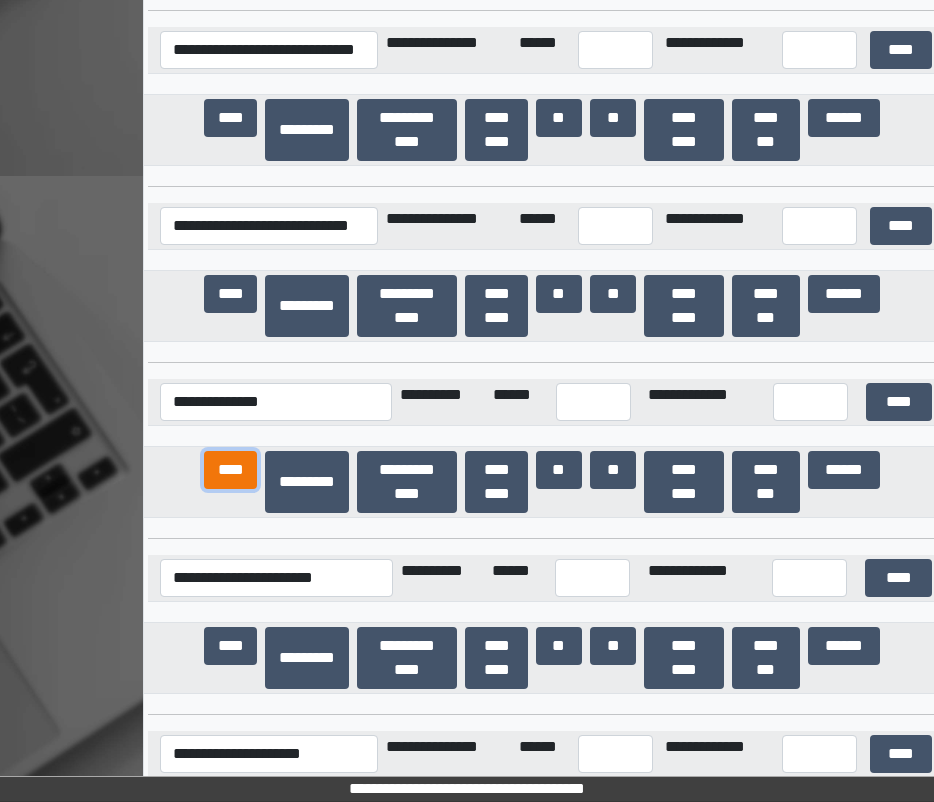 click on "****" at bounding box center (230, 470) 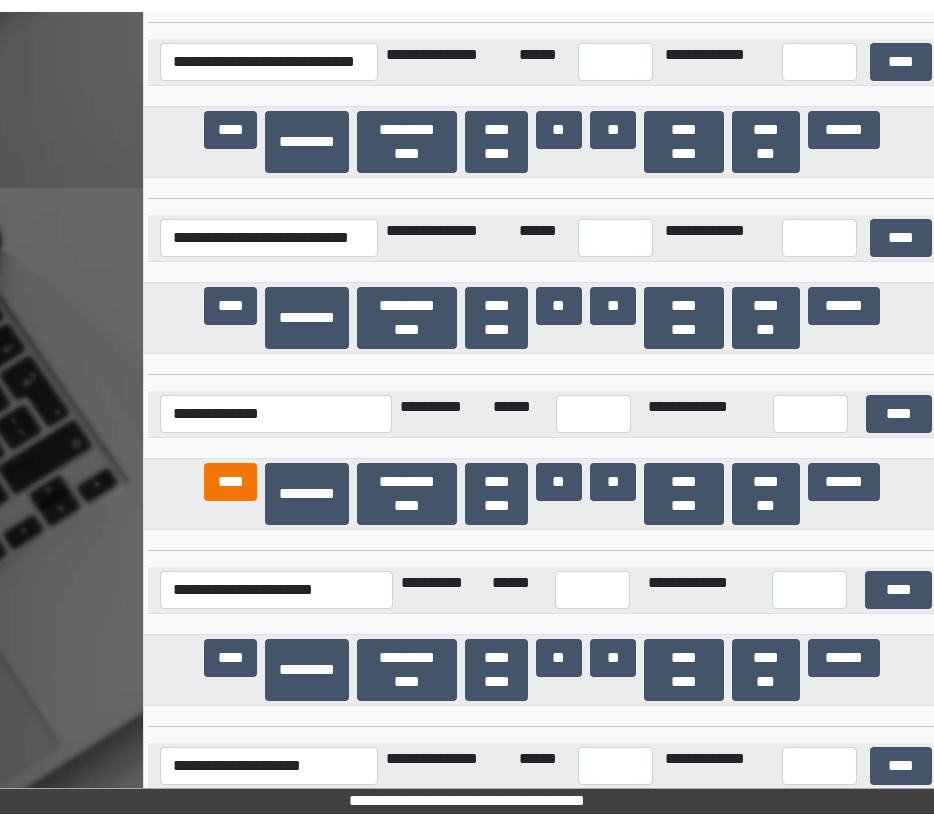 scroll, scrollTop: 962, scrollLeft: 0, axis: vertical 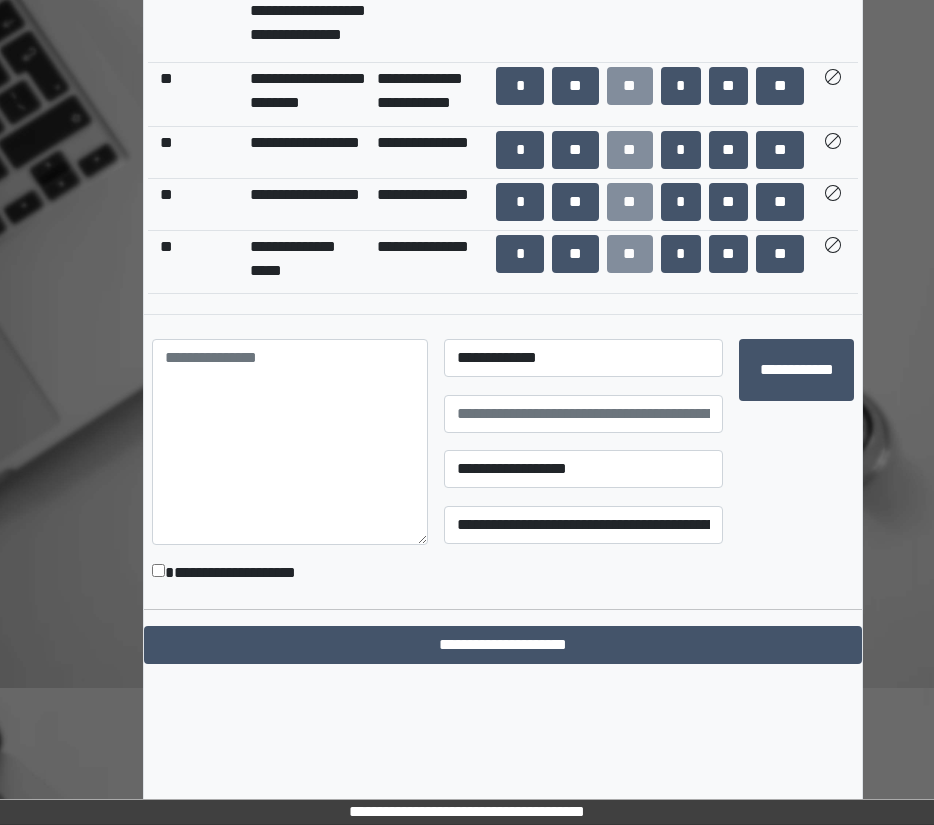 click on "**********" at bounding box center [503, 71] 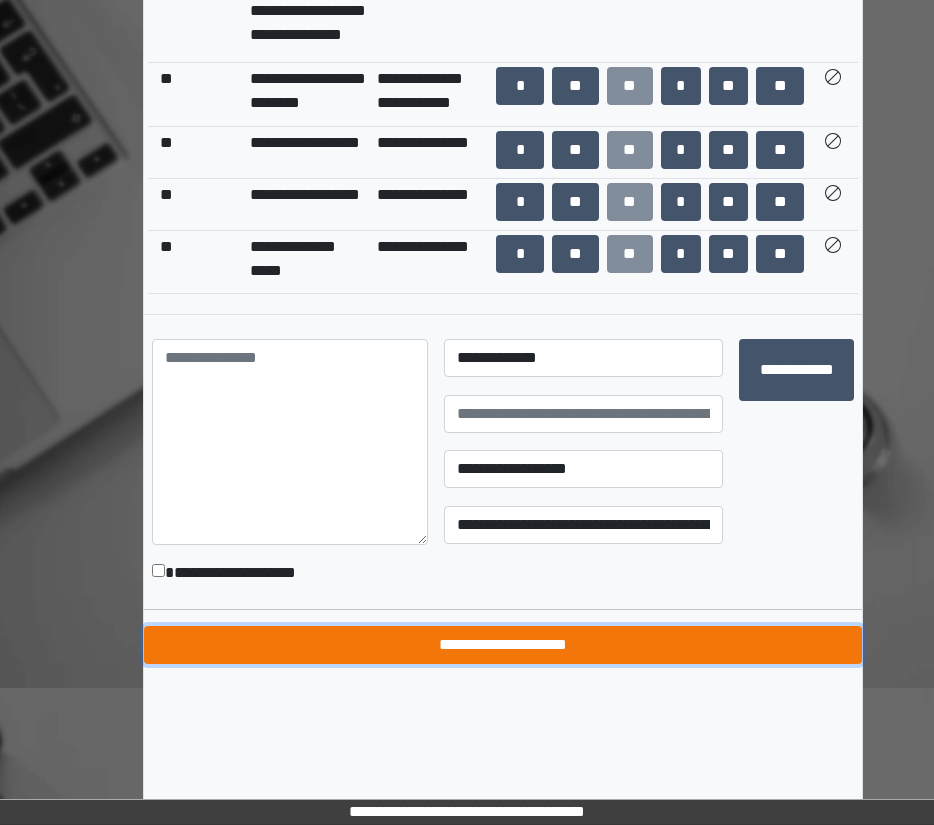 click on "**********" at bounding box center [503, 645] 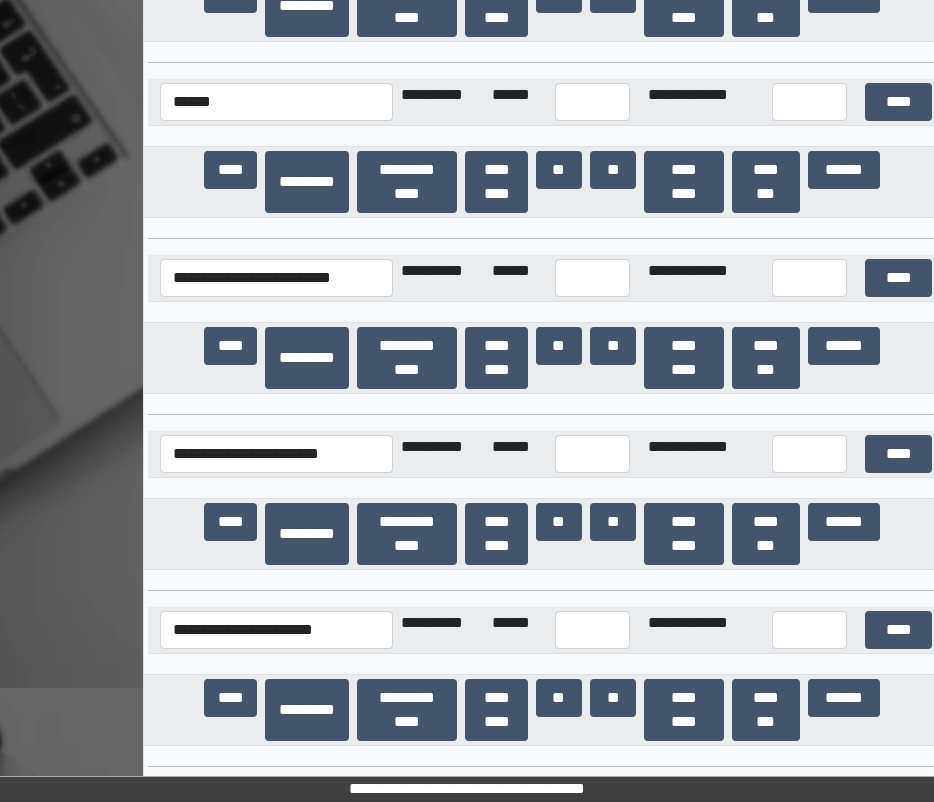 scroll, scrollTop: 24574, scrollLeft: 0, axis: vertical 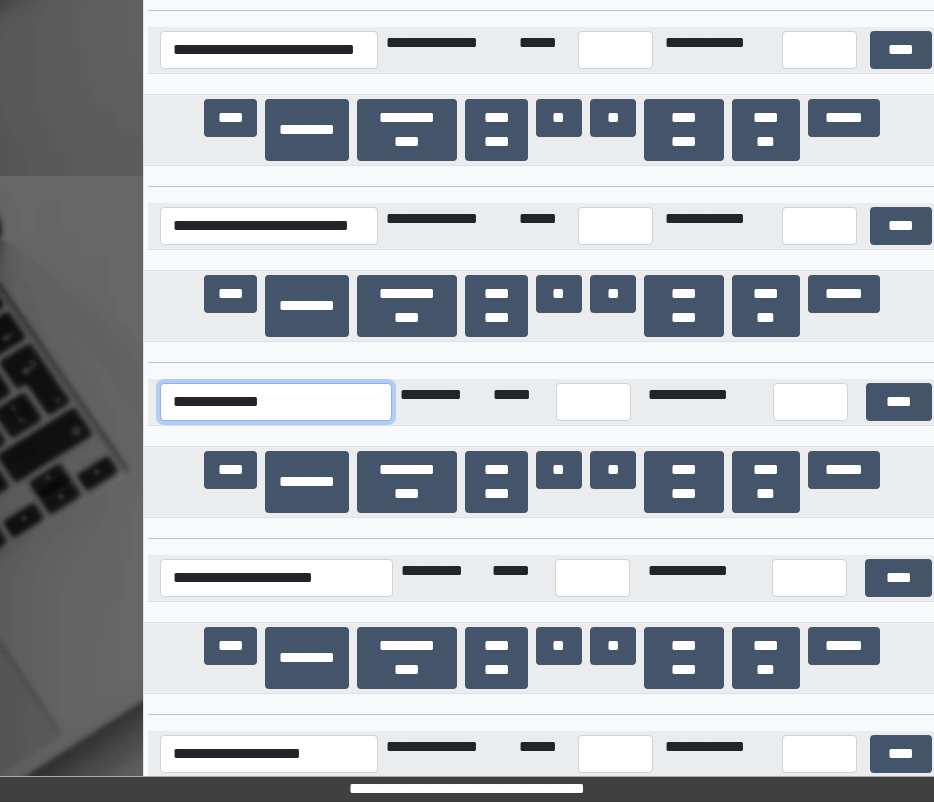 click on "**********" at bounding box center (276, 402) 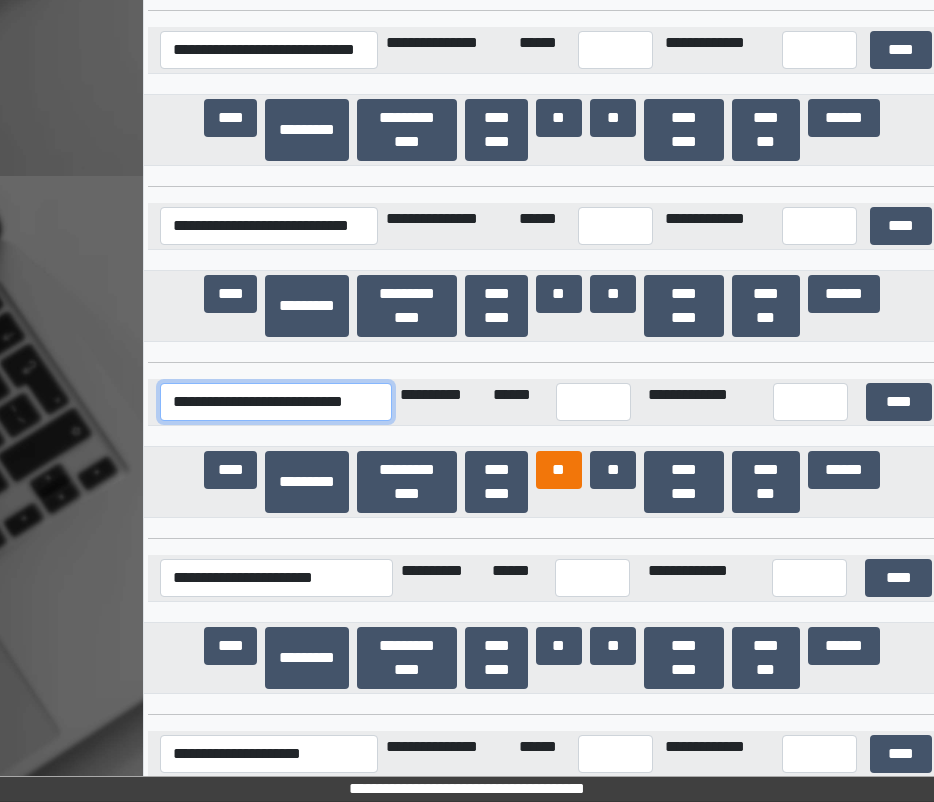 type on "**********" 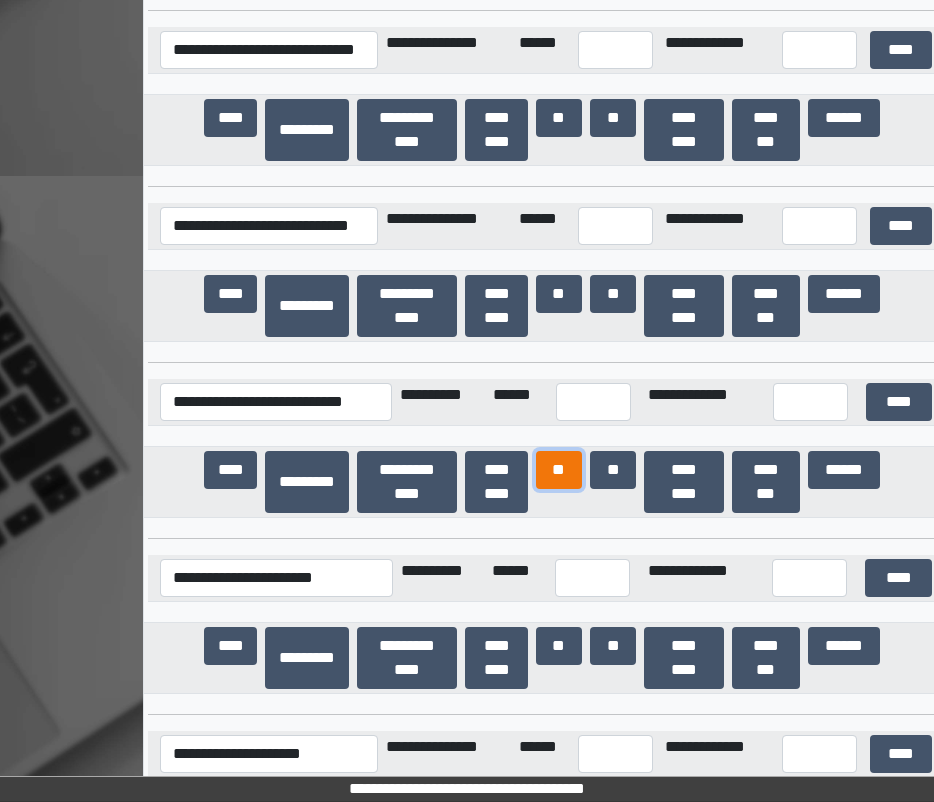 click on "**" at bounding box center (559, 470) 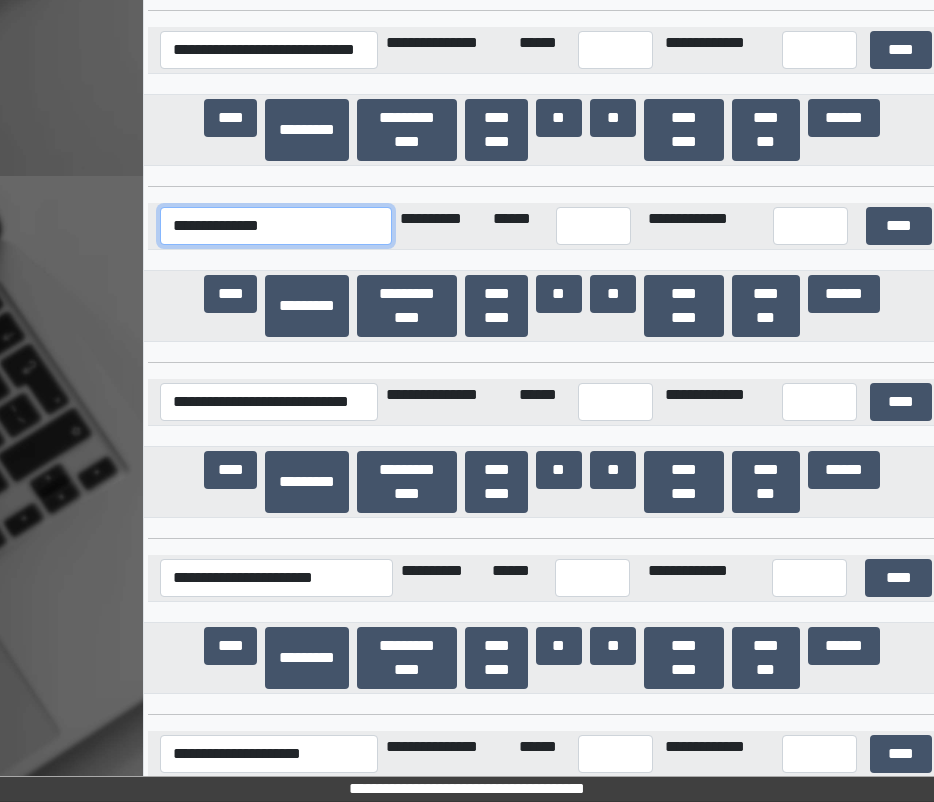 click on "**********" at bounding box center (276, 226) 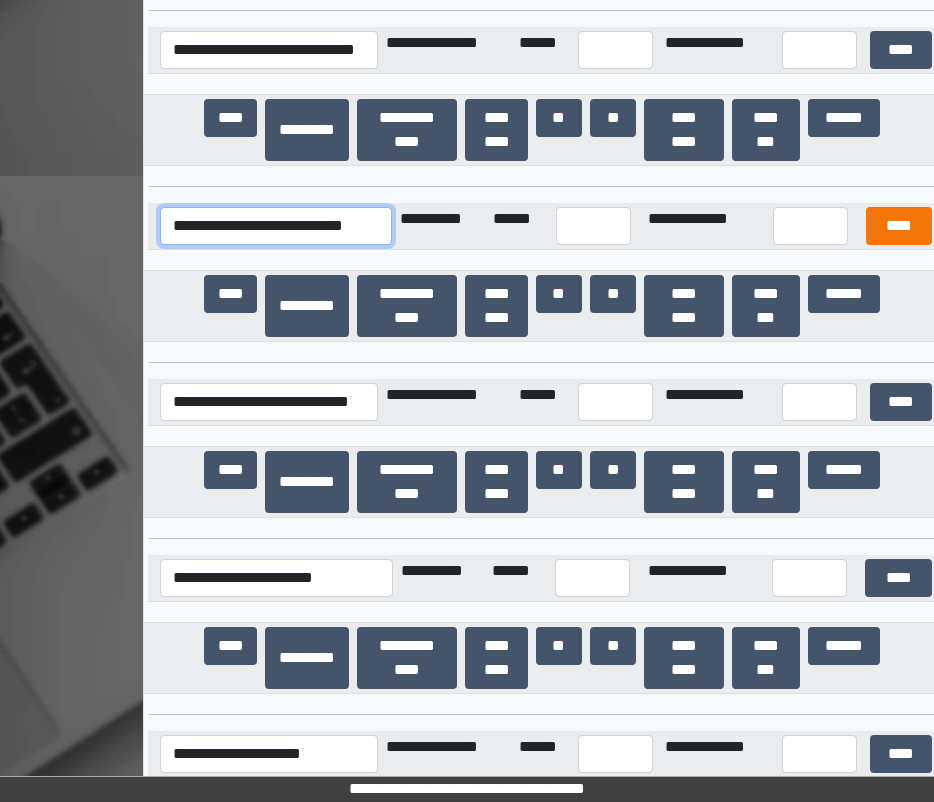 type on "**********" 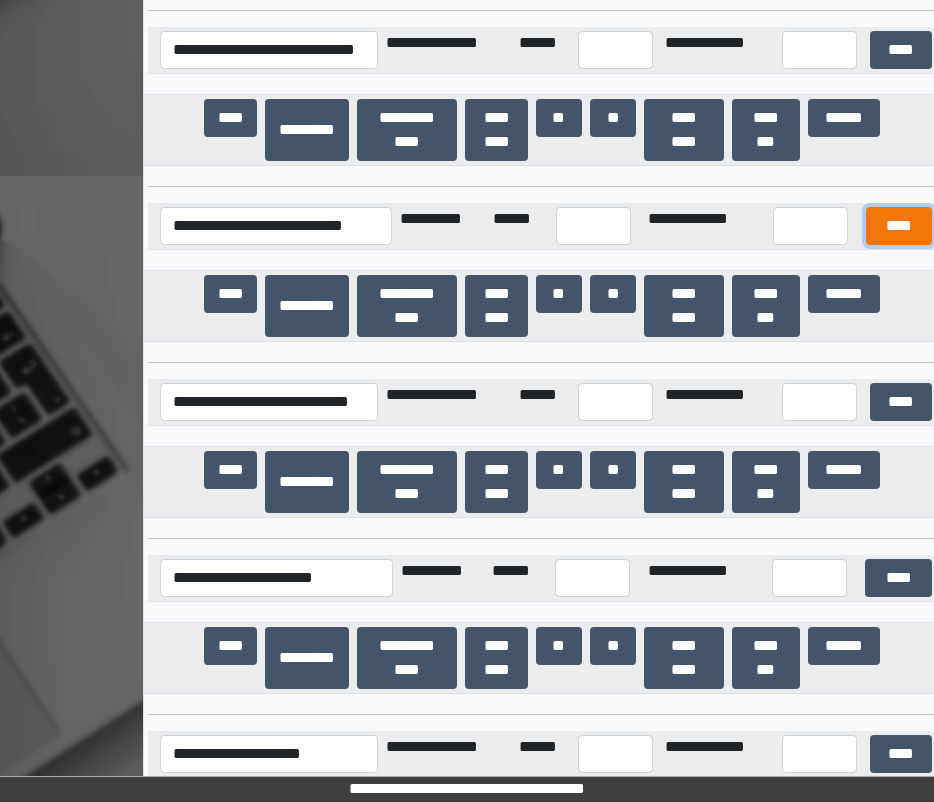 click on "****" at bounding box center [899, 226] 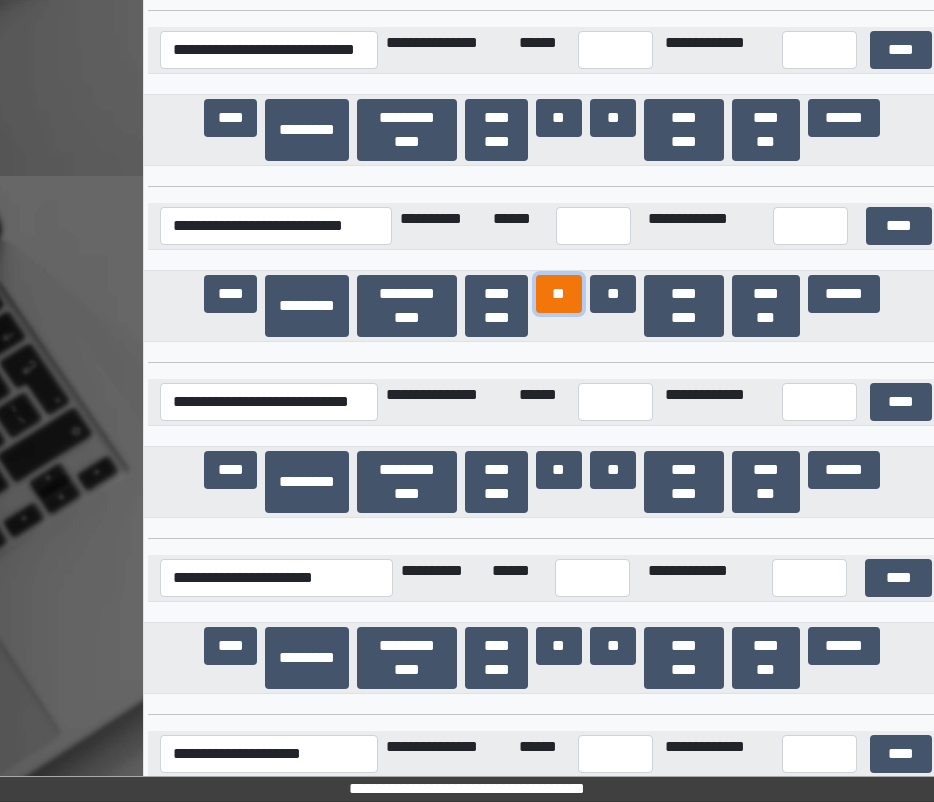 click on "**" at bounding box center [559, 294] 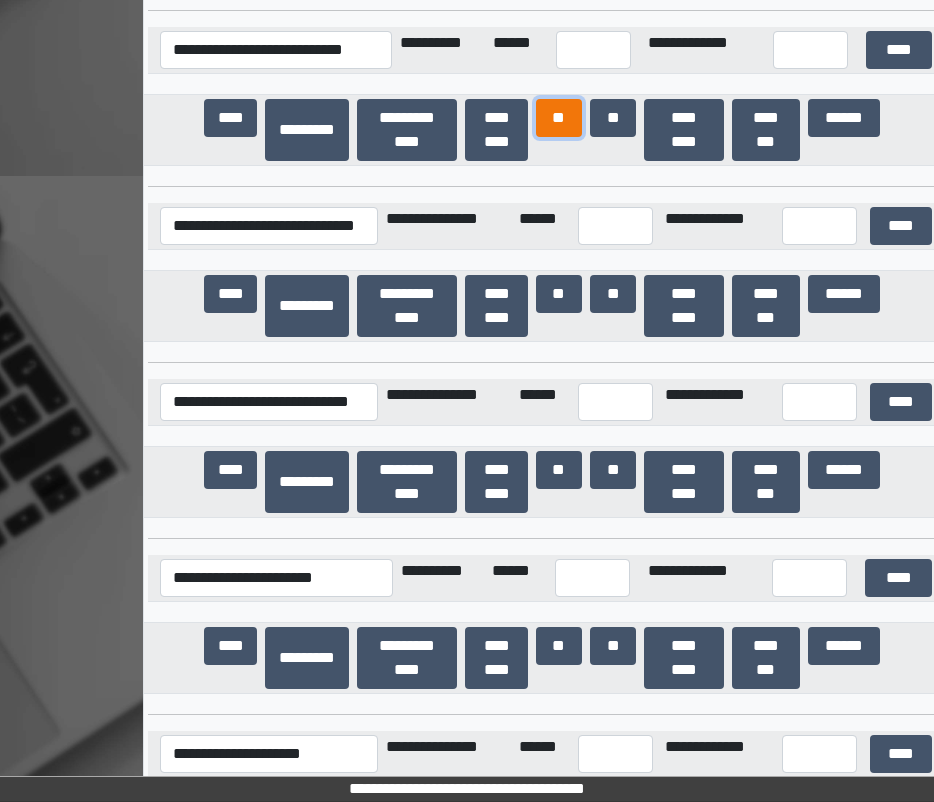 click on "**" at bounding box center [559, 118] 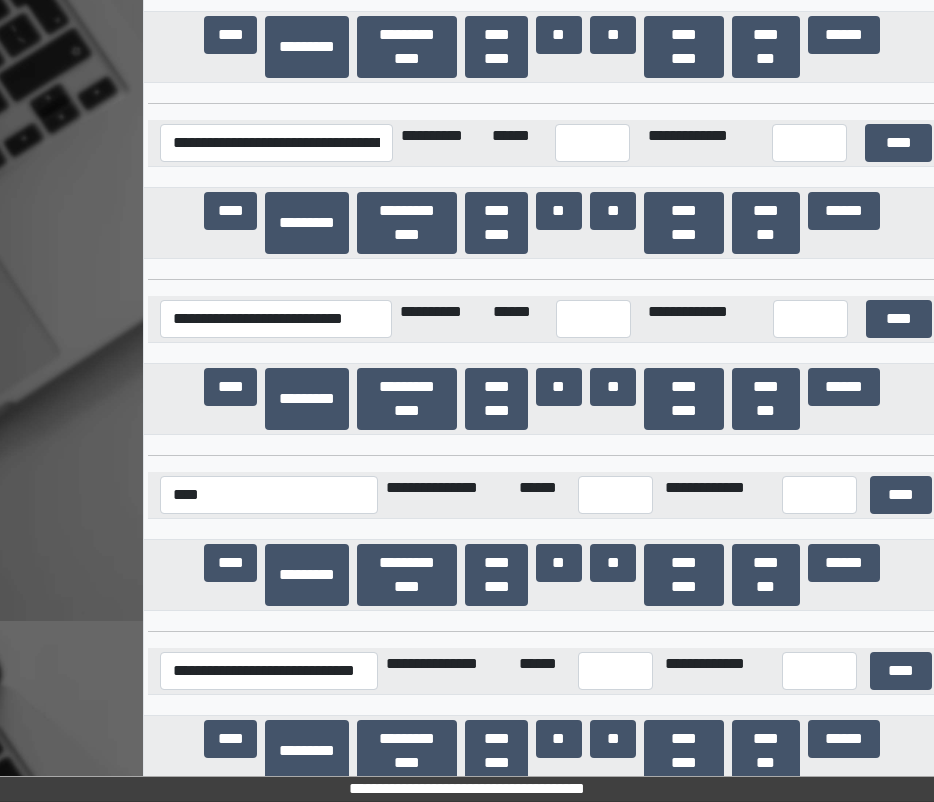 scroll, scrollTop: 24094, scrollLeft: 0, axis: vertical 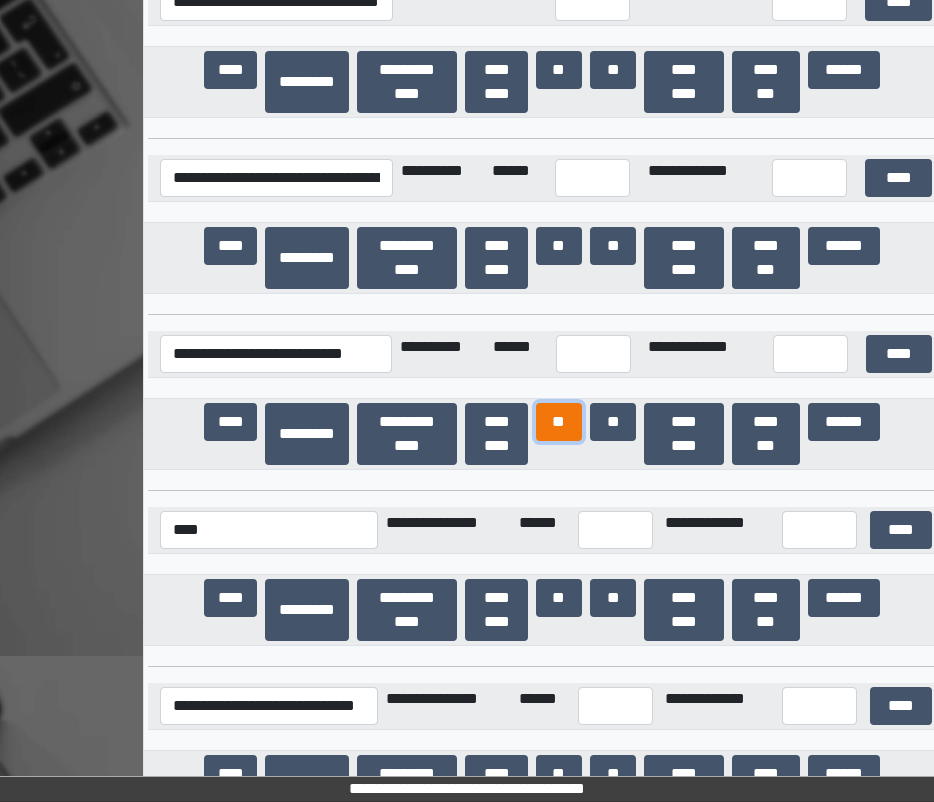 click on "**" at bounding box center [559, 422] 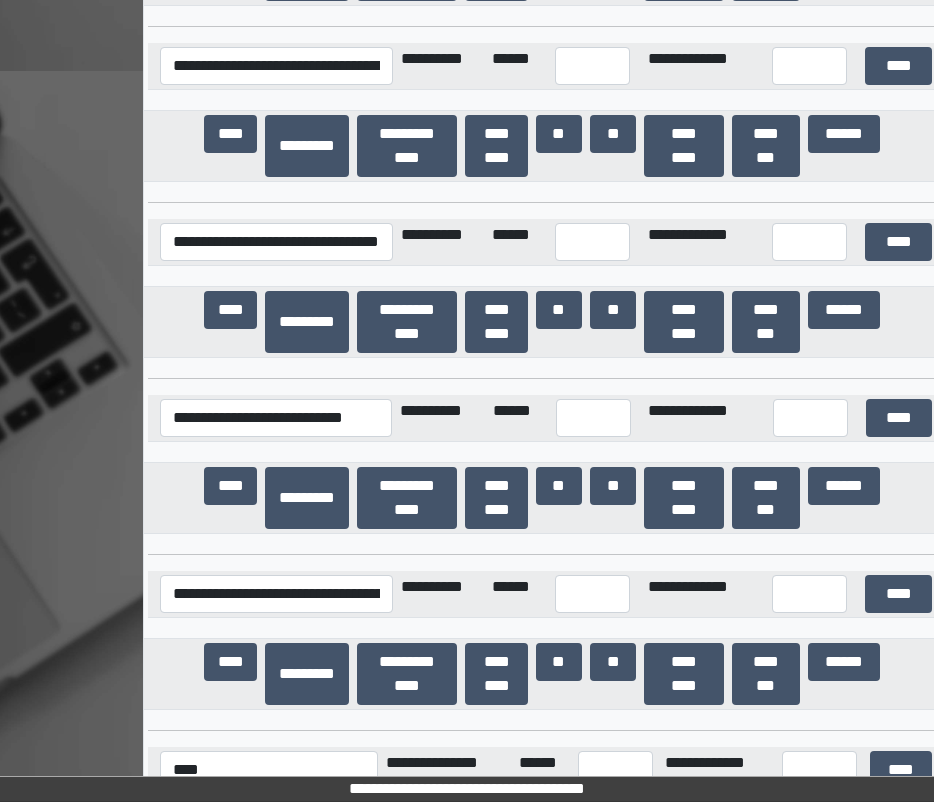 scroll, scrollTop: 23794, scrollLeft: 0, axis: vertical 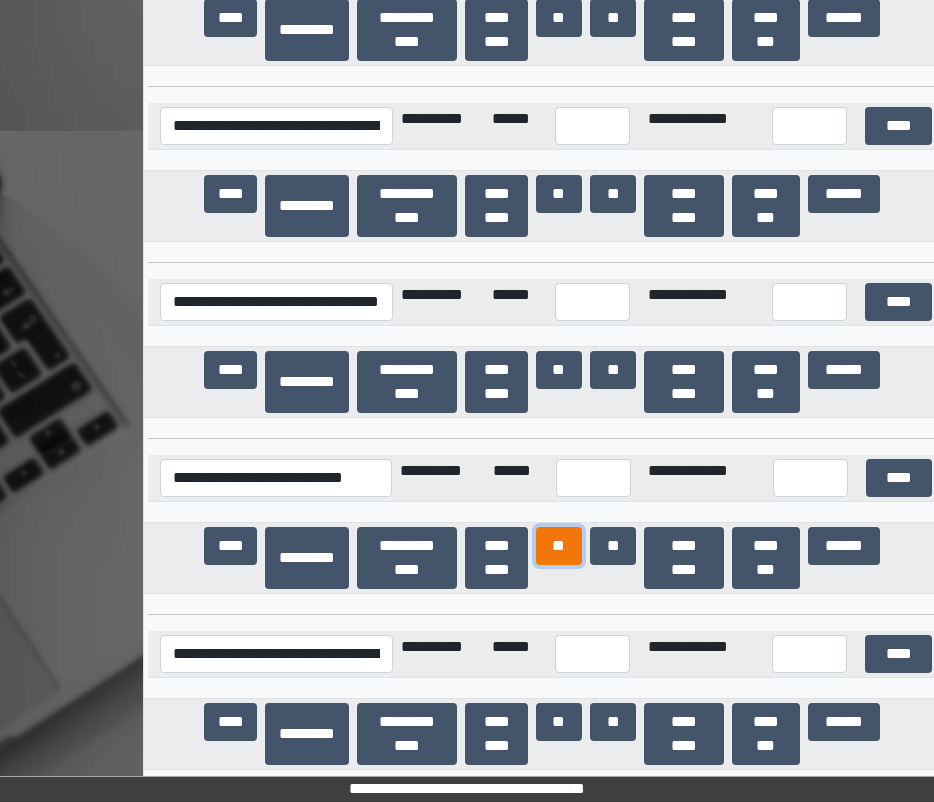 click on "**" at bounding box center (559, 546) 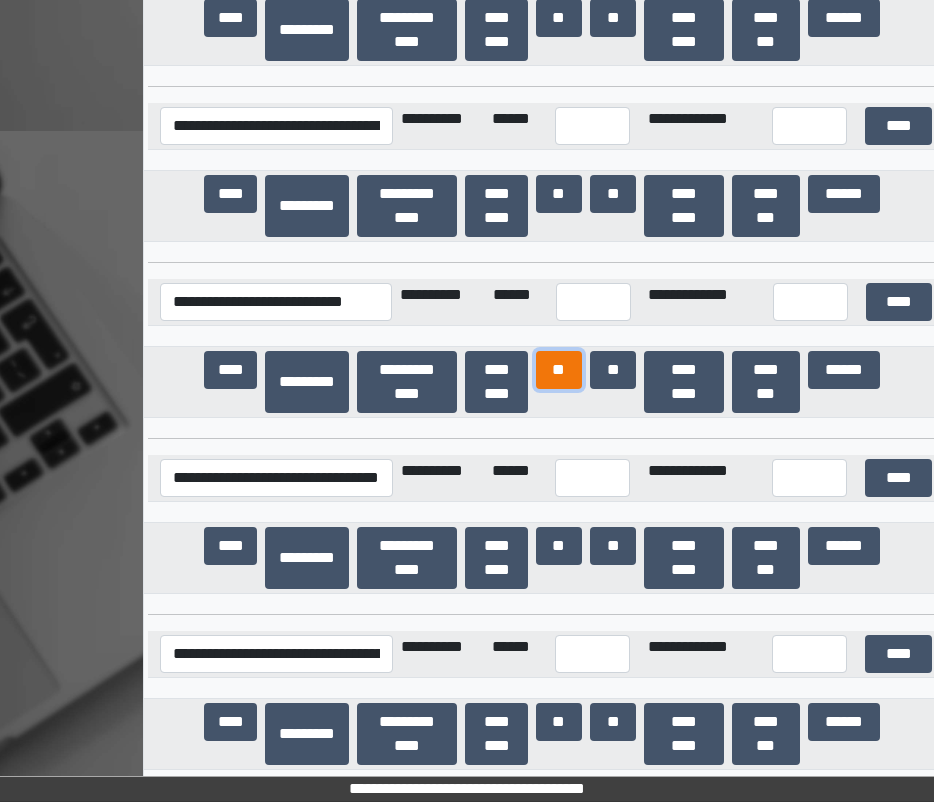 click on "**" at bounding box center (559, 370) 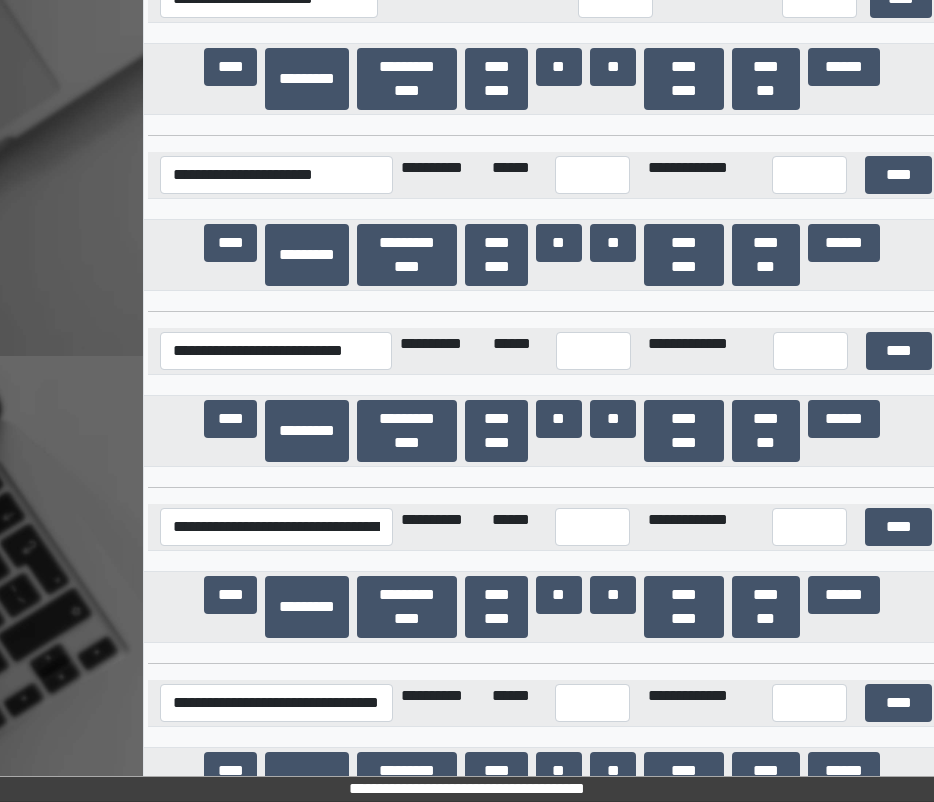 scroll, scrollTop: 23554, scrollLeft: 0, axis: vertical 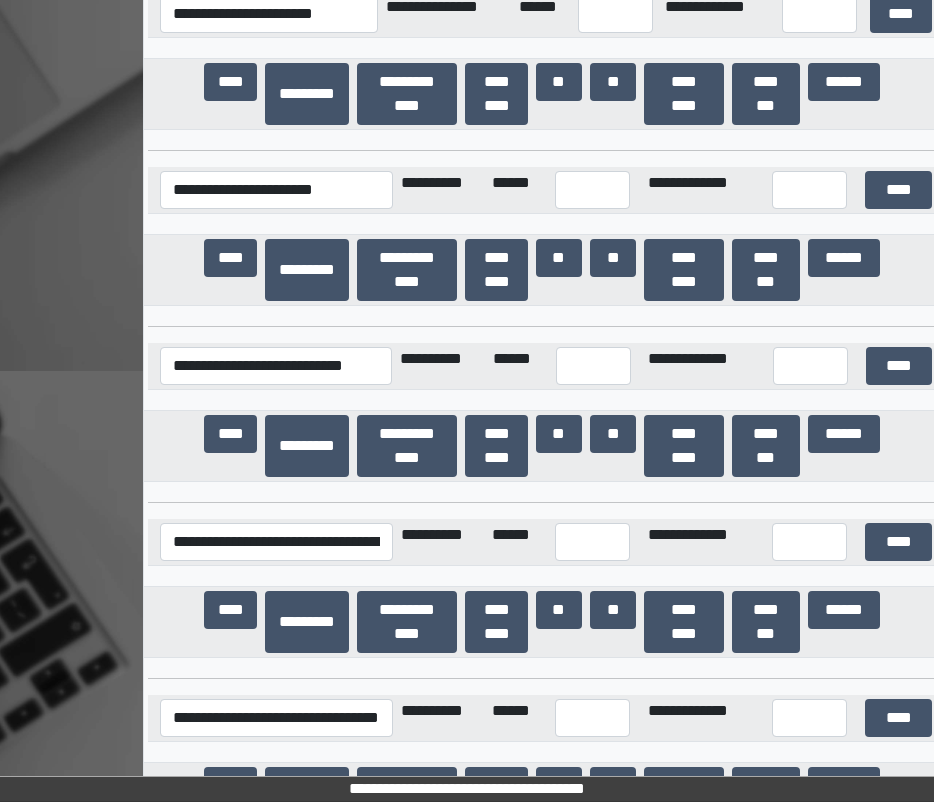 click on "**" at bounding box center [559, 445] 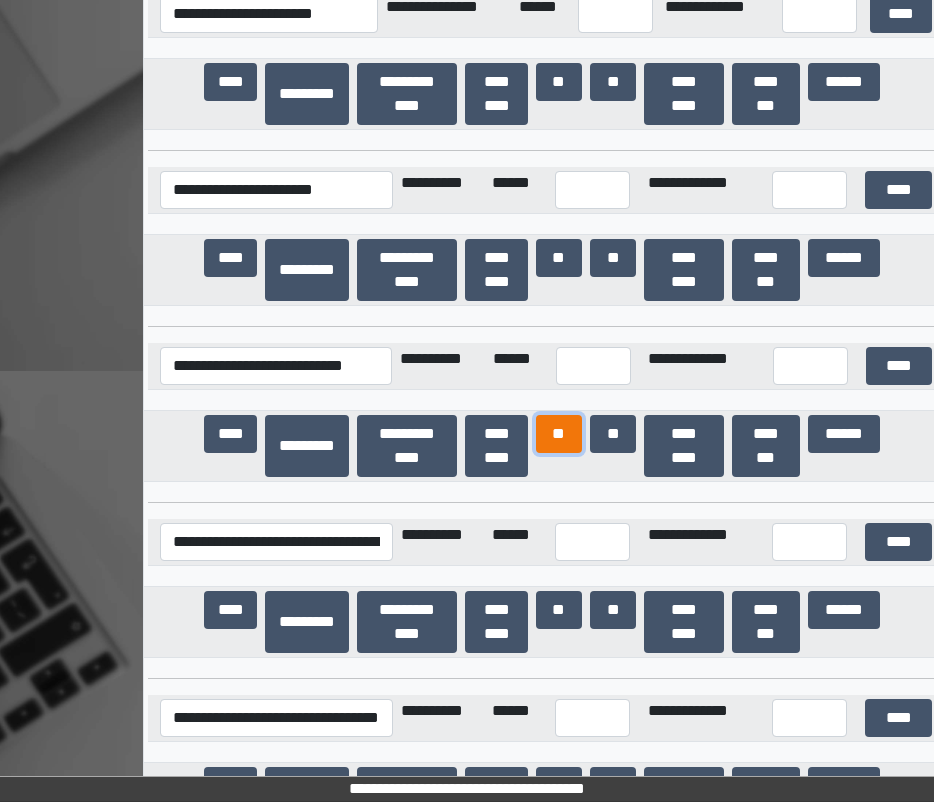 click on "**" at bounding box center [559, 434] 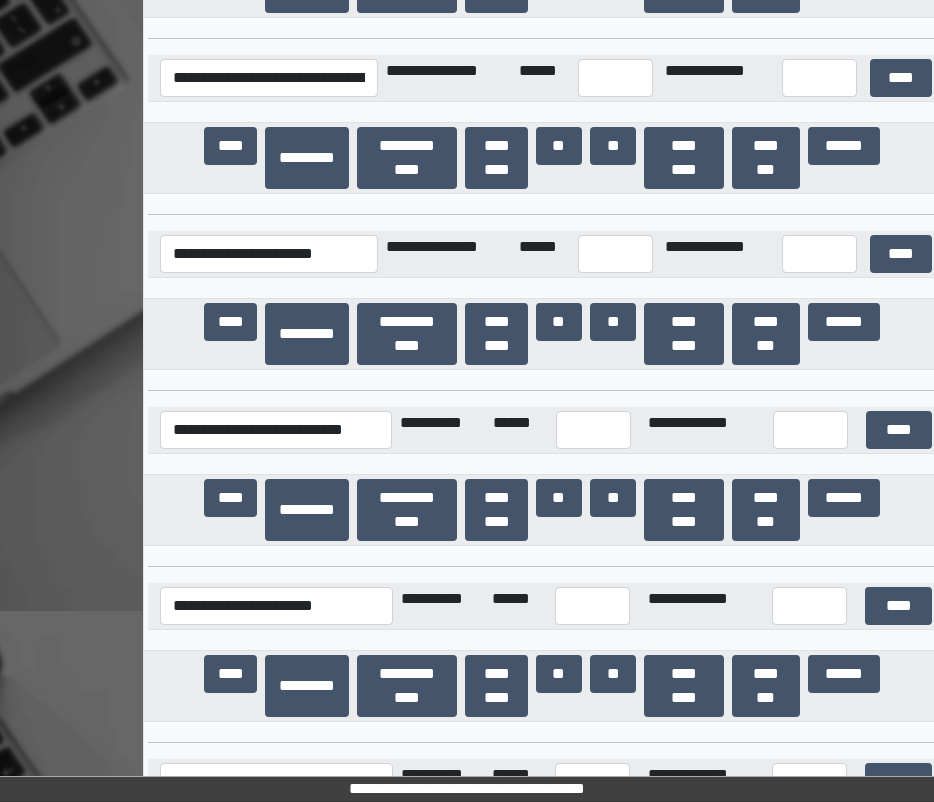 scroll, scrollTop: 23254, scrollLeft: 0, axis: vertical 